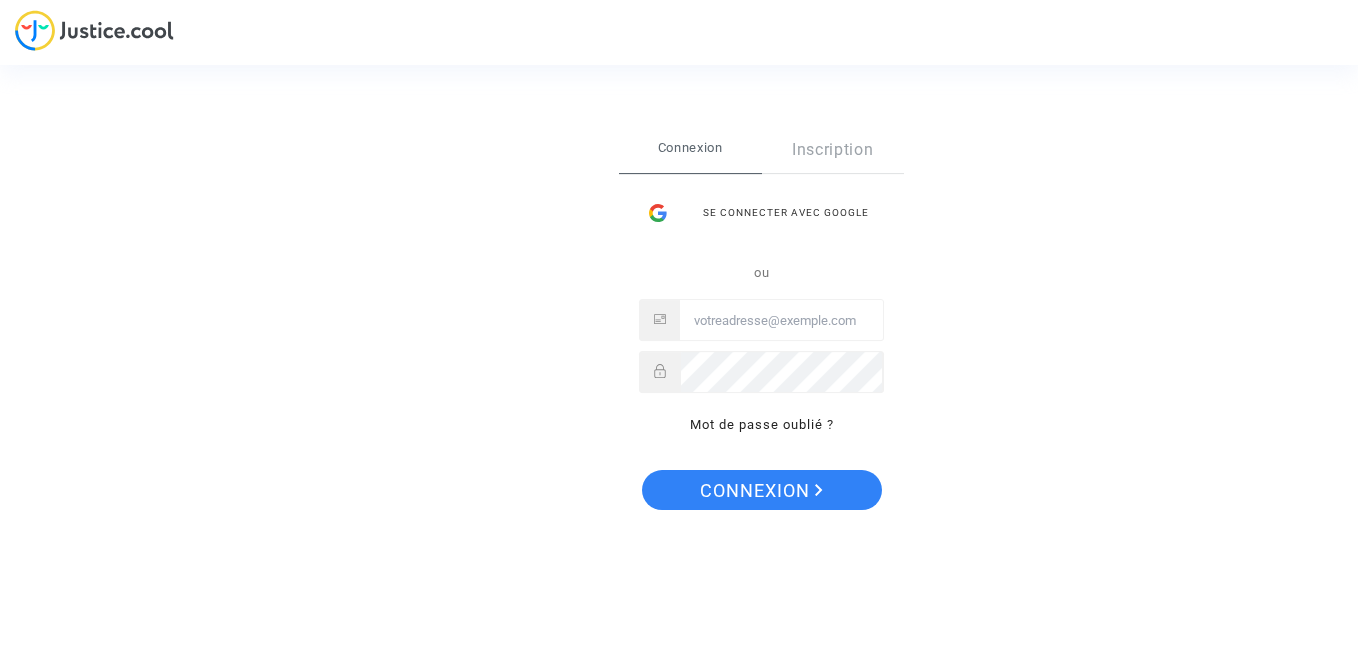 scroll, scrollTop: 0, scrollLeft: 0, axis: both 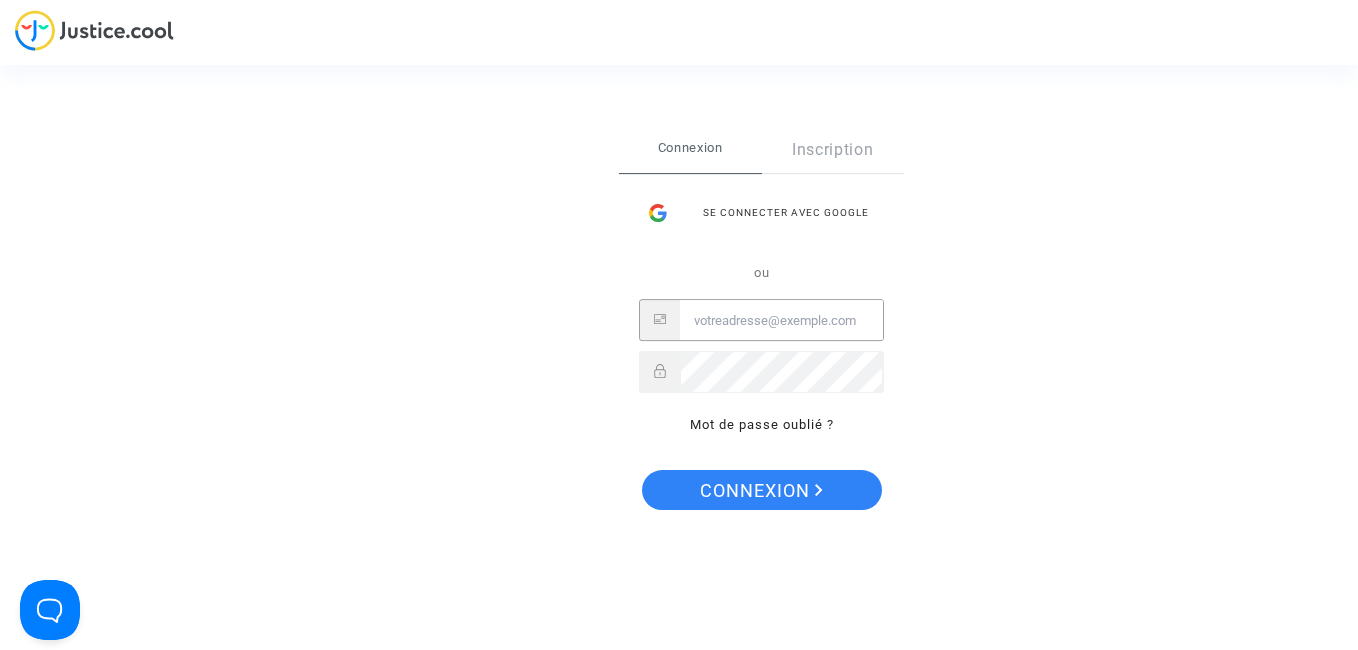 click at bounding box center [781, 321] 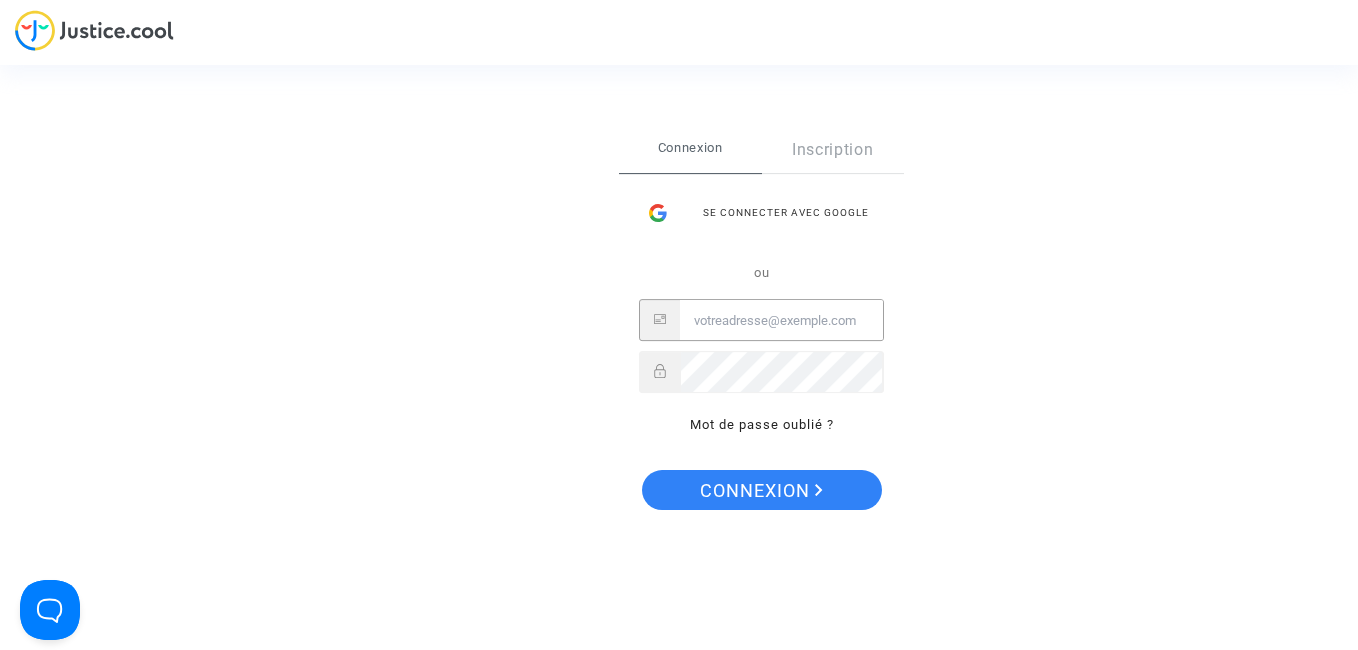 click at bounding box center (781, 321) 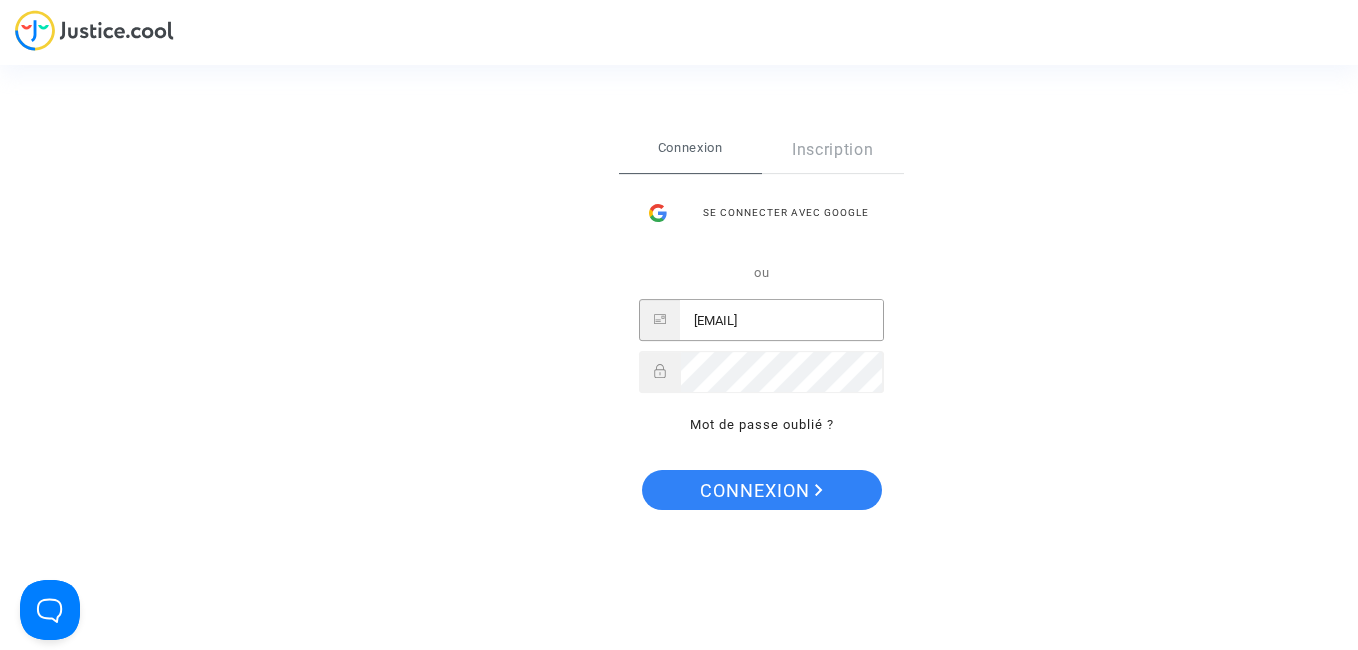 type on "[EMAIL]" 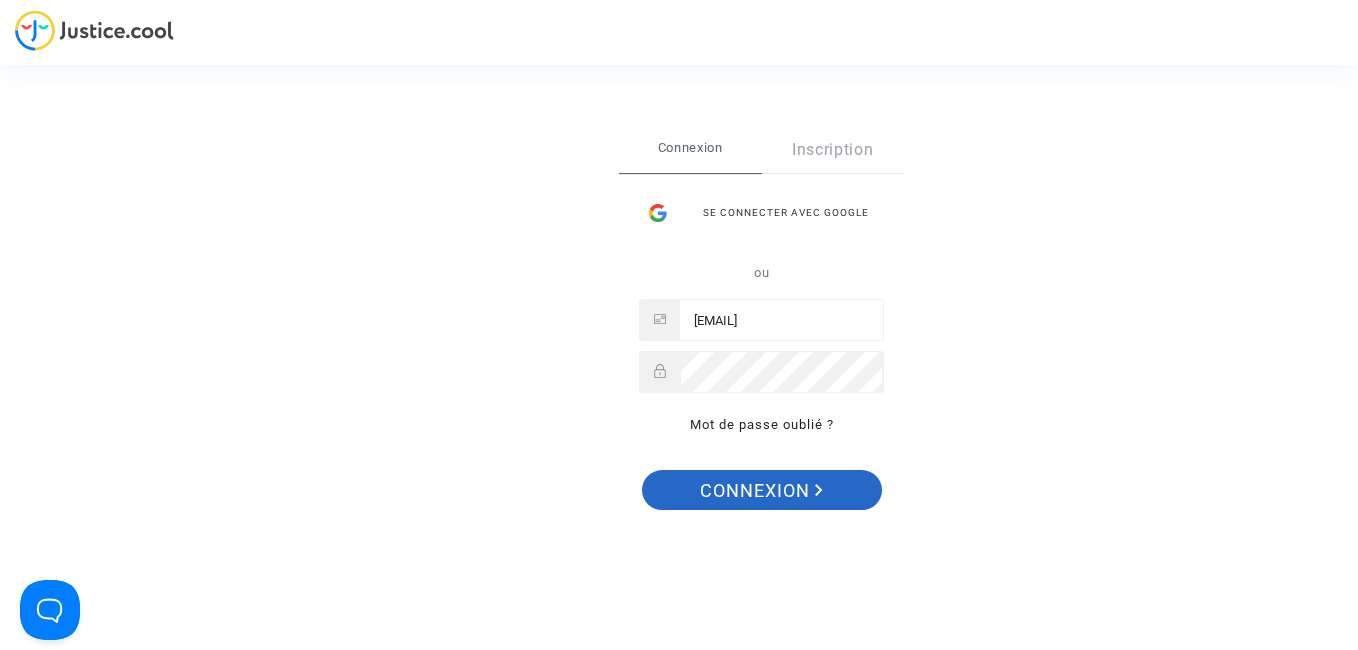 click on "Connexion" at bounding box center (761, 491) 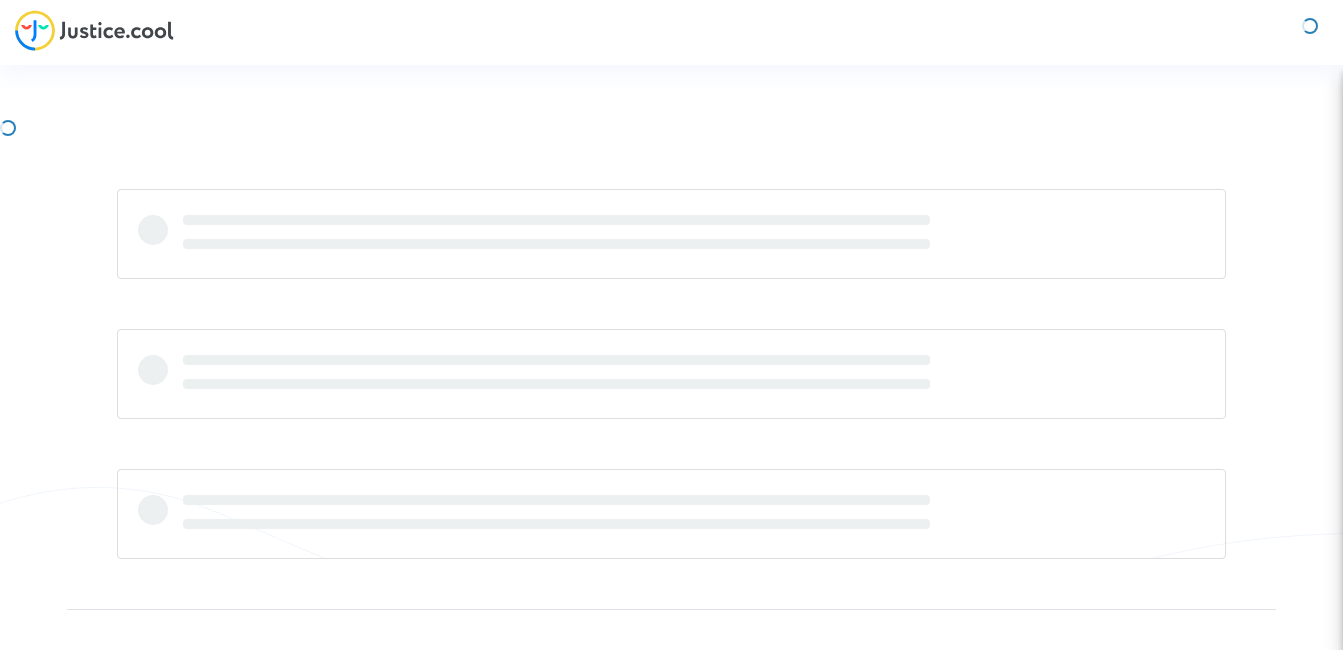 scroll, scrollTop: 0, scrollLeft: 0, axis: both 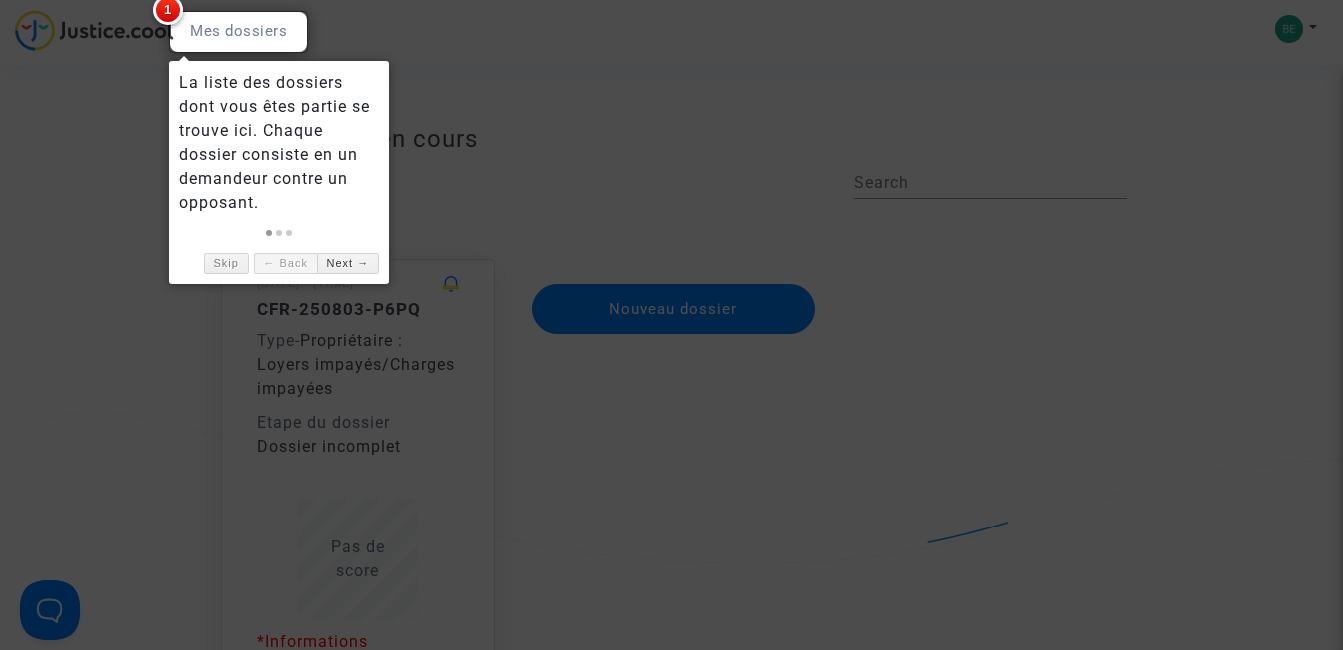 click at bounding box center [671, 325] 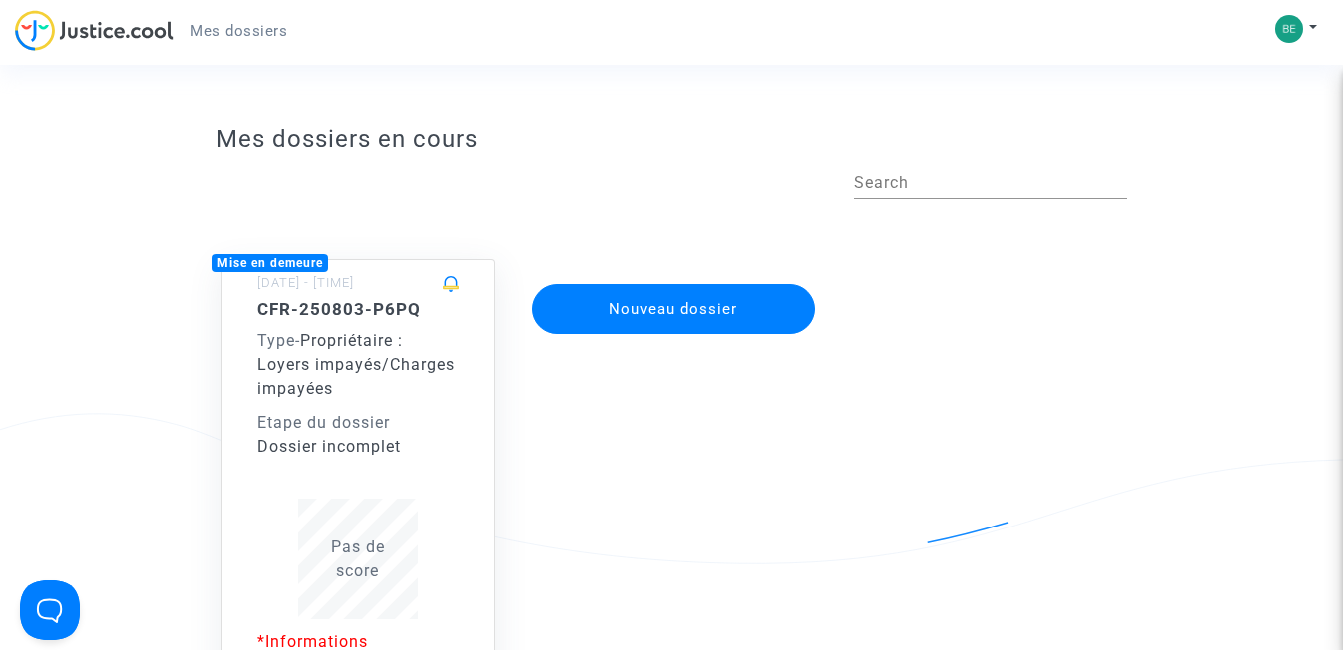 click on "Nouveau dossier" 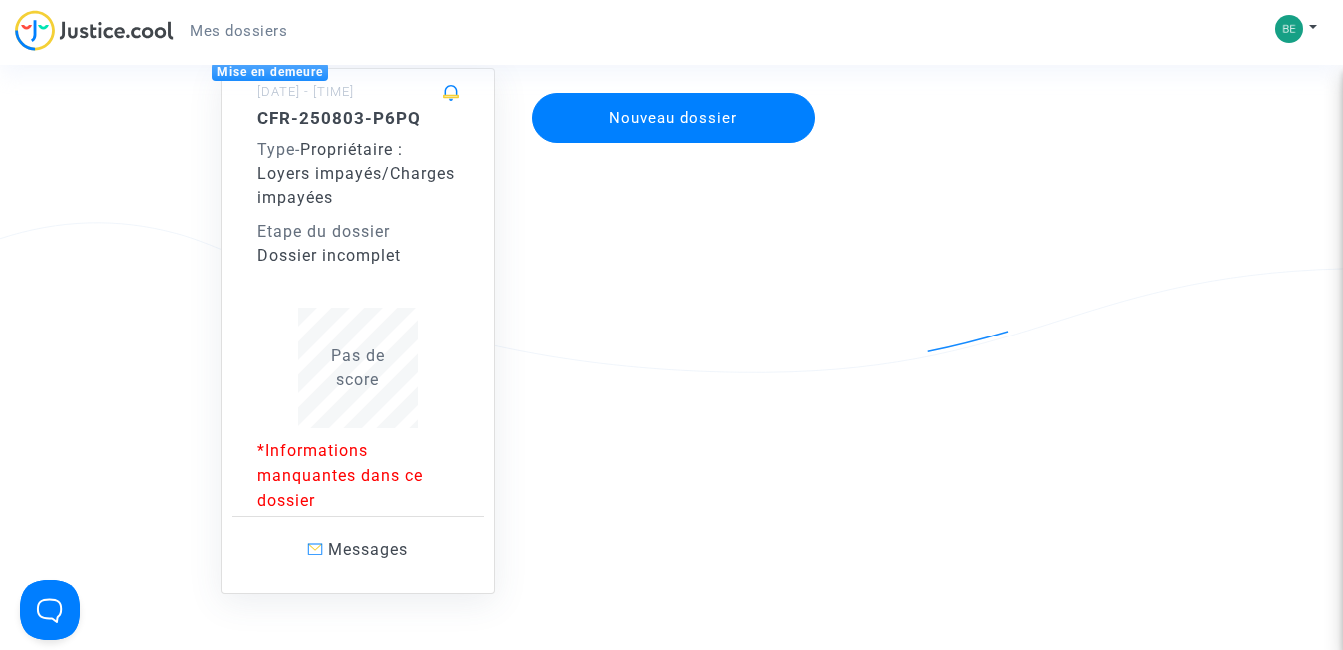 scroll, scrollTop: 240, scrollLeft: 0, axis: vertical 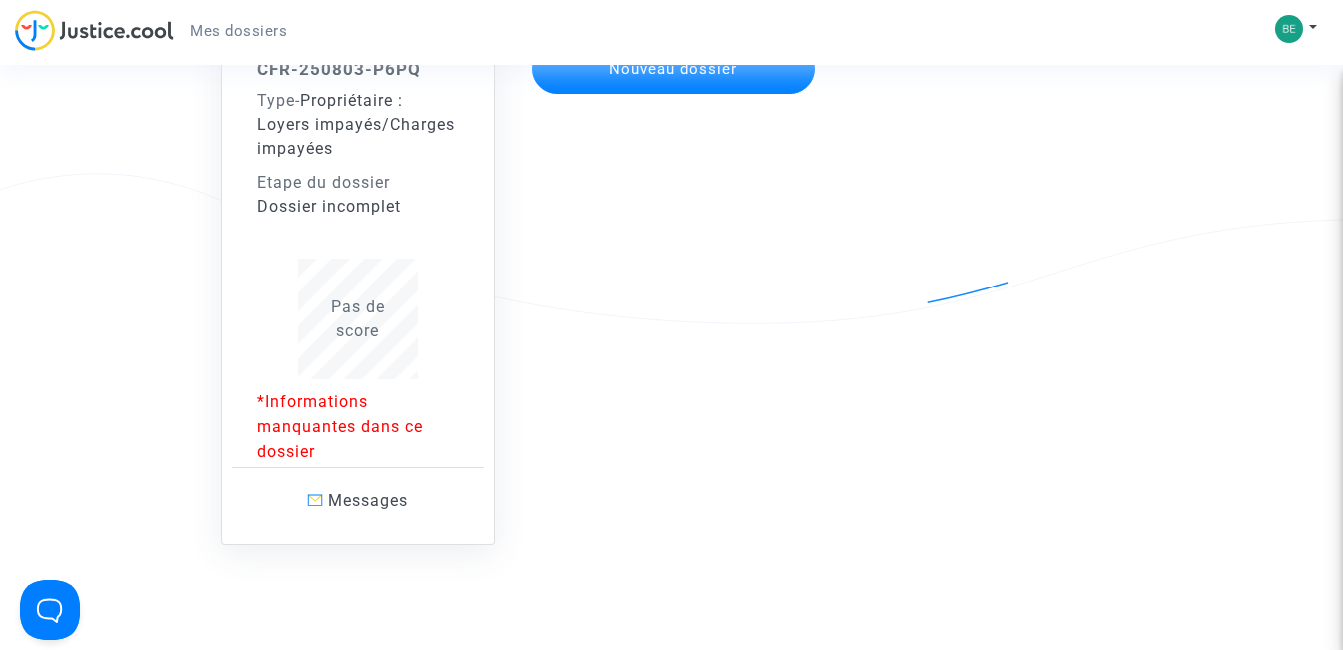 click on "*Informations manquantes dans ce dossier" 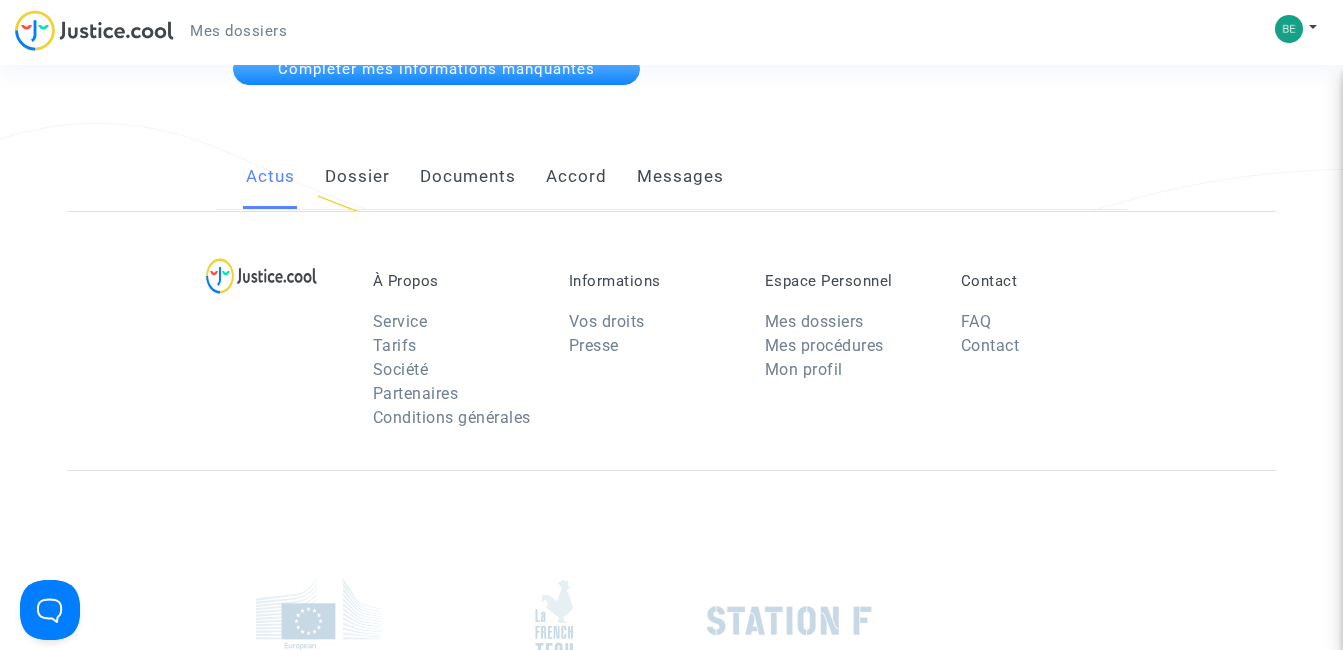 scroll, scrollTop: 240, scrollLeft: 0, axis: vertical 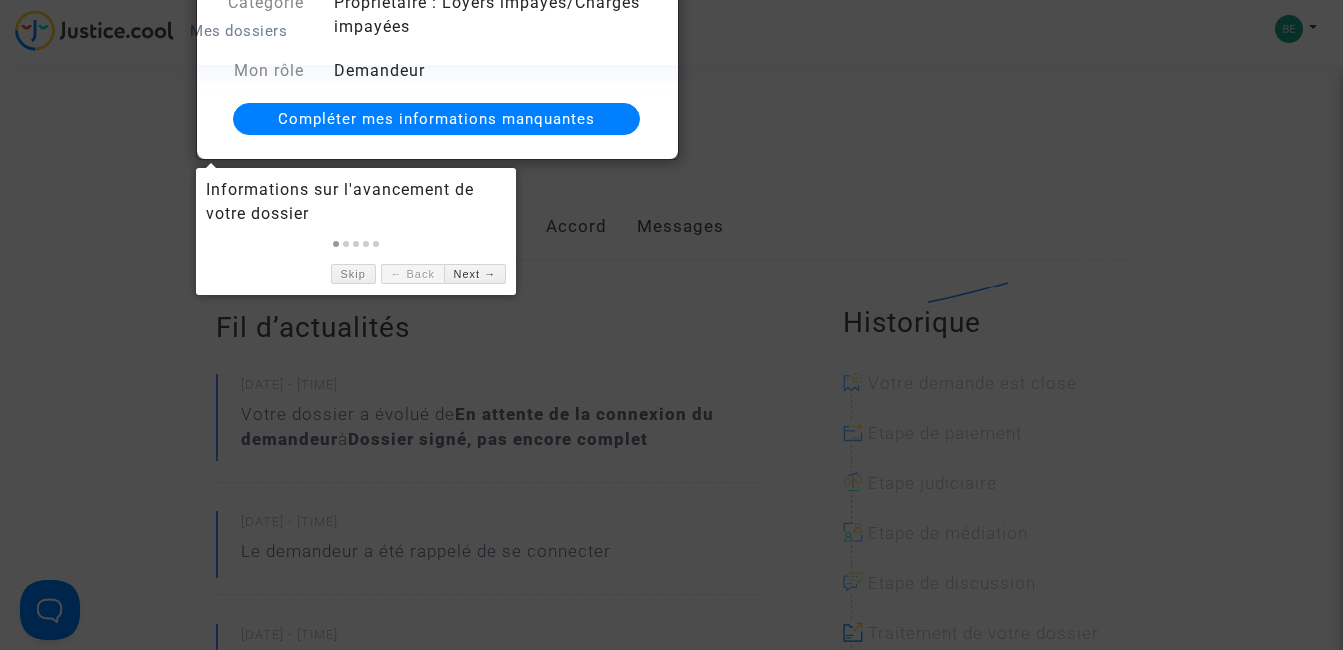 click on "Compléter mes informations manquantes" 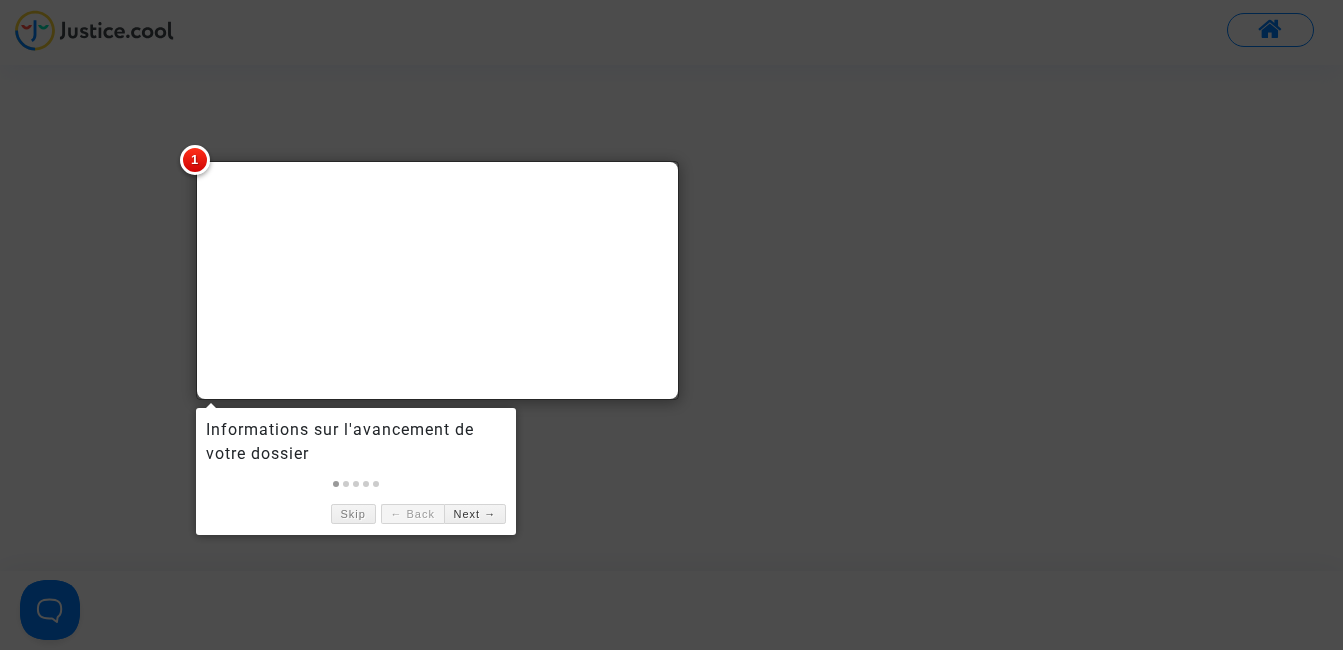 scroll, scrollTop: 0, scrollLeft: 0, axis: both 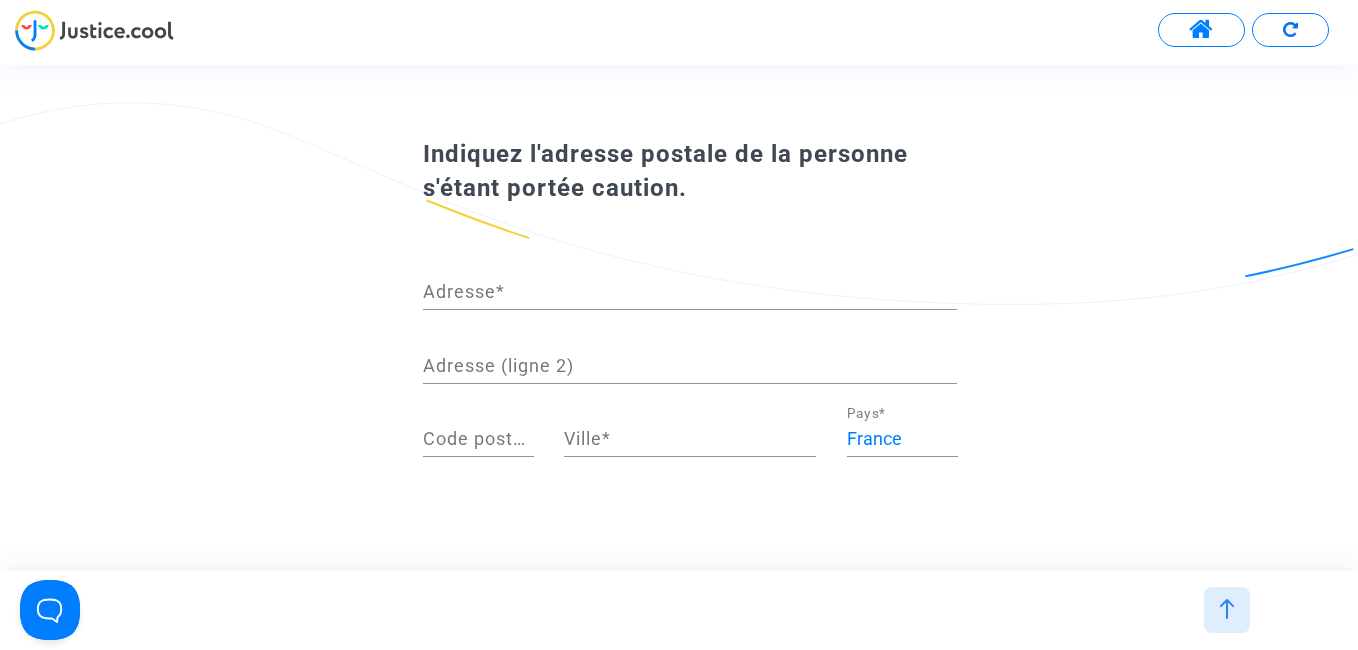 click on "Adresse  * Adresse (ligne 2) Code postal  * [CITY]  * France Pays  *" 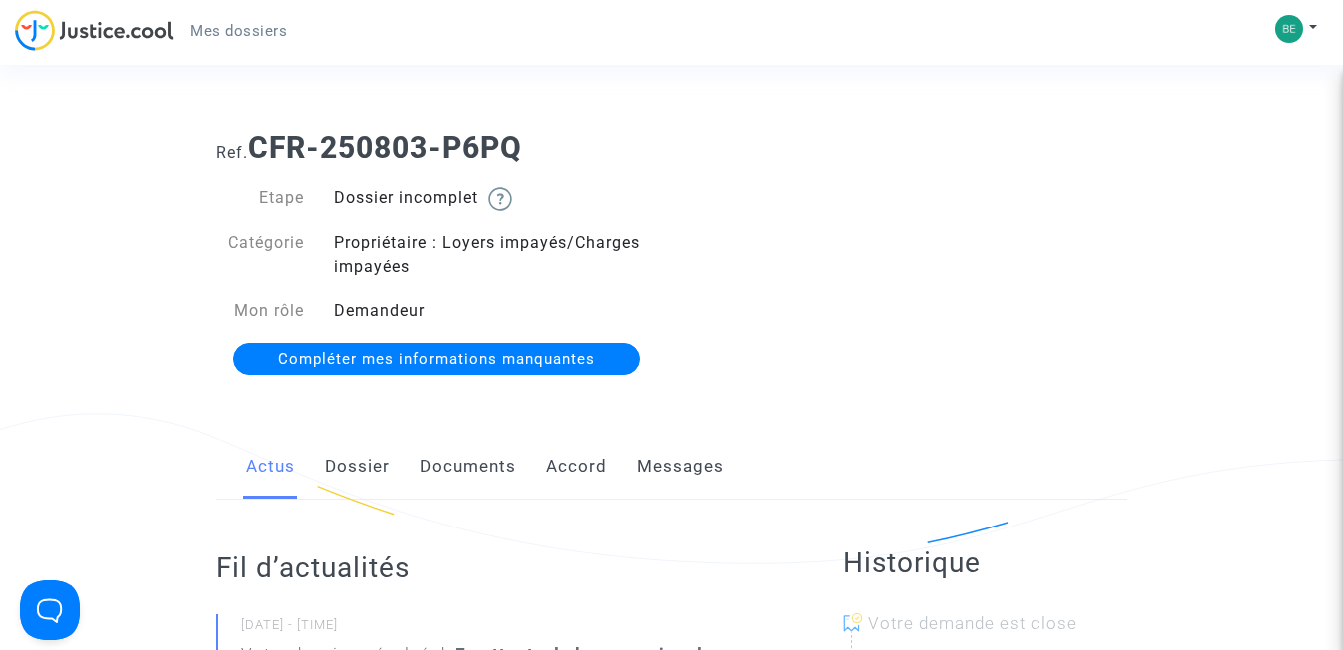 click on "Dossier incomplet" 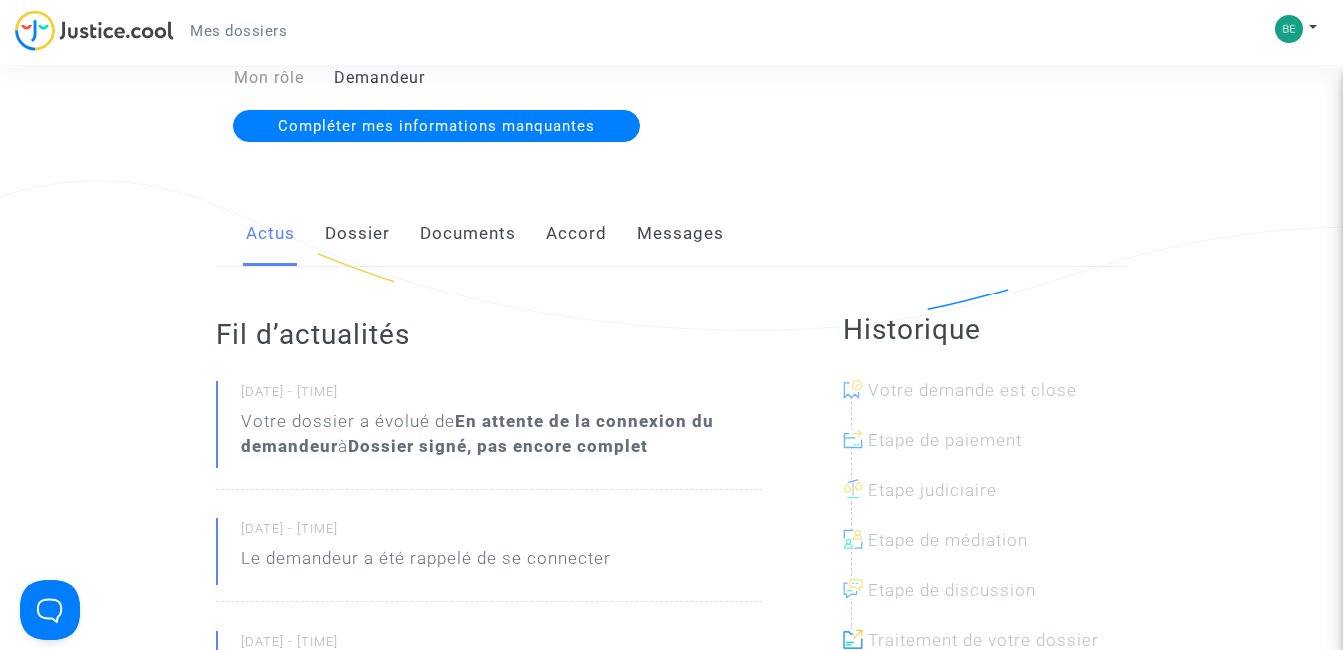 scroll, scrollTop: 280, scrollLeft: 0, axis: vertical 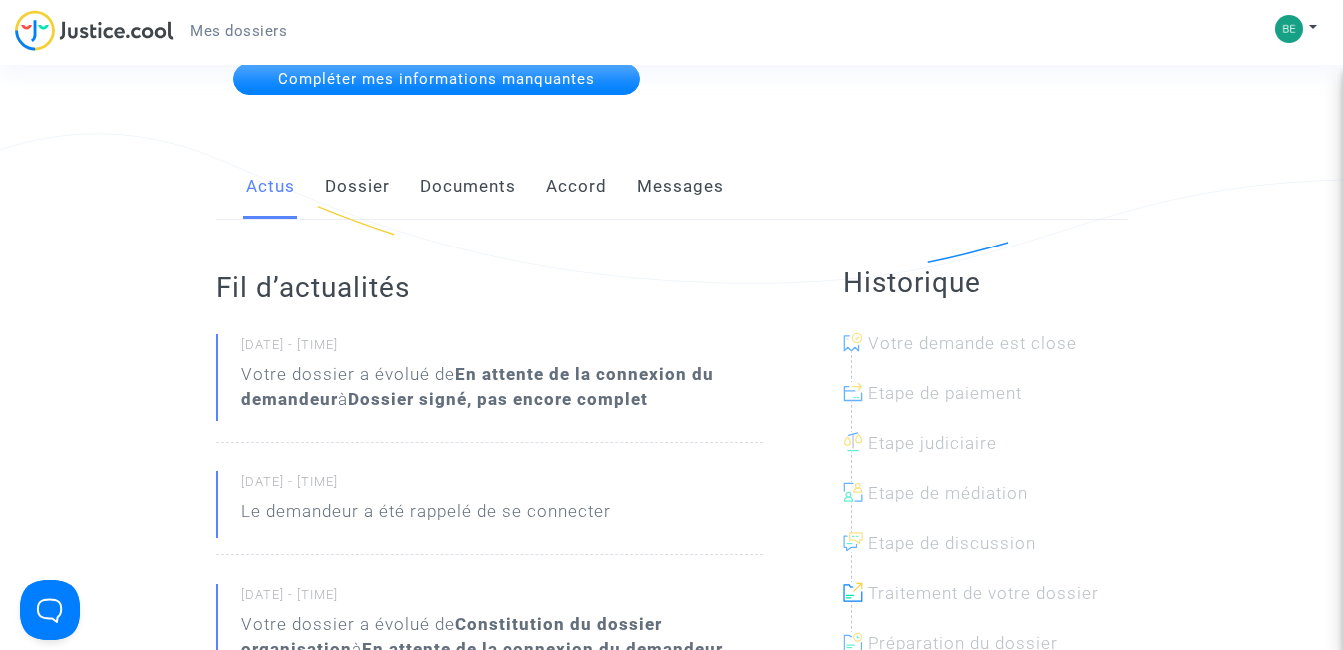 click on "Documents" 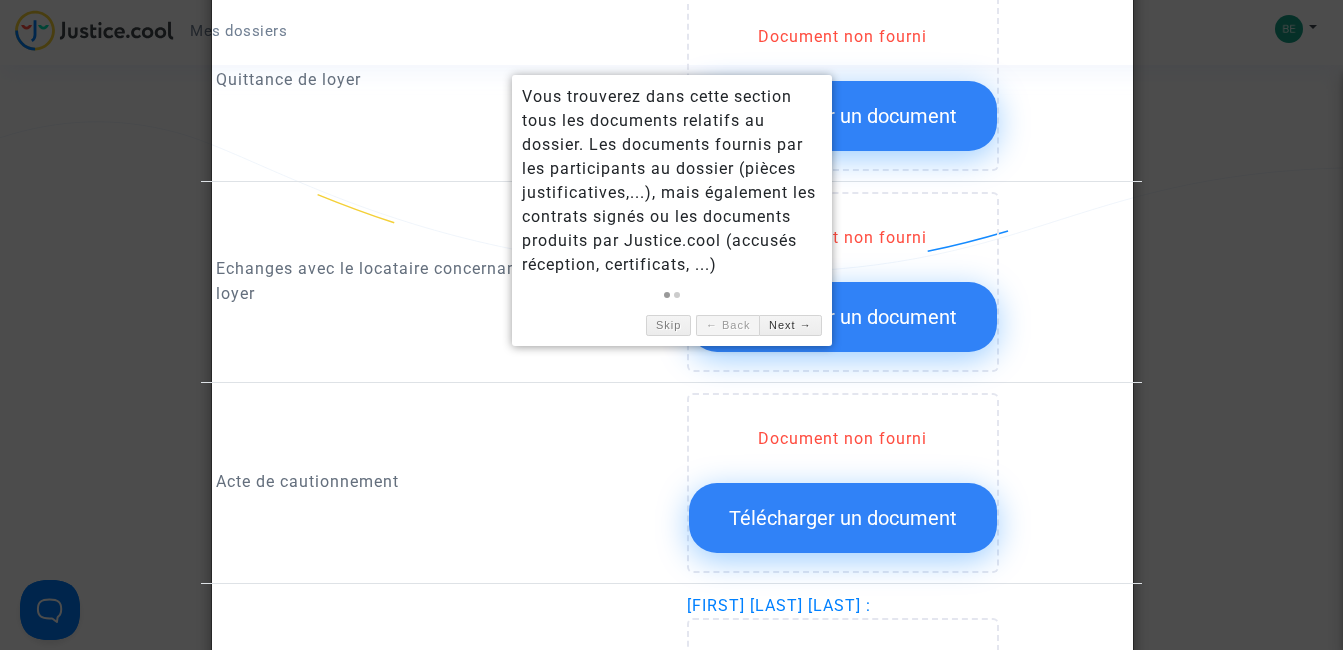 click on "Vous trouverez dans cette section tous les documents relatifs au dossier. Les documents fournis par les participants au dossier (pièces justificatives,...), mais également les contrats signés ou les documents produits par Justice.cool (accusés réception, certificats, ...)" at bounding box center (672, 181) 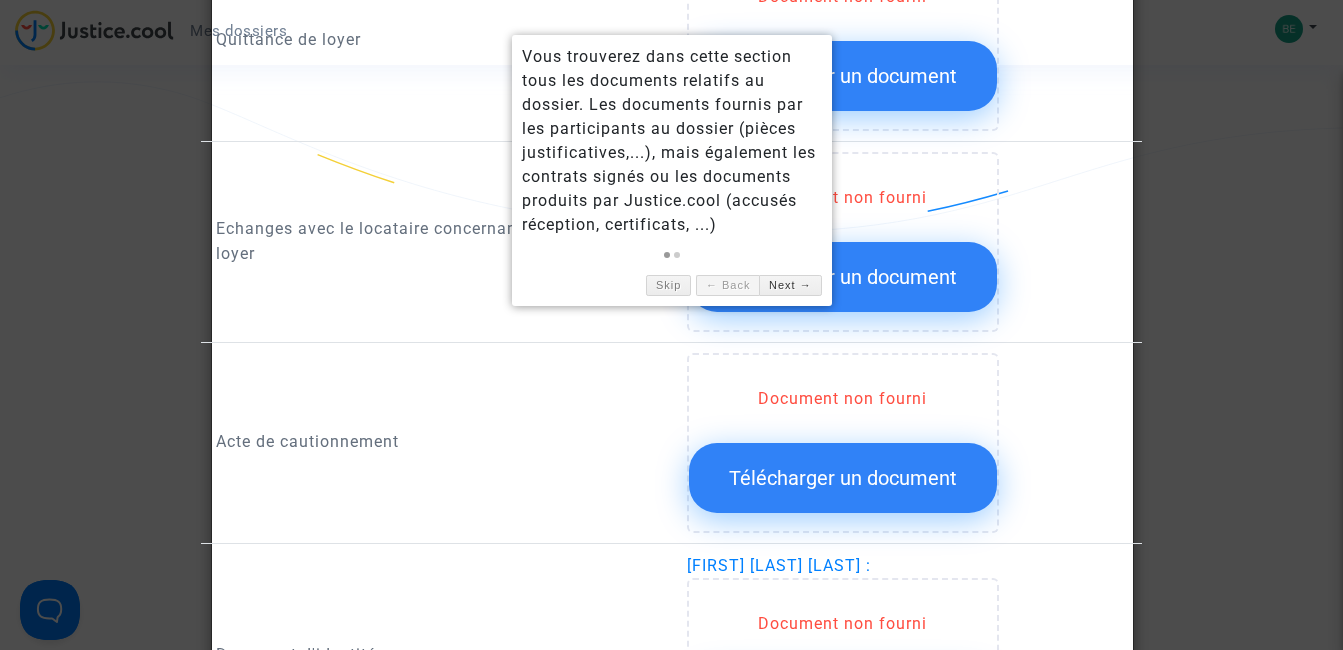 scroll, scrollTop: 1119, scrollLeft: 0, axis: vertical 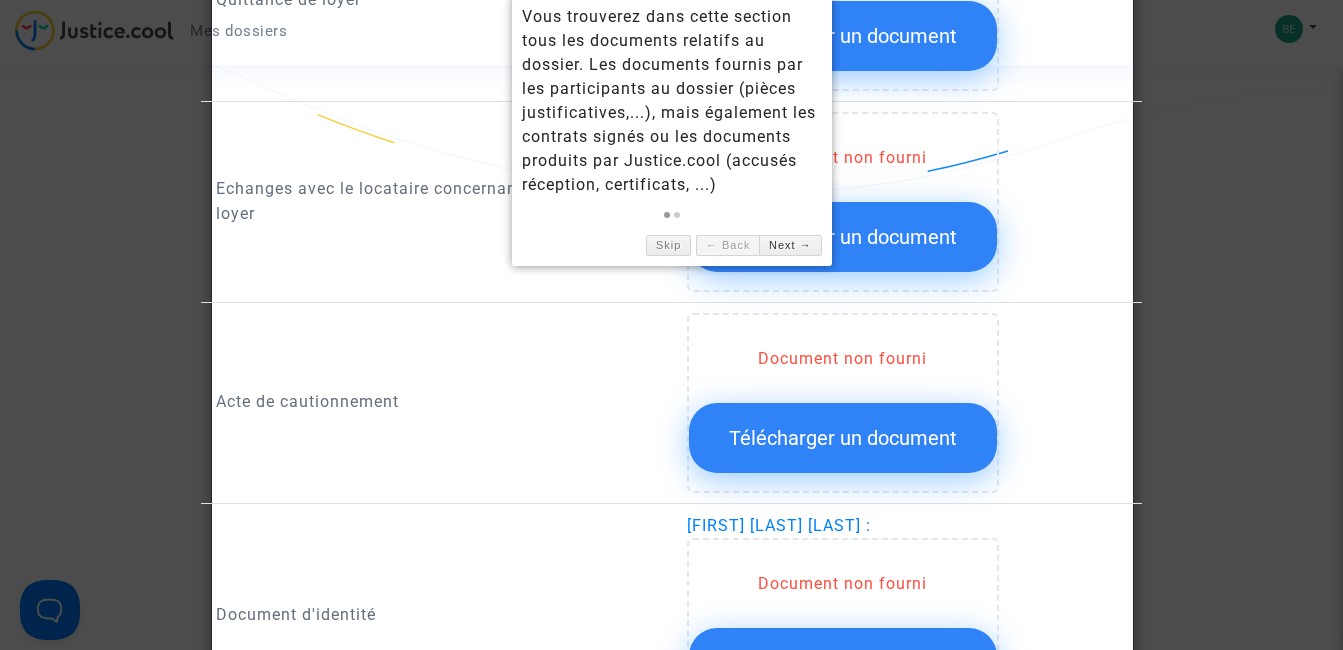 click at bounding box center (671, 325) 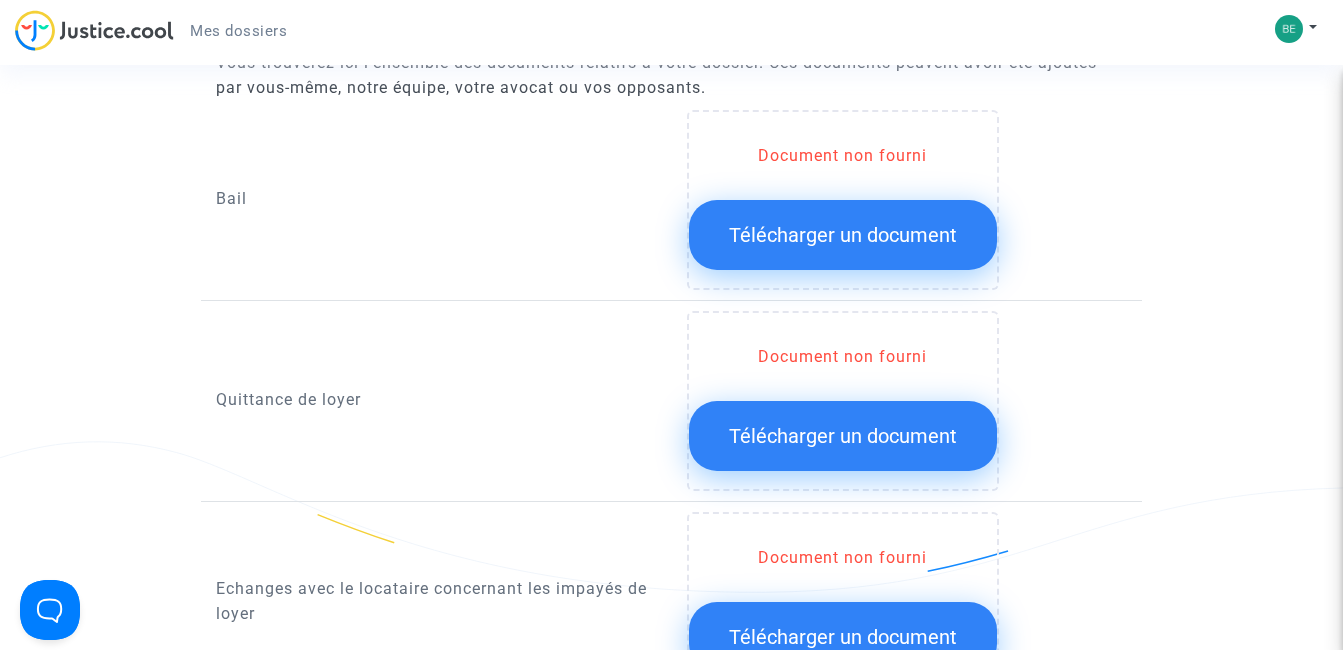 scroll, scrollTop: 679, scrollLeft: 0, axis: vertical 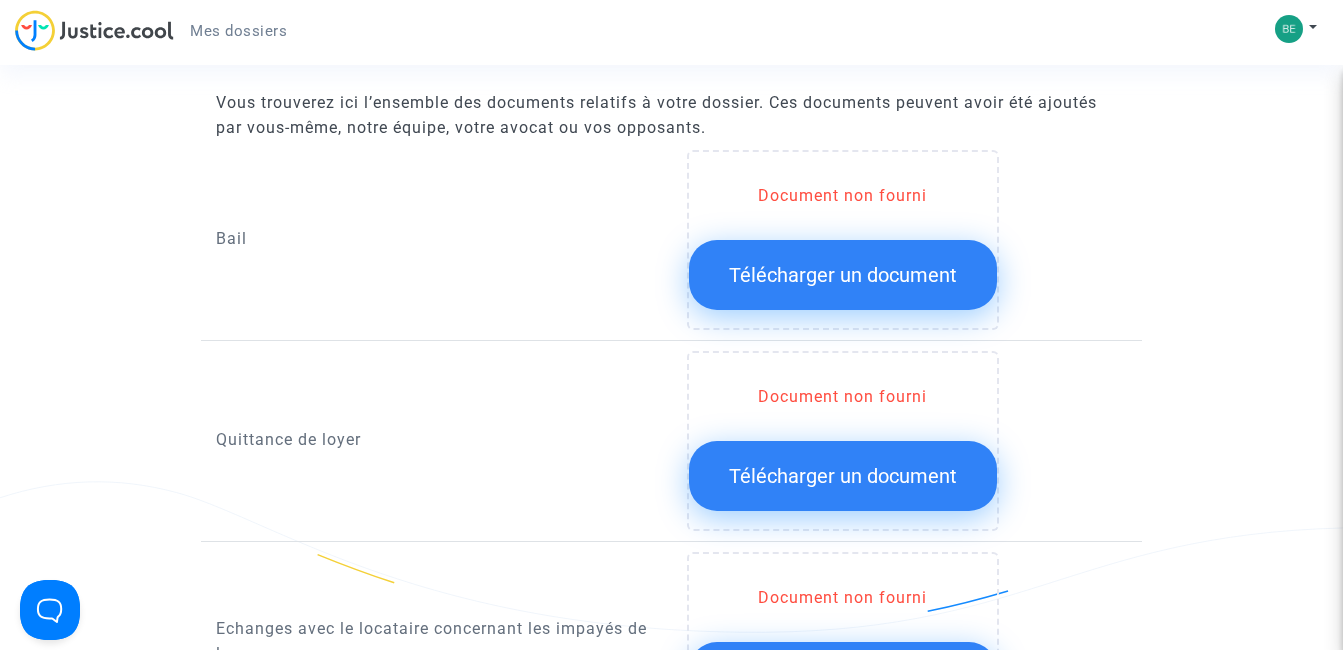 click on "Télécharger un document" 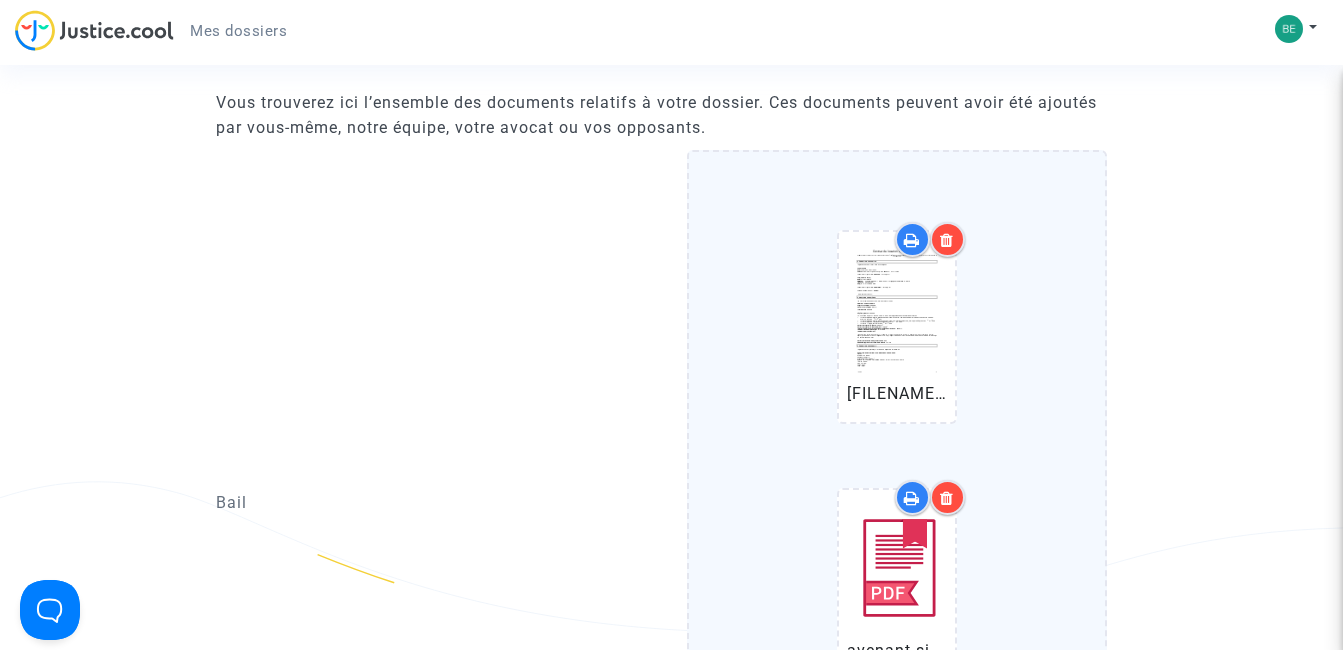 click on "Document d'identité  [FIRST] [LAST] [LAST] :   Document non fourni  Télécharger un document  Ajouter une information" 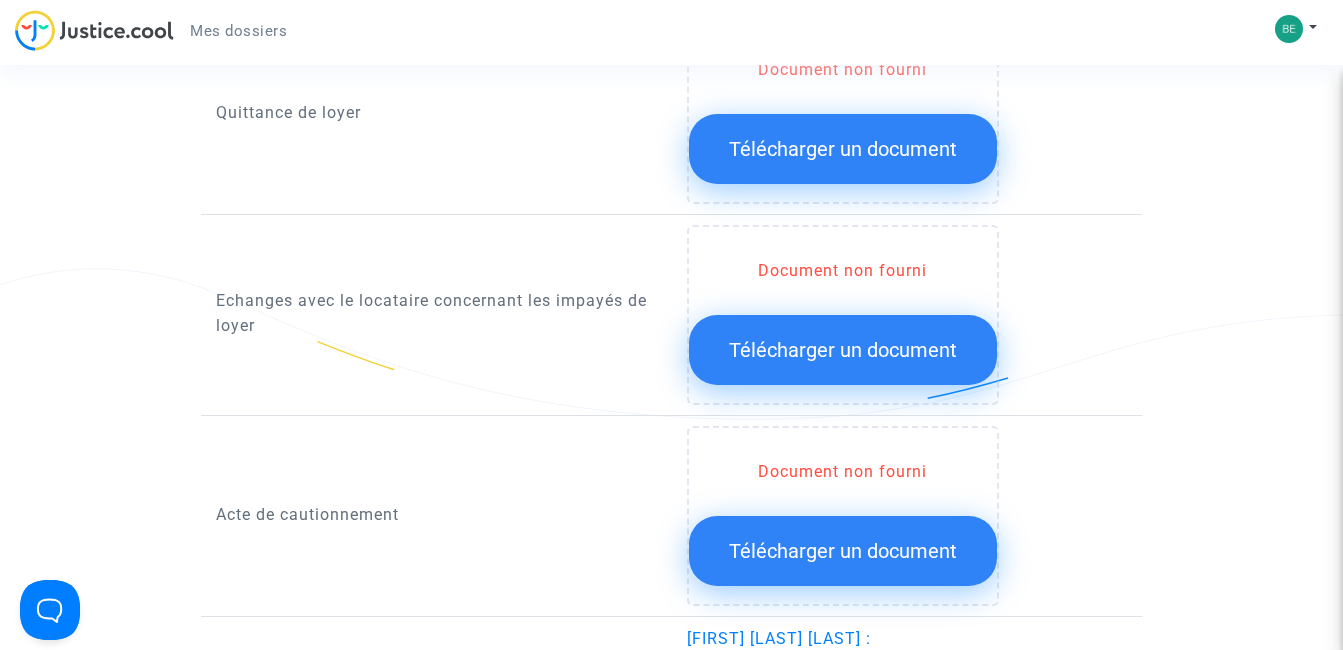 scroll, scrollTop: 1679, scrollLeft: 0, axis: vertical 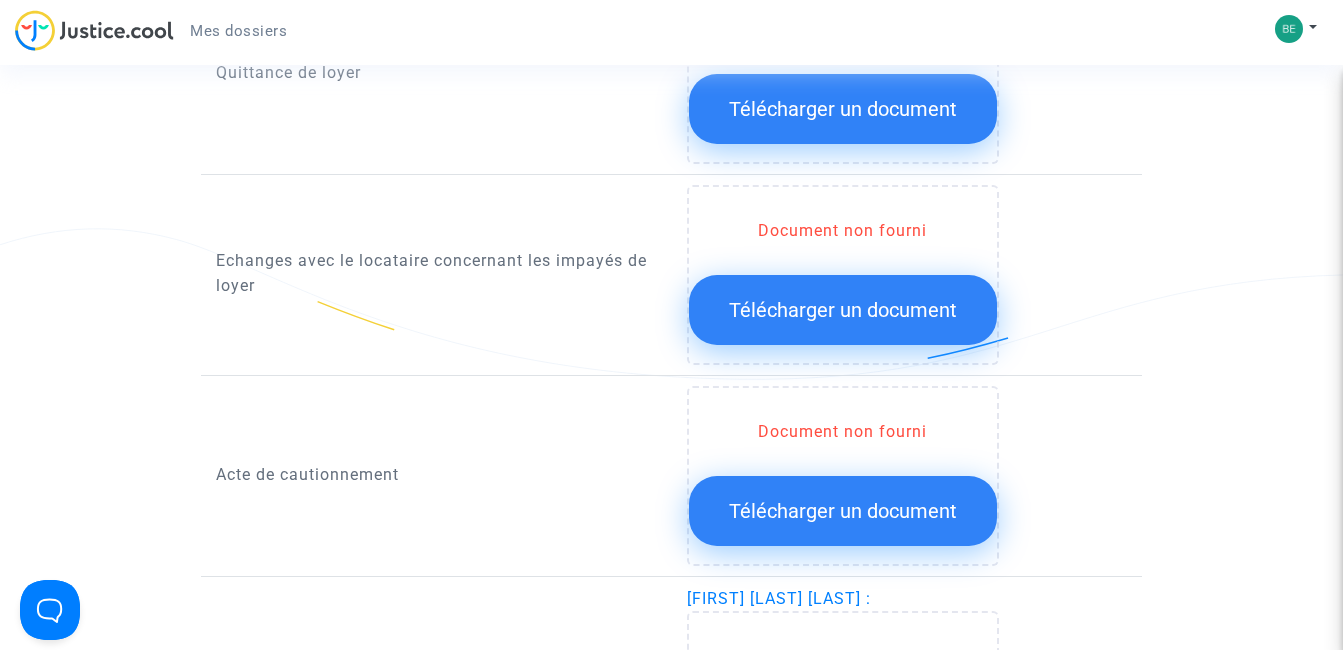 click on "Document non fourni  Télécharger un document" 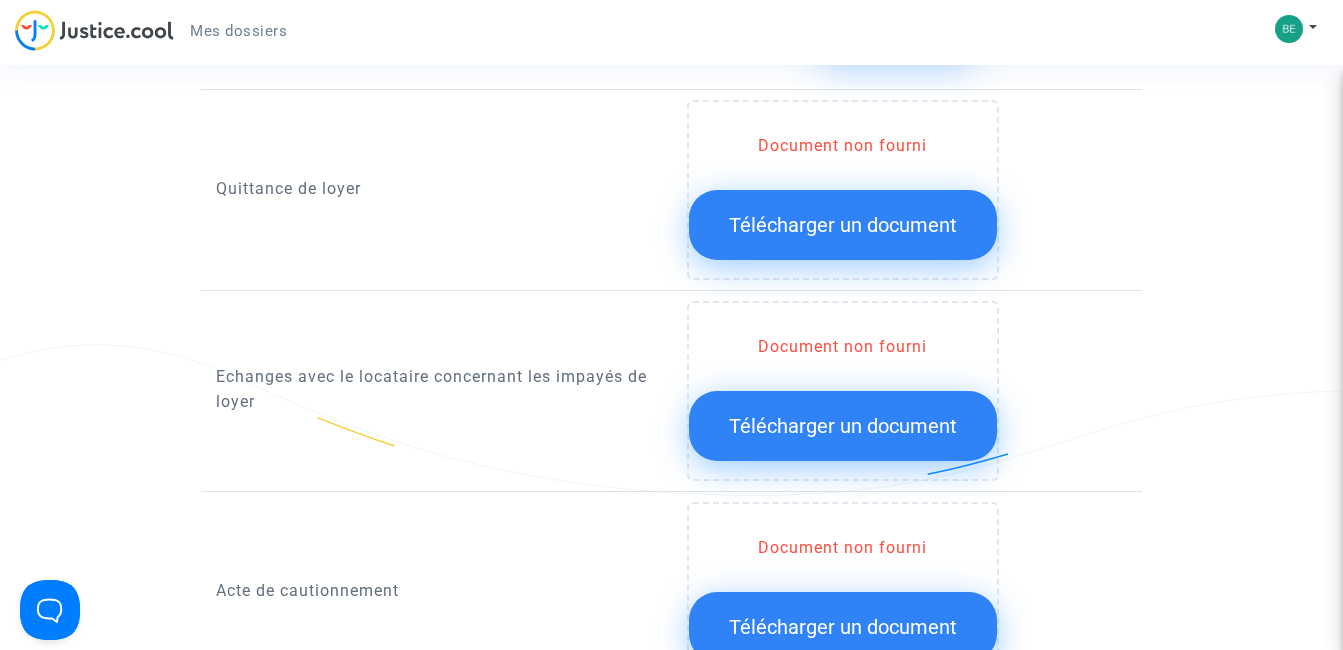 scroll, scrollTop: 1519, scrollLeft: 0, axis: vertical 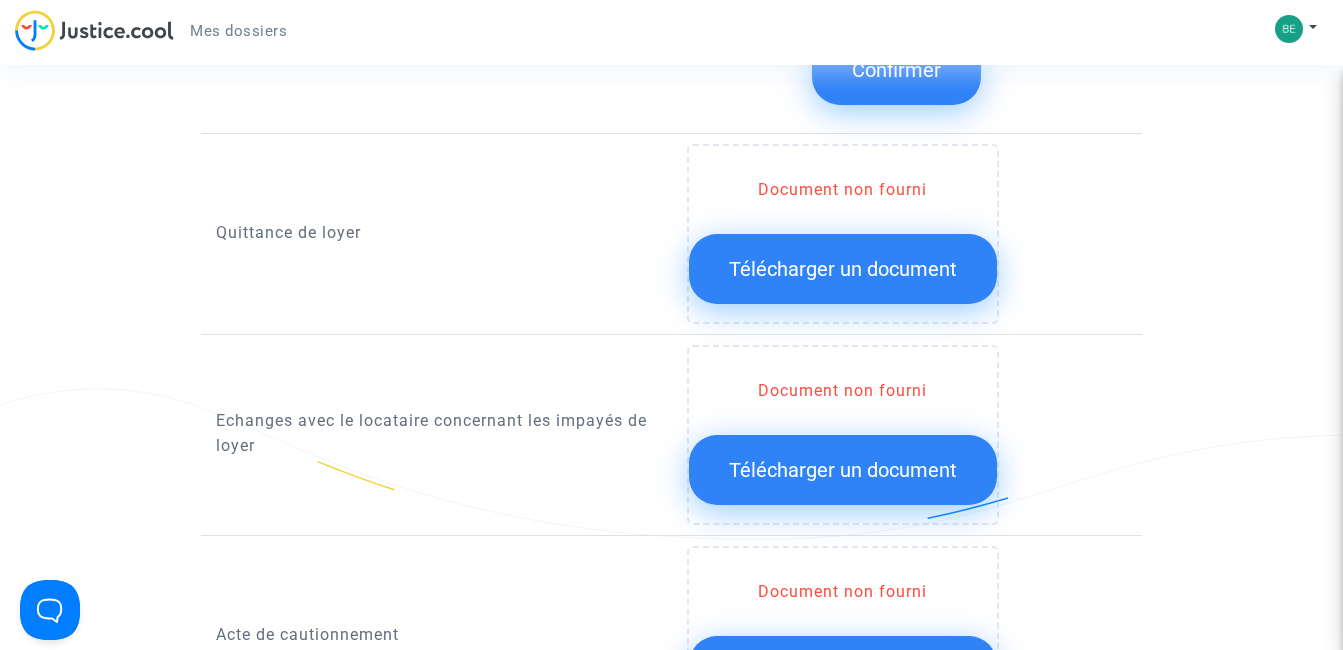 click on "Télécharger un document" 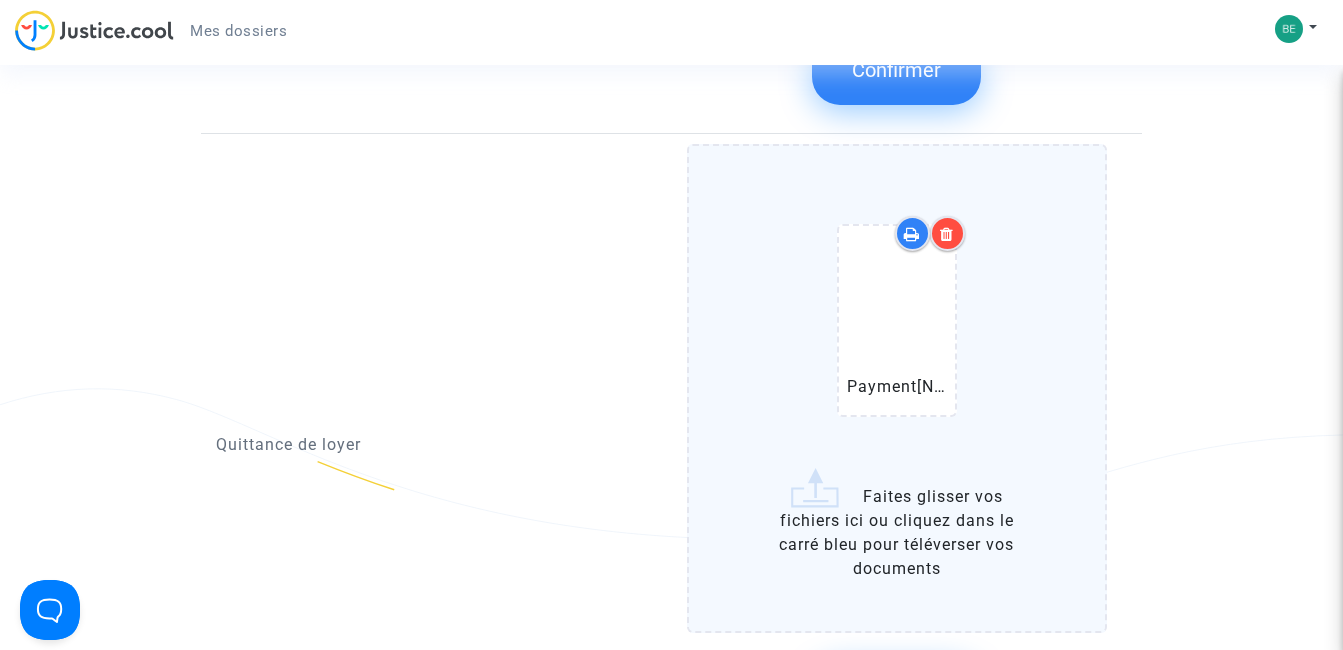 click on "Quittance de loyer" 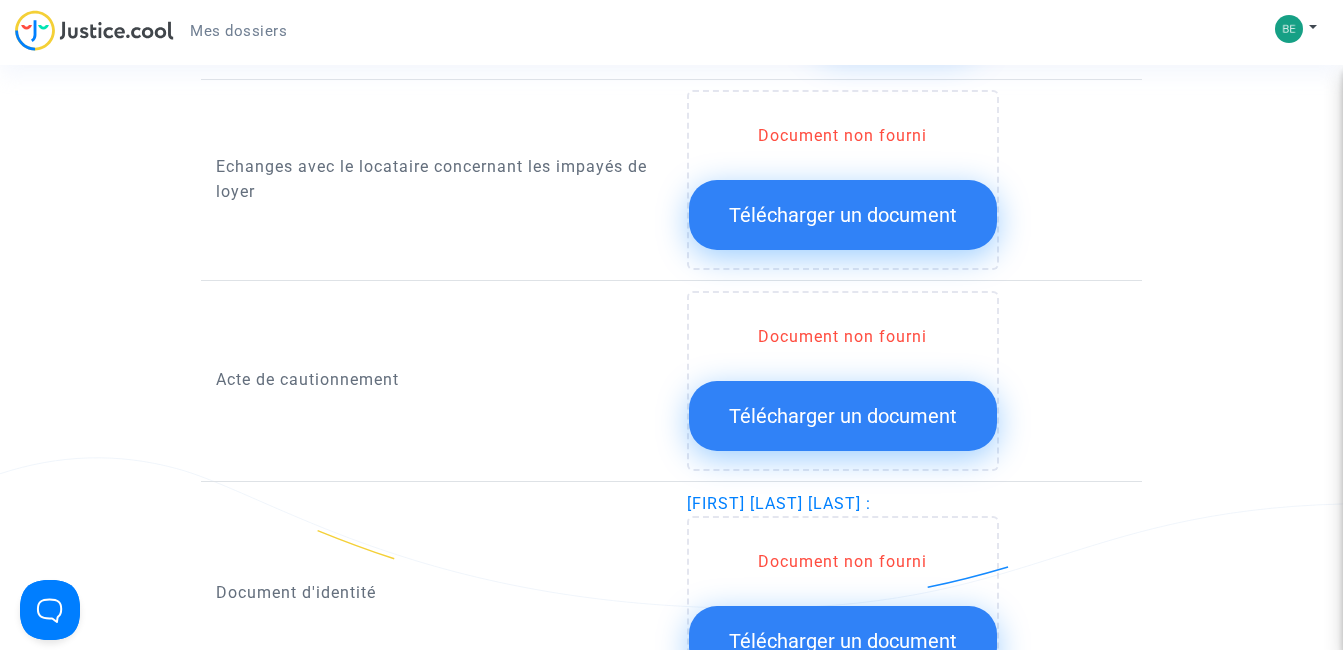 scroll, scrollTop: 2199, scrollLeft: 0, axis: vertical 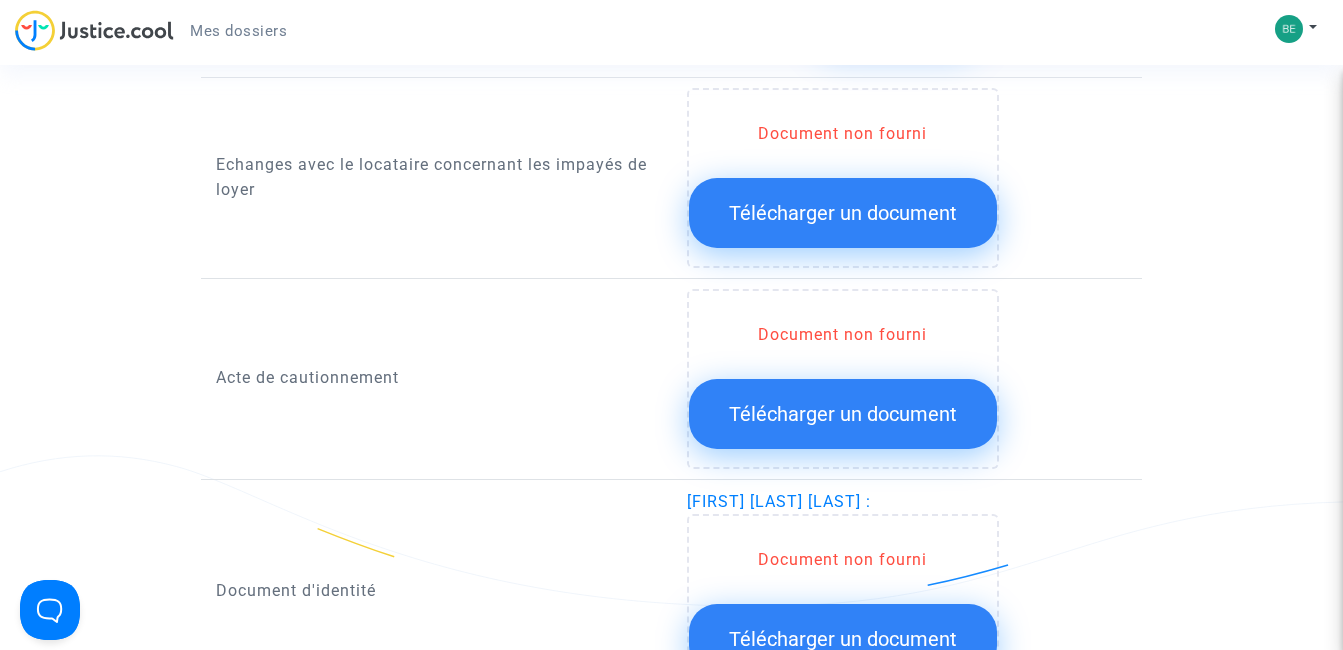 click on "Télécharger un document" 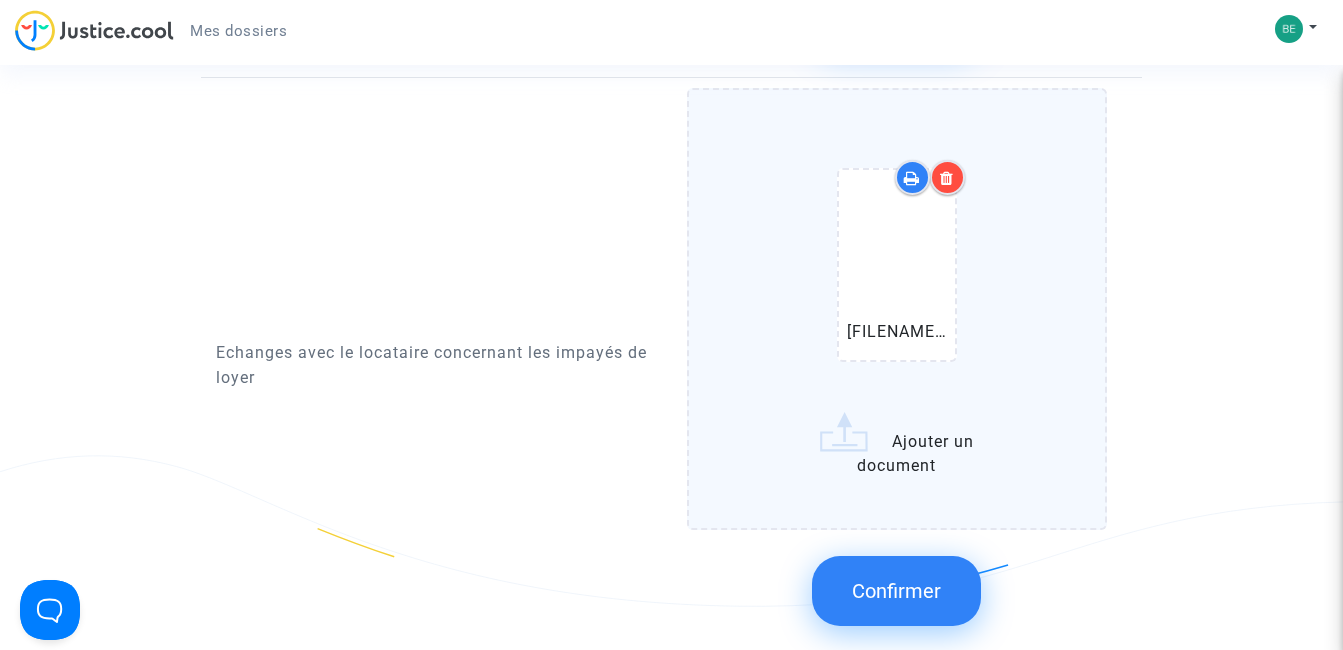 click on "Confirmer" 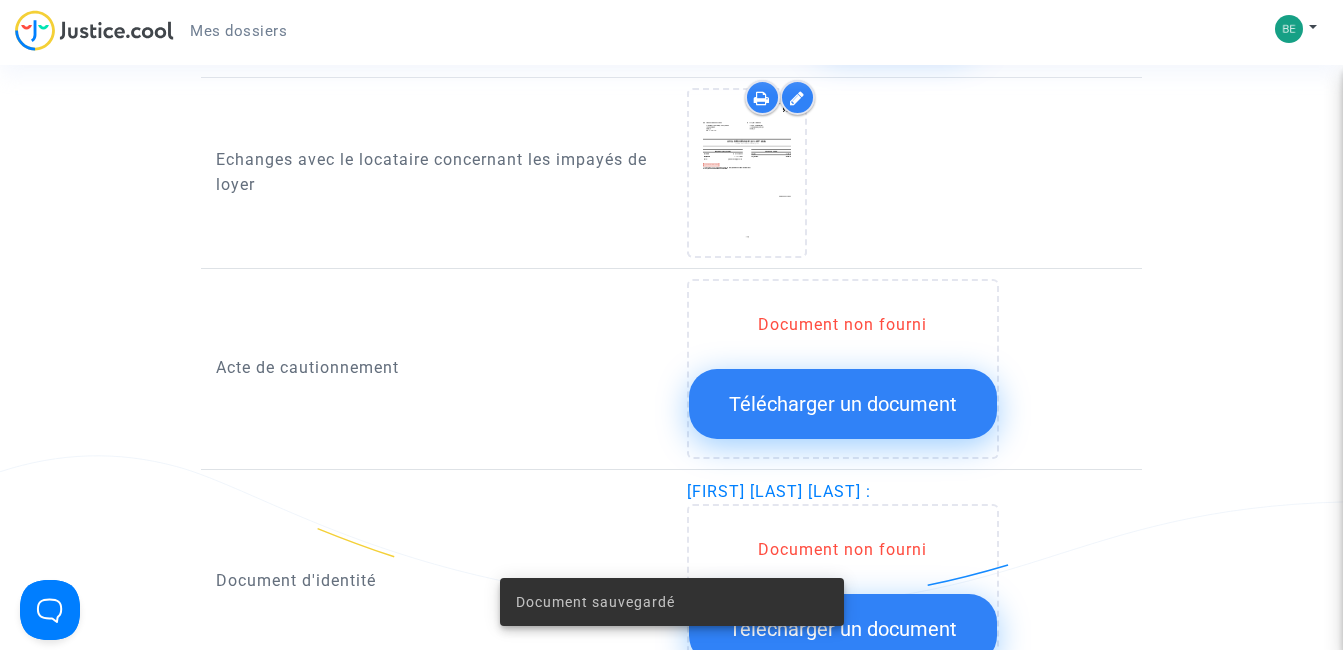 click on "Document non fourni  Télécharger un document" 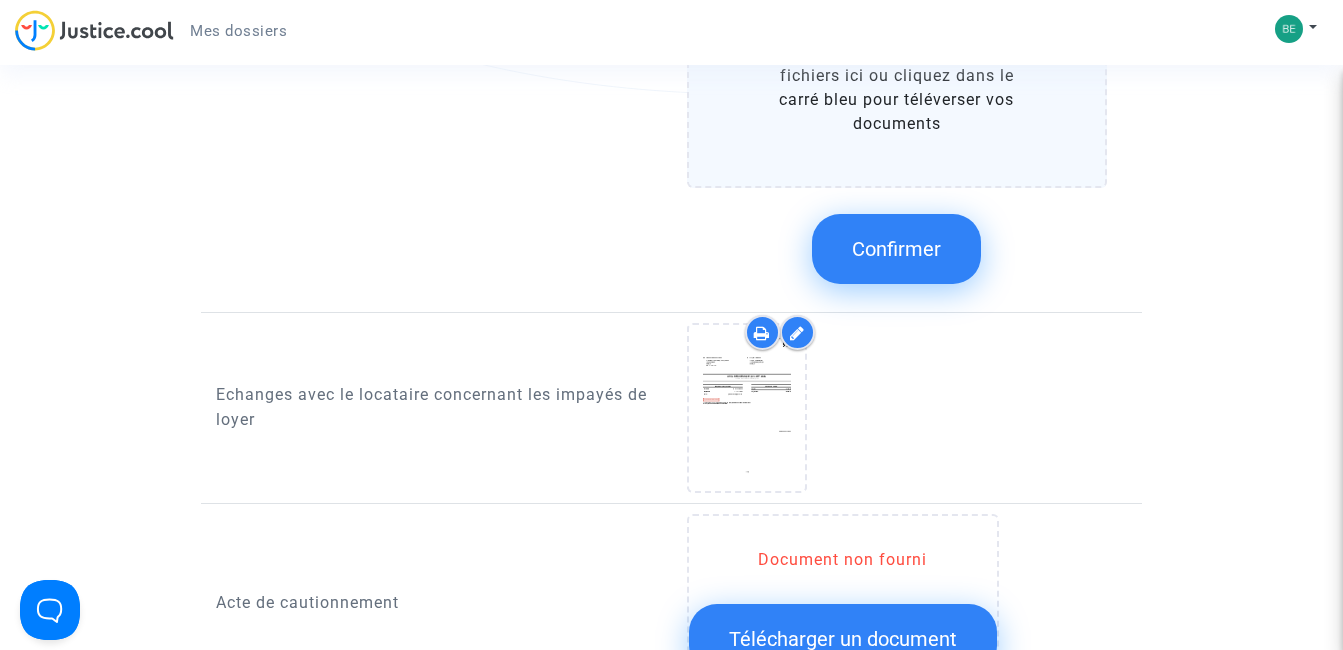 scroll, scrollTop: 1879, scrollLeft: 0, axis: vertical 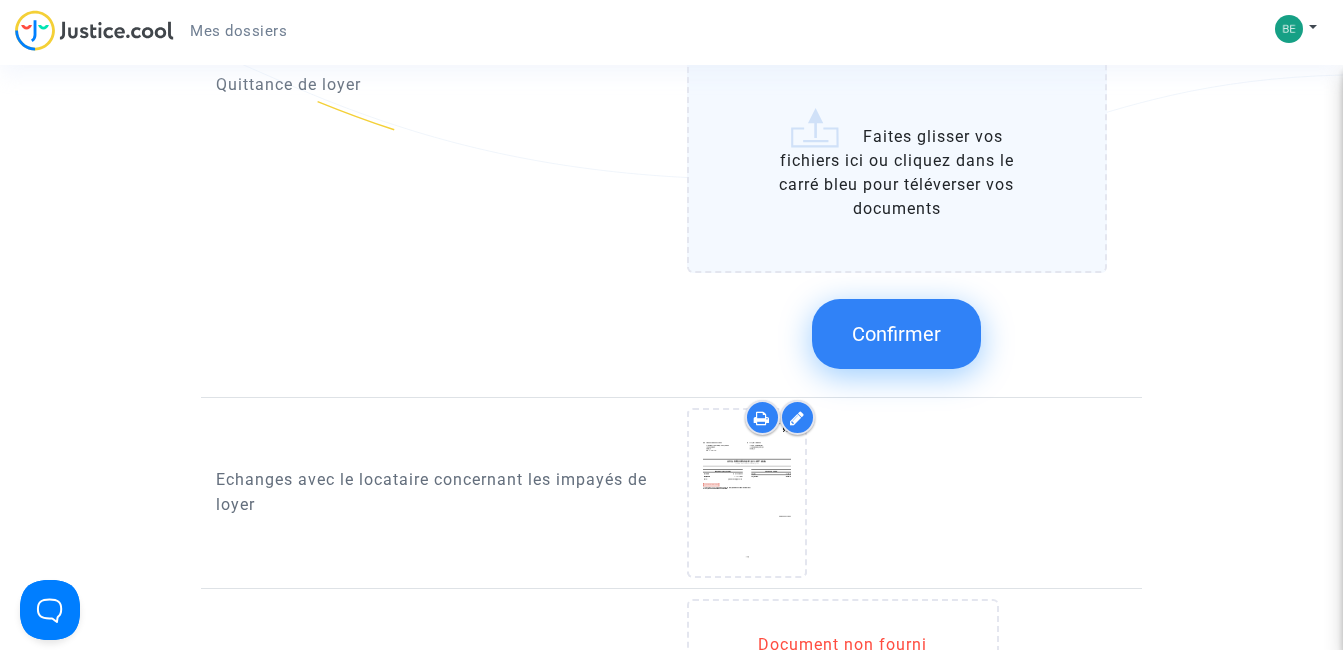 click on "Confirmer" 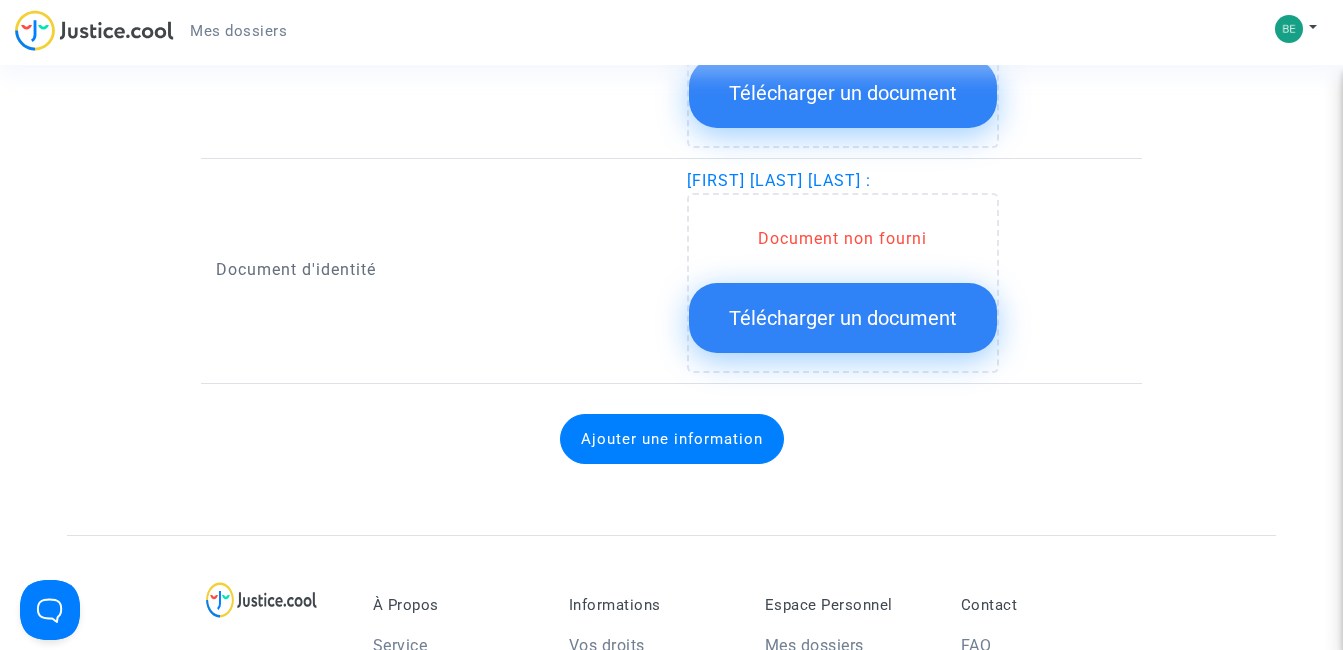 scroll, scrollTop: 2079, scrollLeft: 0, axis: vertical 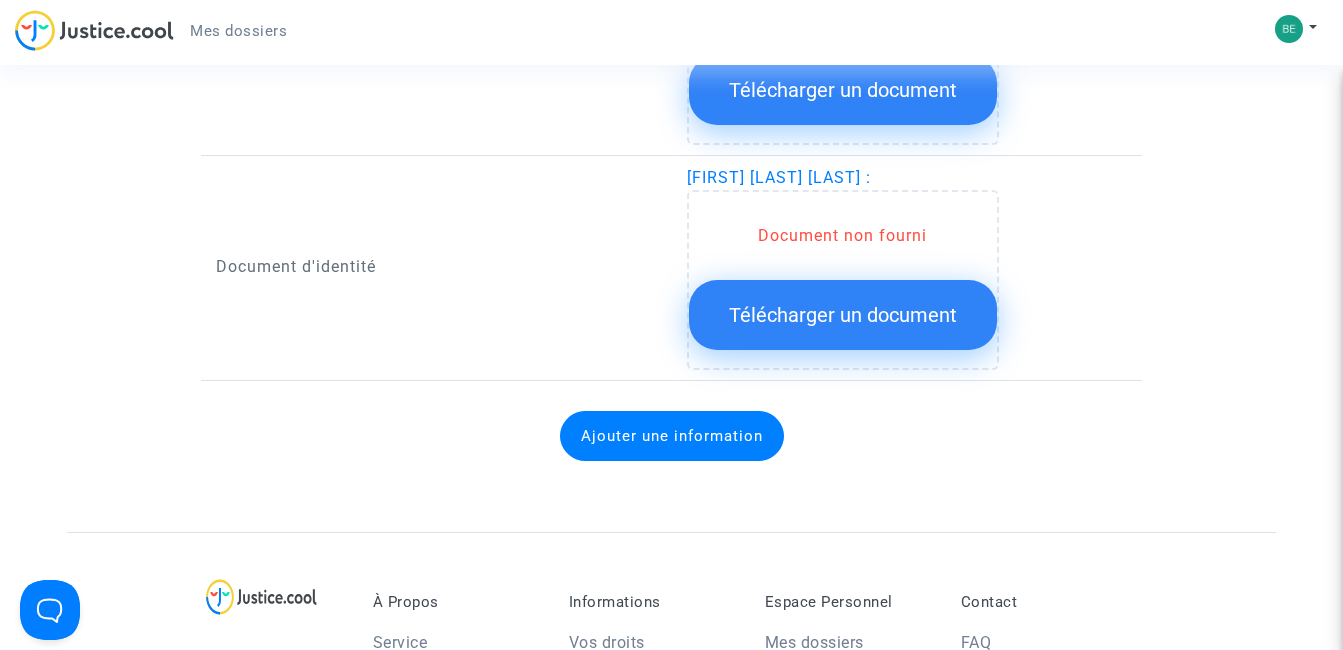 click on "Télécharger un document" 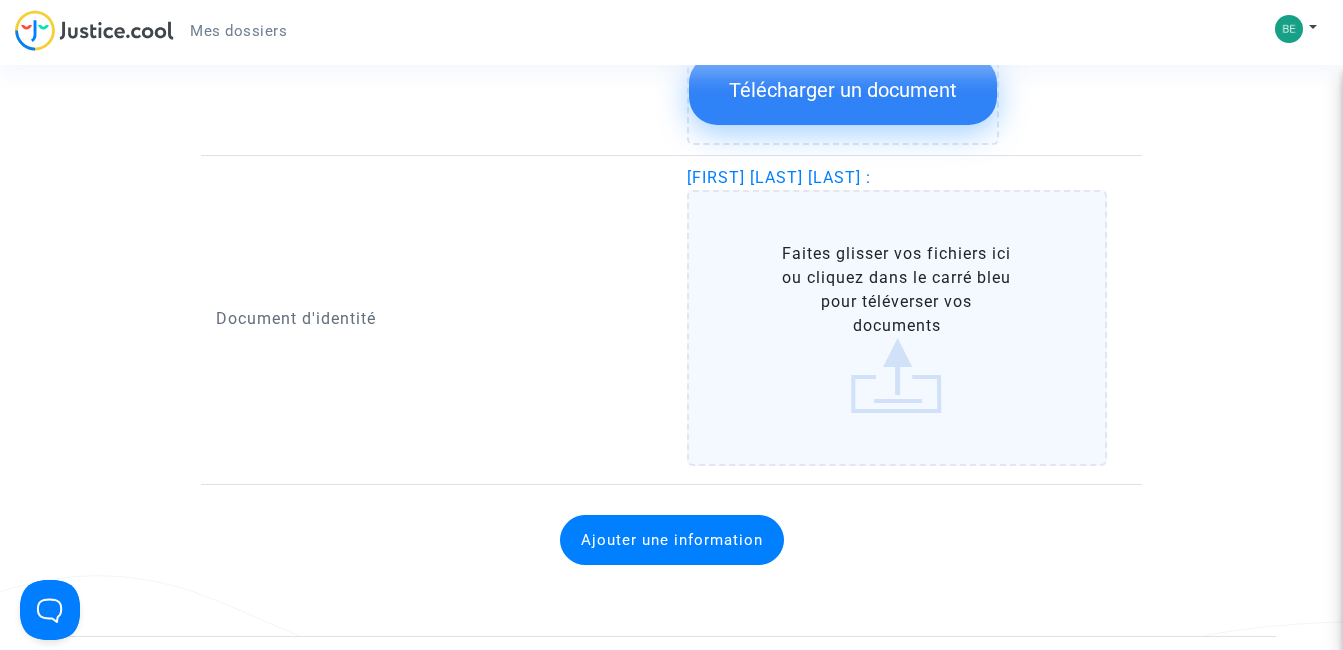 click on "Ajouter une information" 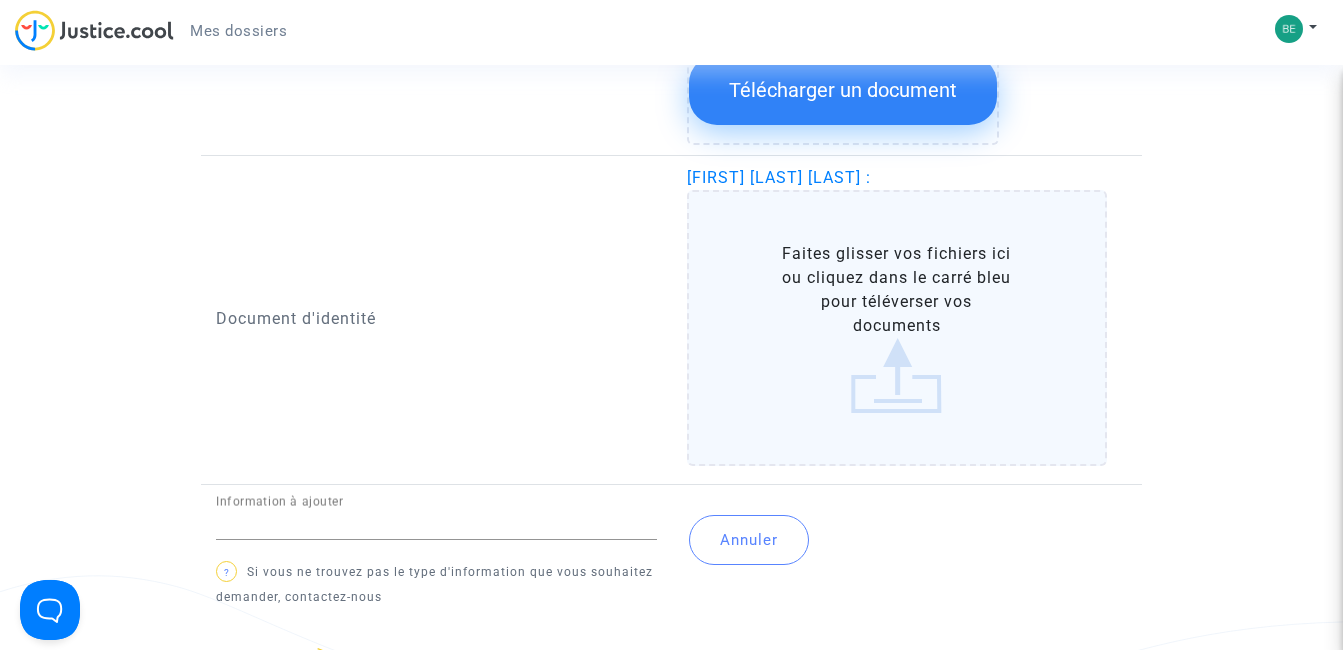 click on "Document d'identité  [FIRST] [LAST] [LAST] :   Faites glisser vos fichiers ici ou cliquez dans le carré bleu pour téléverser vos documents  Information à ajouter ? Si vous ne trouvez pas le type d'information que vous souhaitez demander, contactez-nous  Annuler" 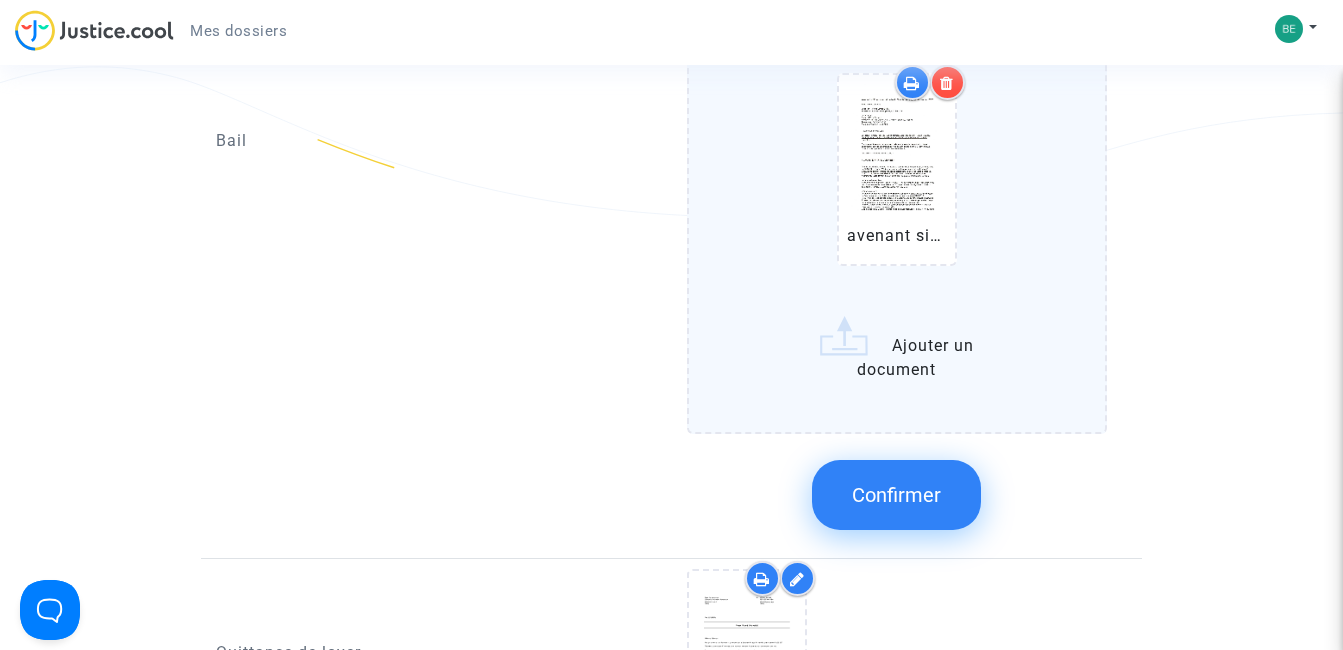 scroll, scrollTop: 1039, scrollLeft: 0, axis: vertical 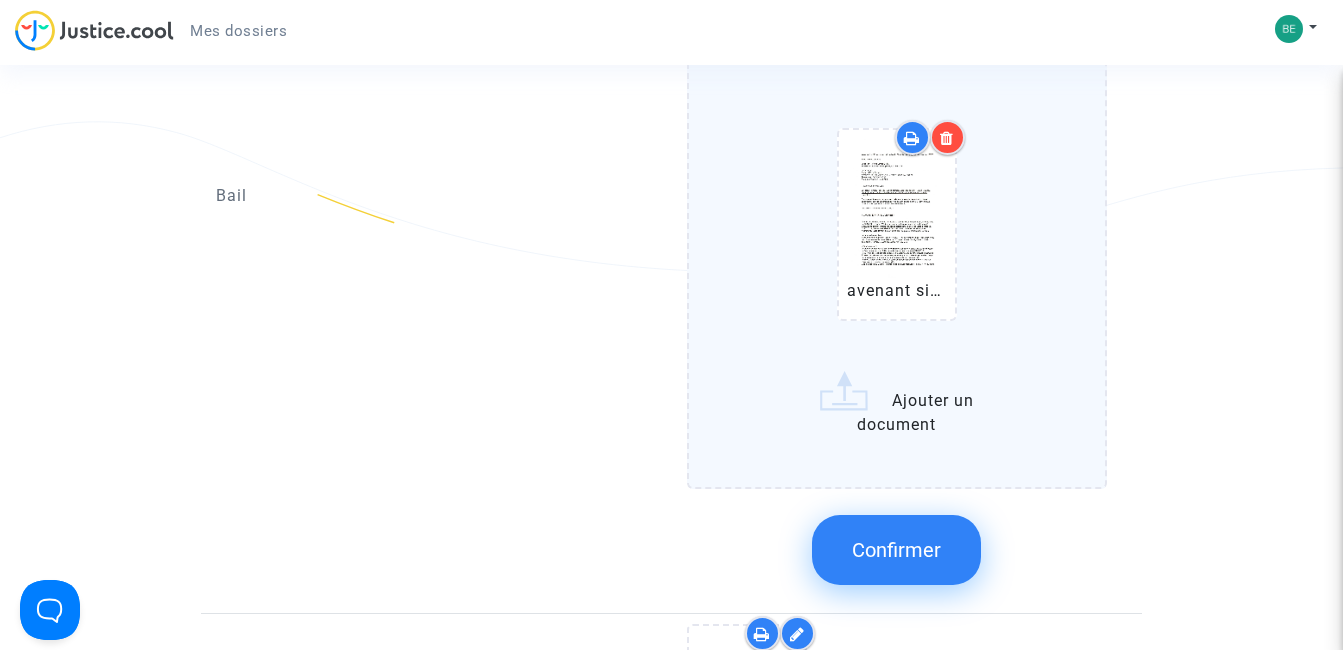 click on "Confirmer" 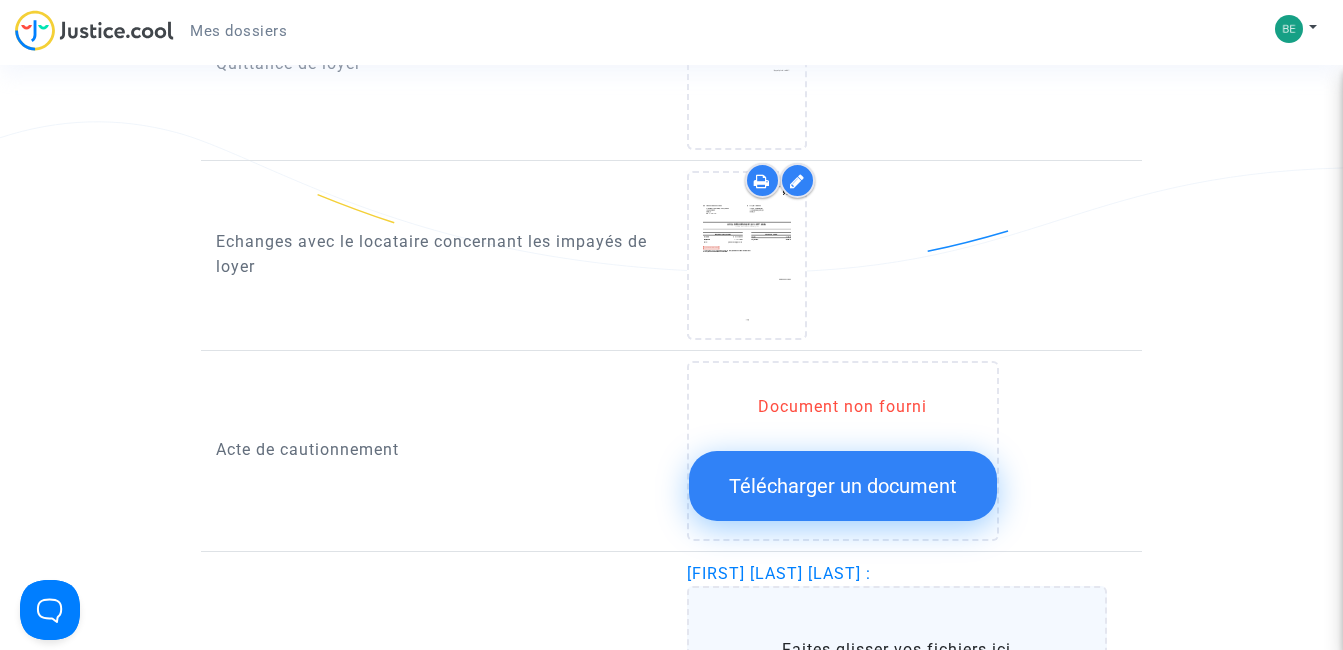 click on "Document d'identité  [FIRST] [LAST] [LAST] :   Faites glisser vos fichiers ici ou cliquez dans le carré bleu pour téléverser vos documents  Information à ajouter ? Si vous ne trouvez pas le type d'information que vous souhaitez demander, contactez-nous  Annuler" 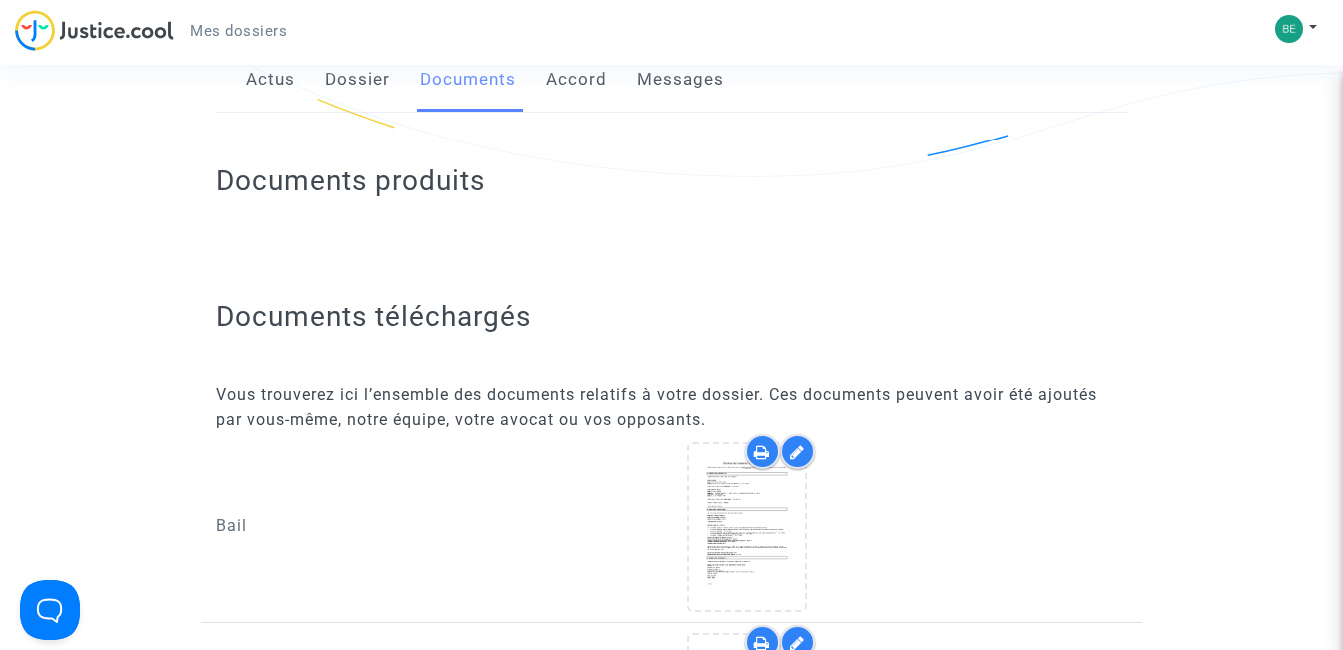 scroll, scrollTop: 199, scrollLeft: 0, axis: vertical 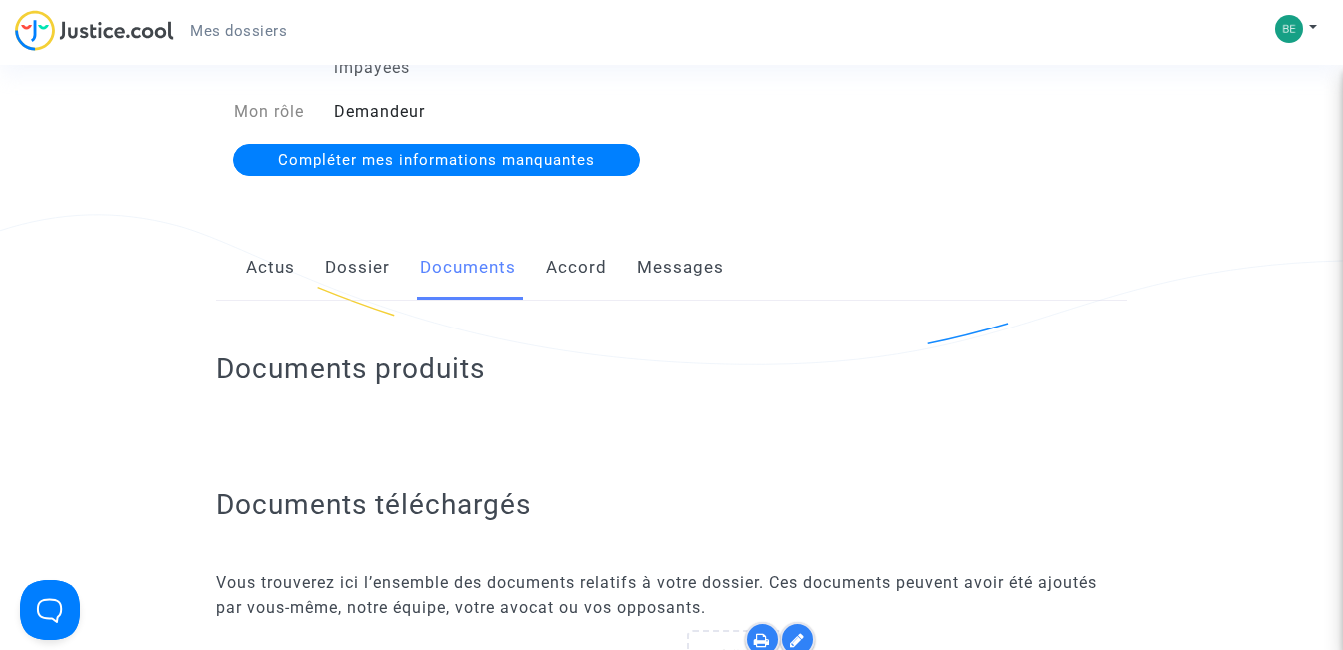 click on "Dossier" 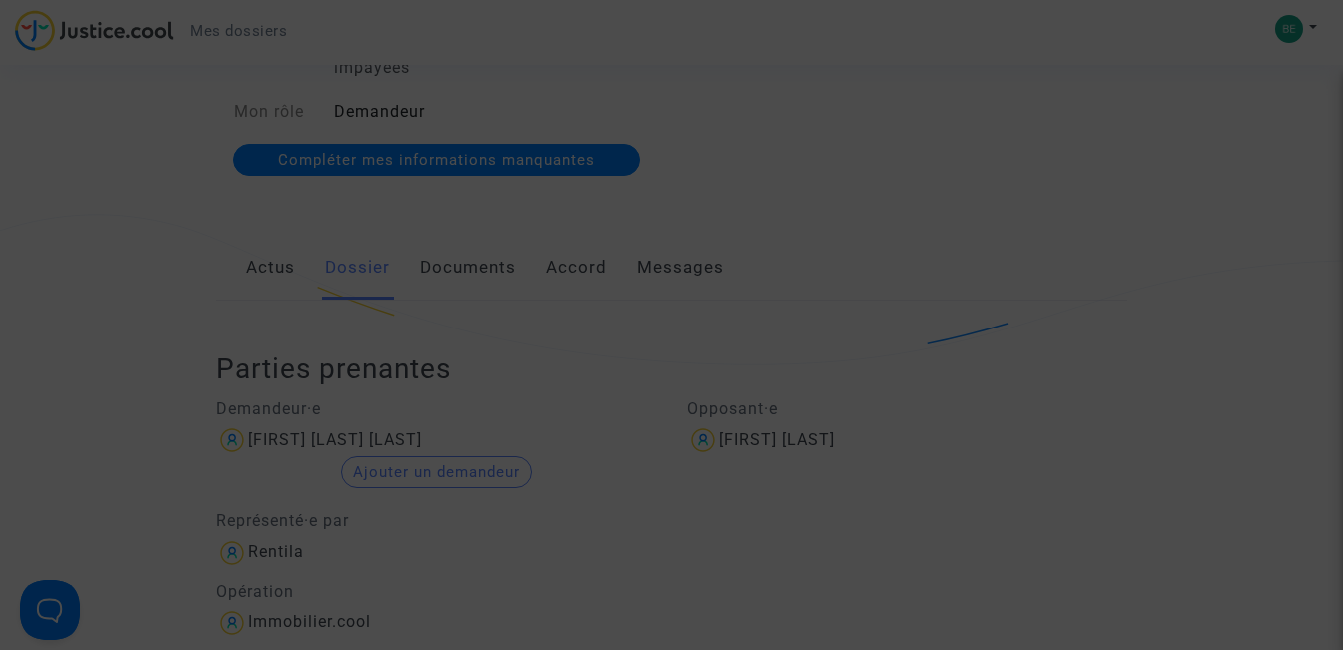 click at bounding box center [671, 325] 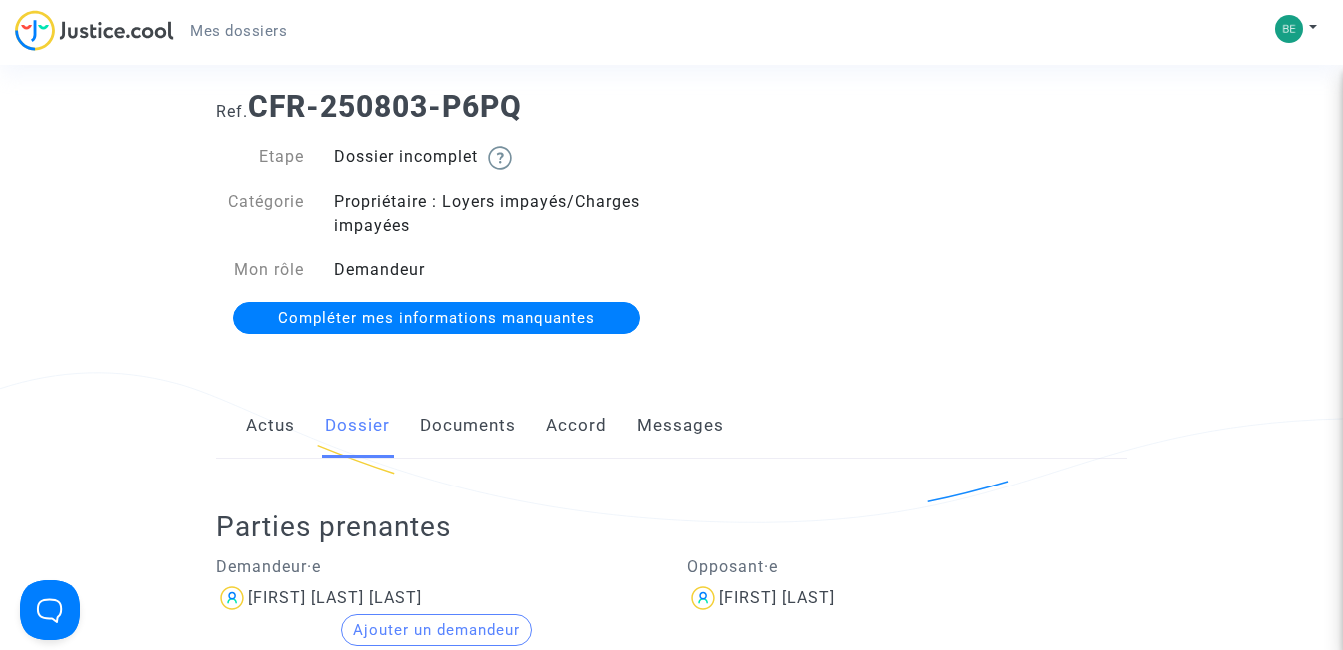 scroll, scrollTop: 39, scrollLeft: 0, axis: vertical 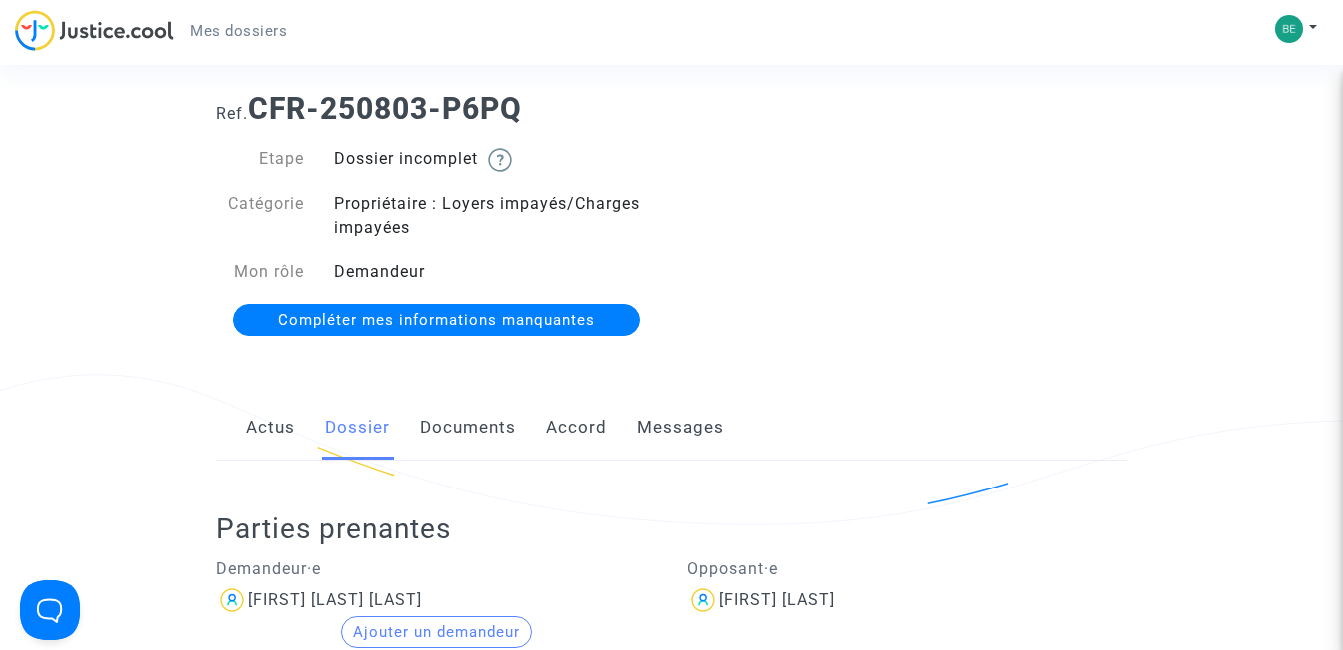 click on "Accord" 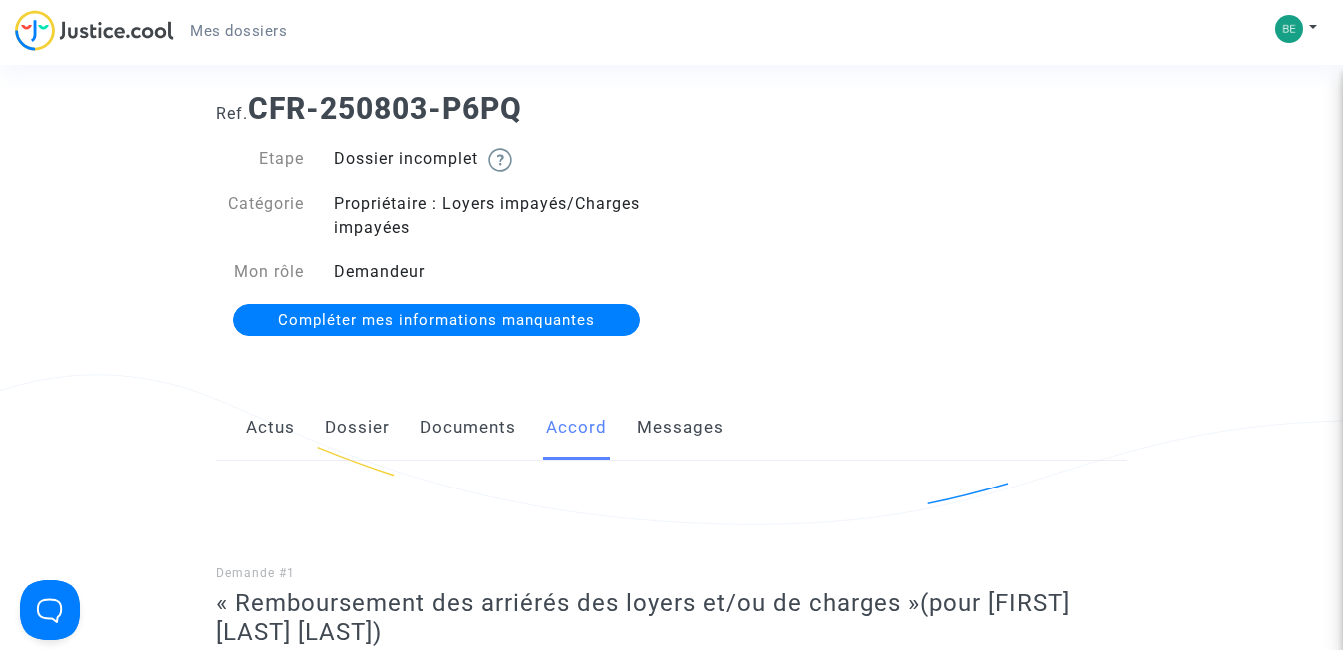 scroll, scrollTop: 43, scrollLeft: 0, axis: vertical 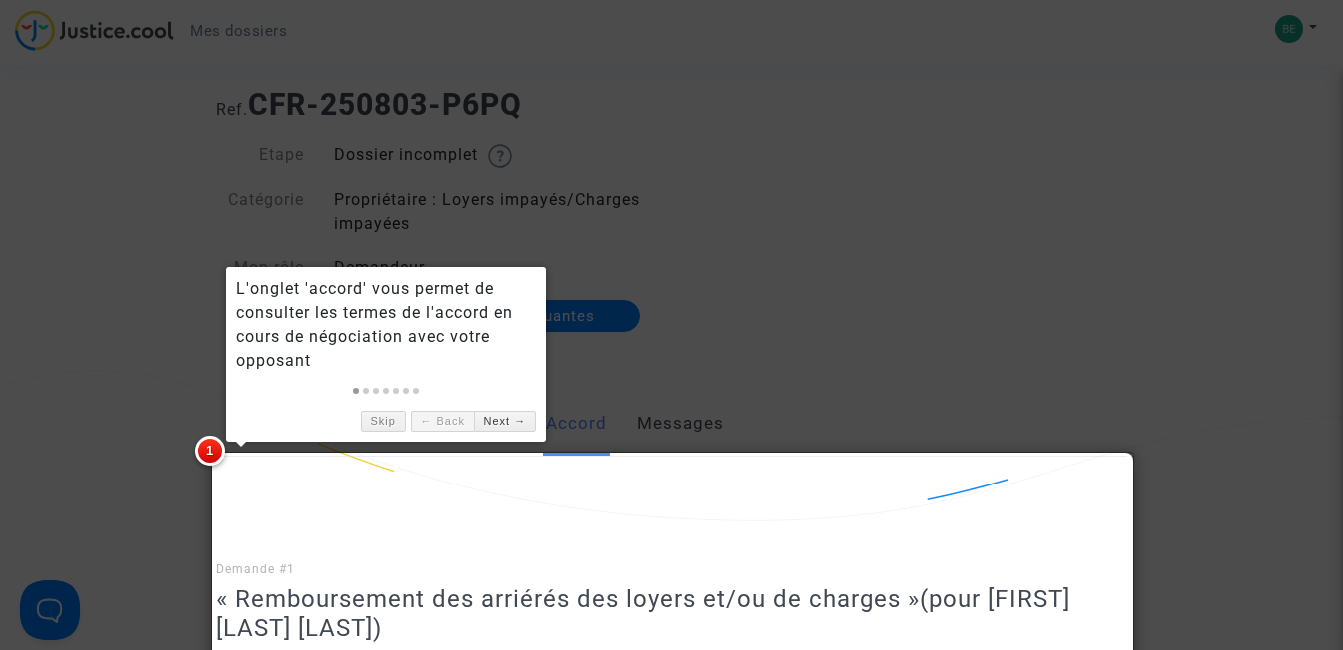 click at bounding box center (671, 325) 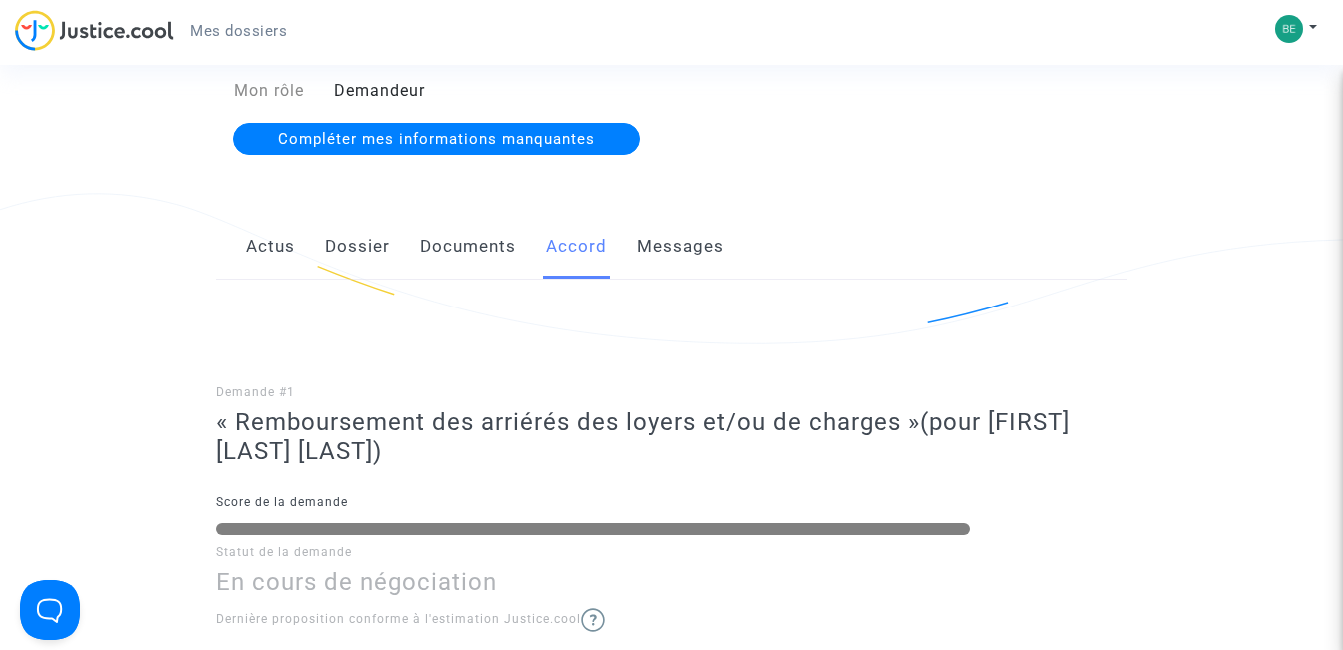 scroll, scrollTop: 203, scrollLeft: 0, axis: vertical 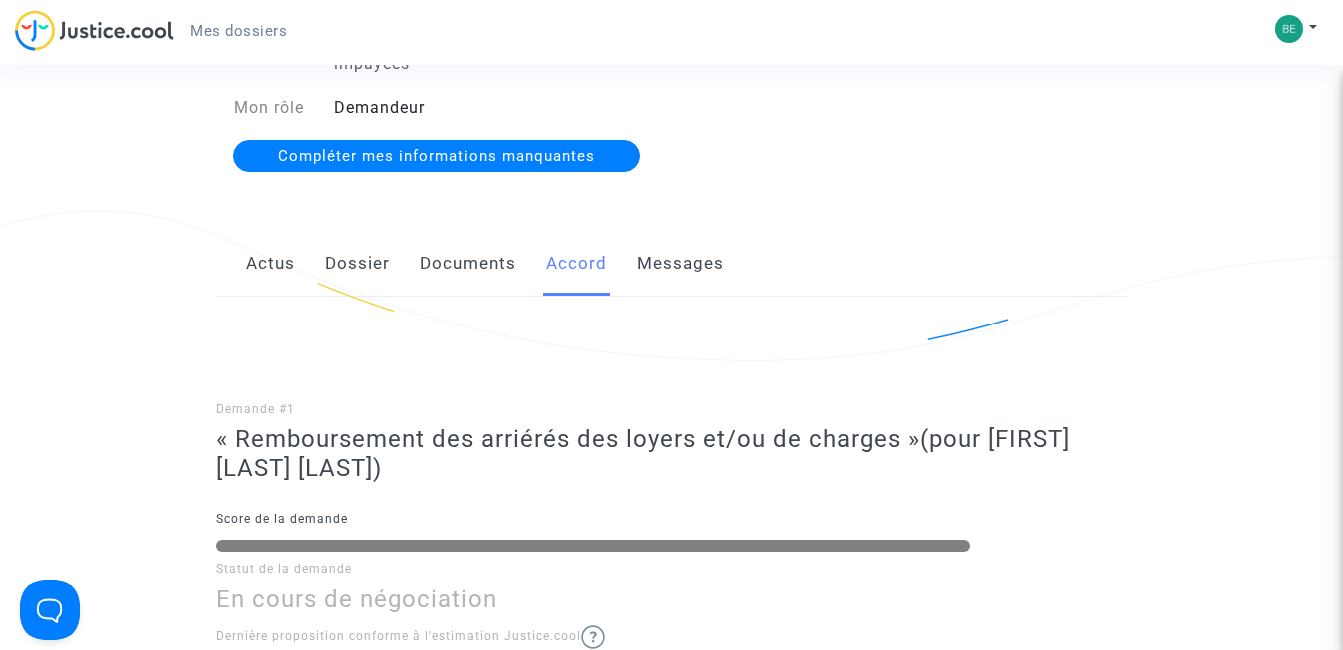 click on "Messages" 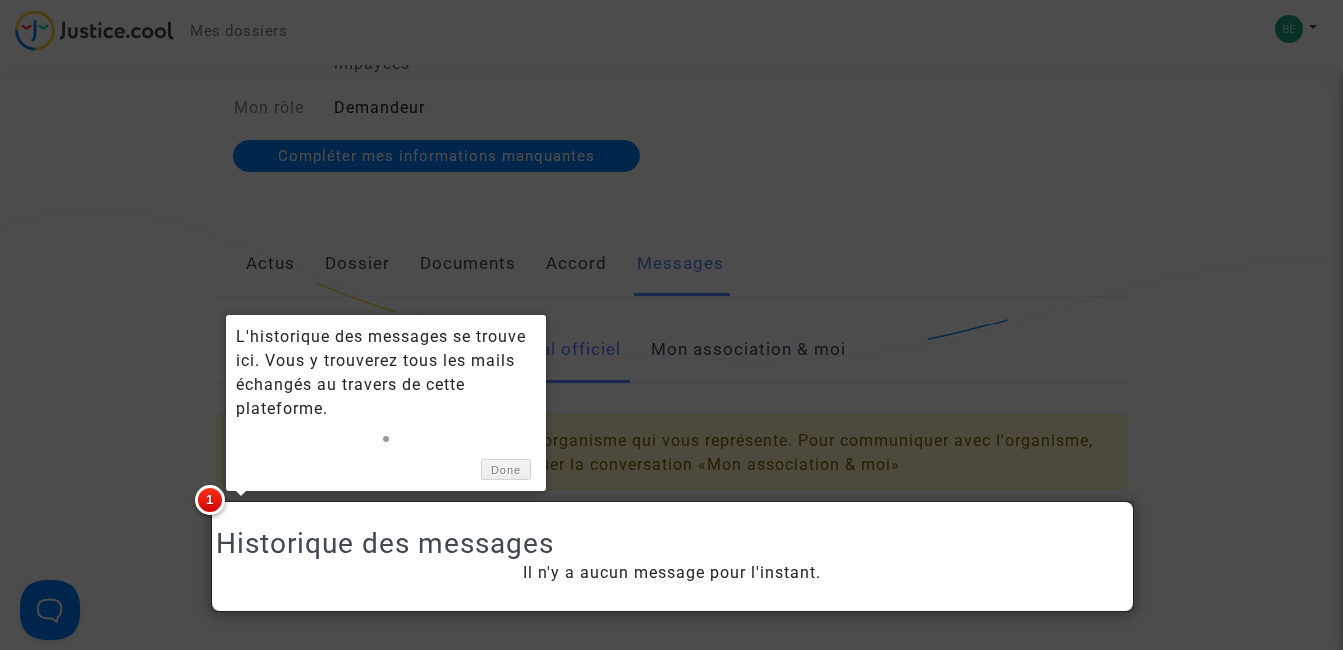 scroll, scrollTop: 311, scrollLeft: 0, axis: vertical 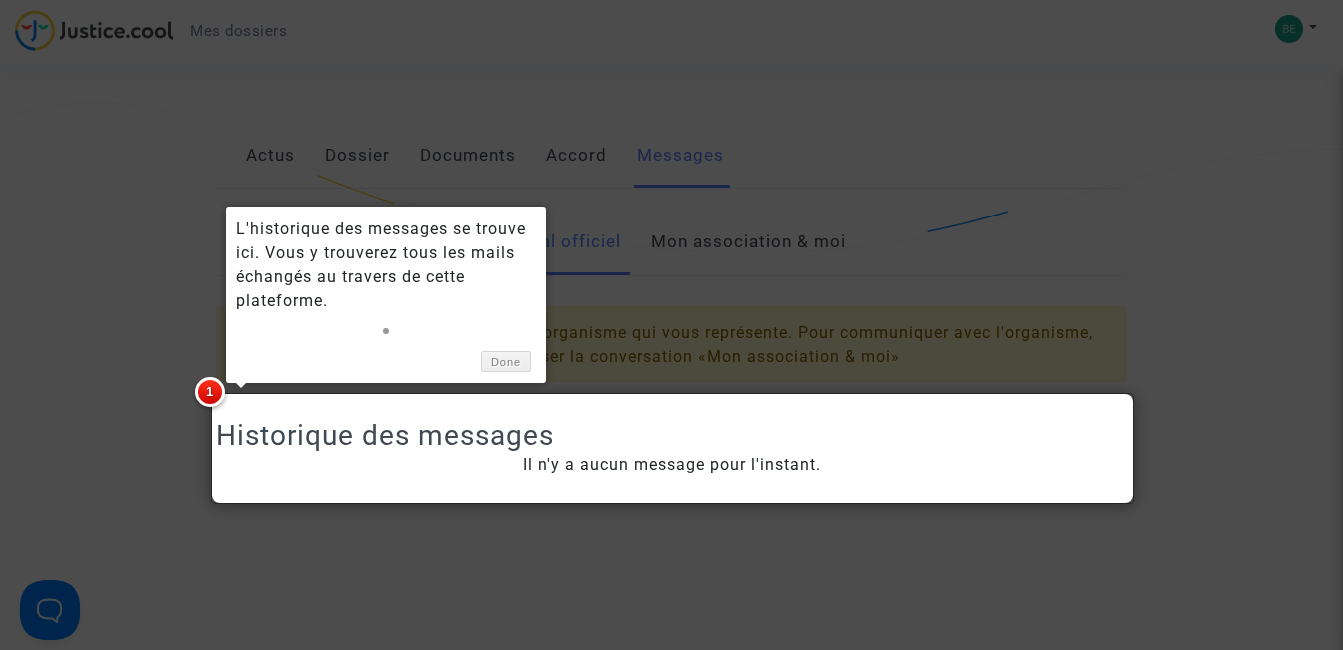 click at bounding box center (671, 325) 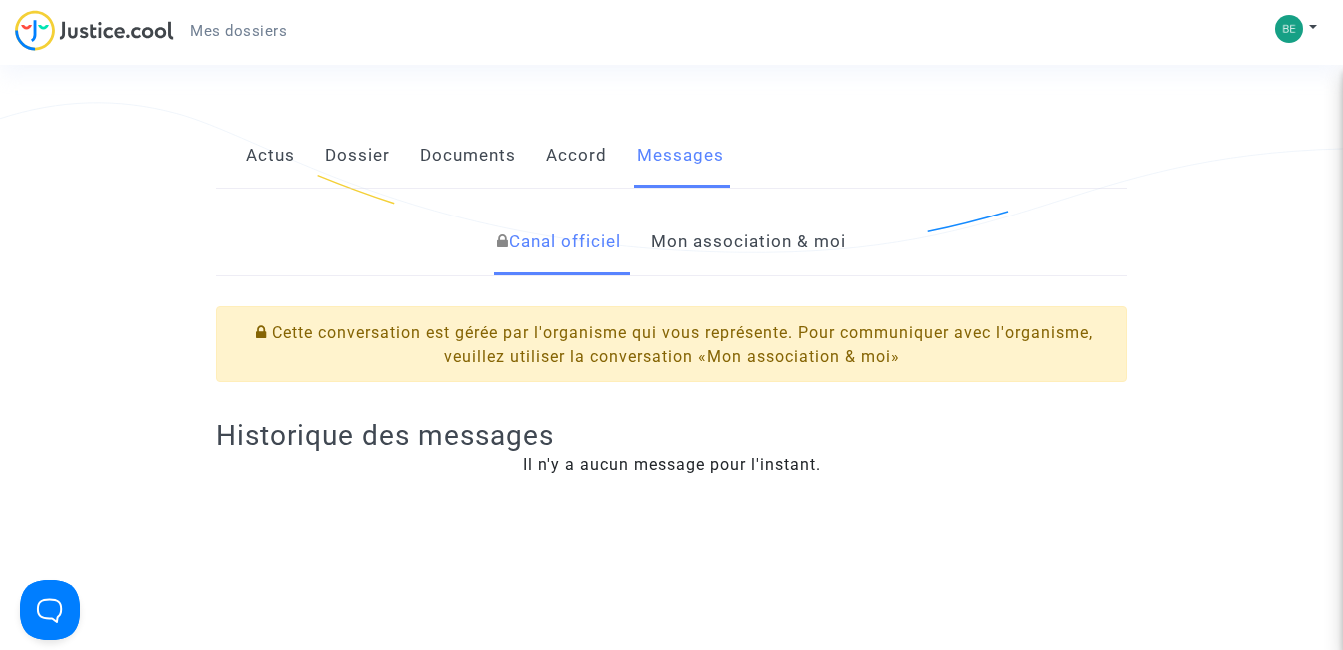 click on "Actus" 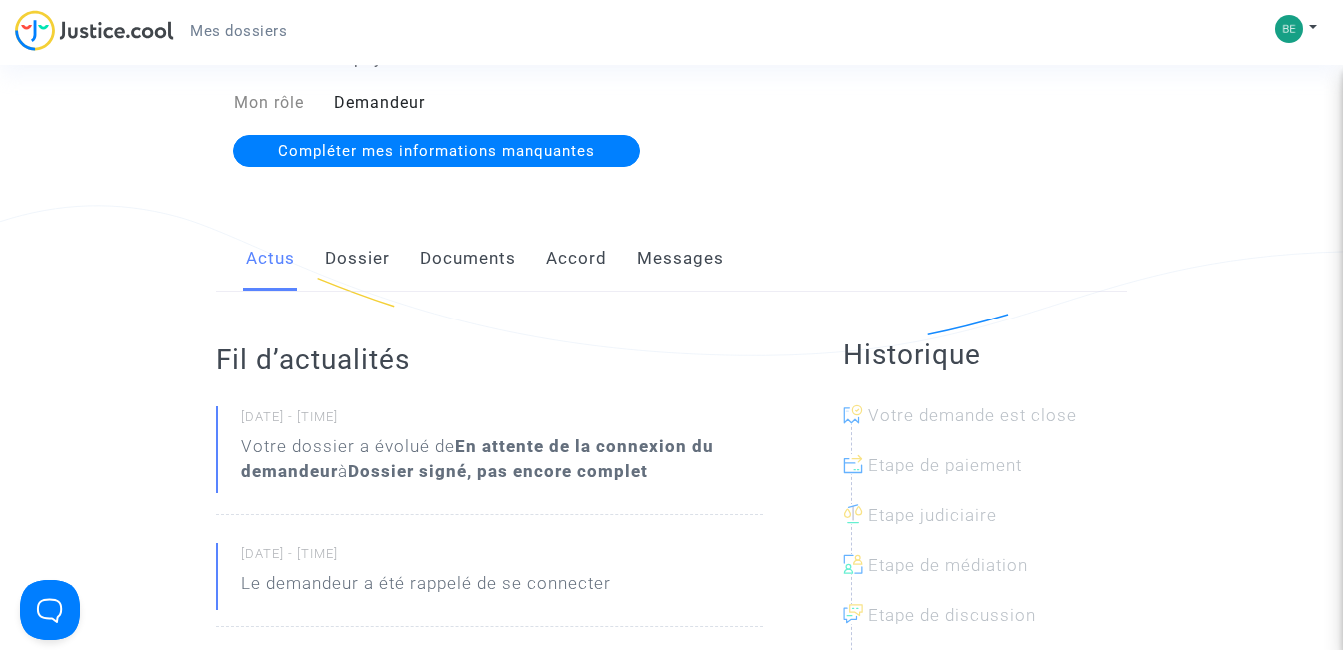 scroll, scrollTop: 191, scrollLeft: 0, axis: vertical 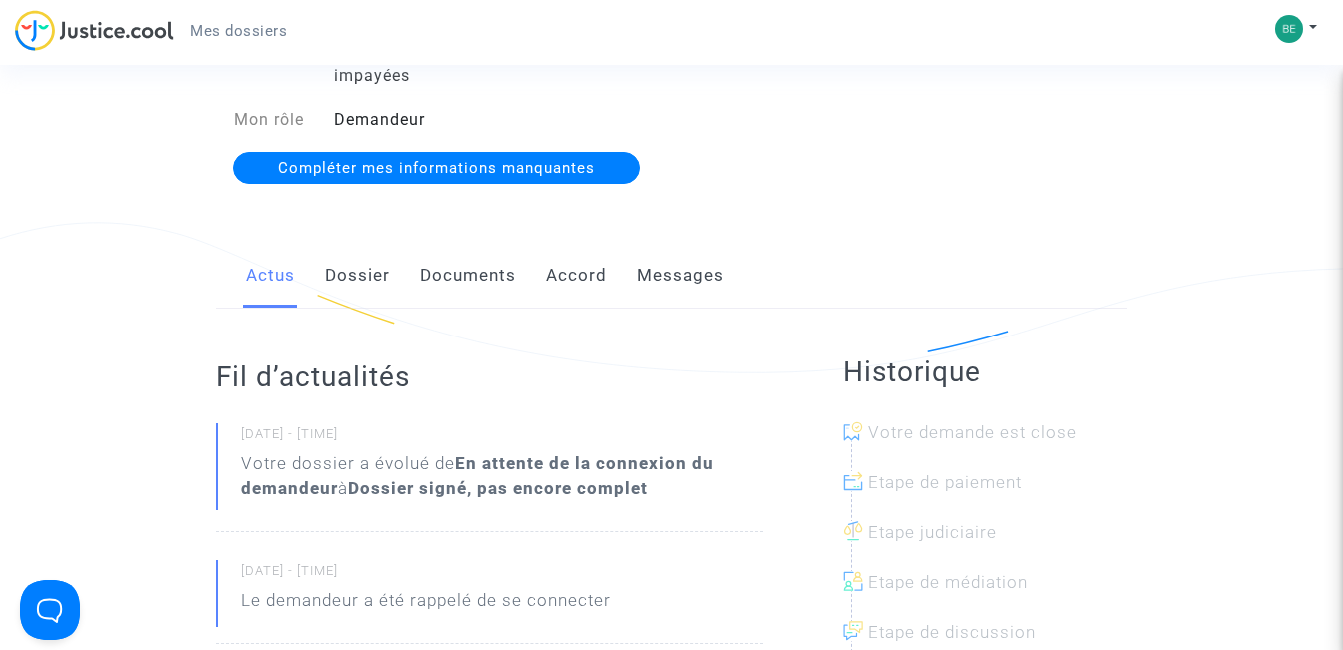 click on "Dossier incomplet  [DATE] Durée de cette étape : 60 jours maximum Il manque encore des documents obligatoires pour compléter votre dossier.   Que dois-je faire à cette étape ? Durant cette étape, il vous suffit de terminer le formulaire que vous aviez démarré, et compléter les informations obligatoires manquantes. Que se passe-t-il ensuite ? Historique Votre demande est close Etape de paiement" 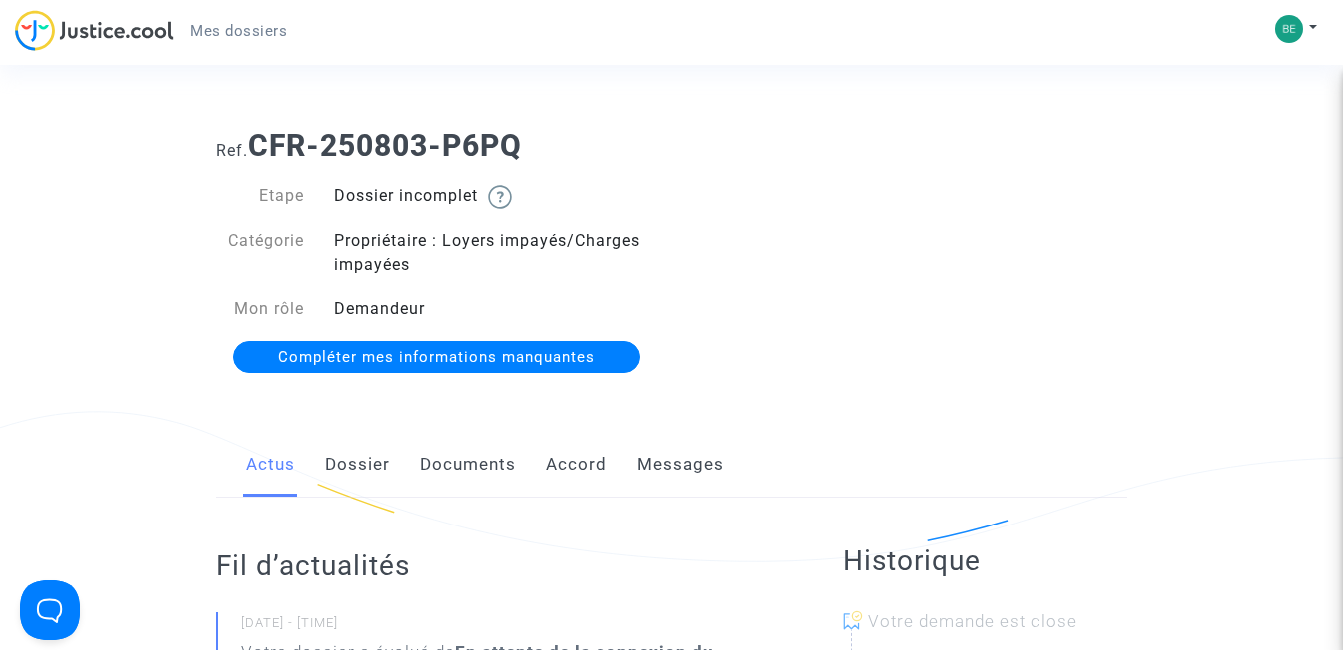 scroll, scrollTop: 0, scrollLeft: 0, axis: both 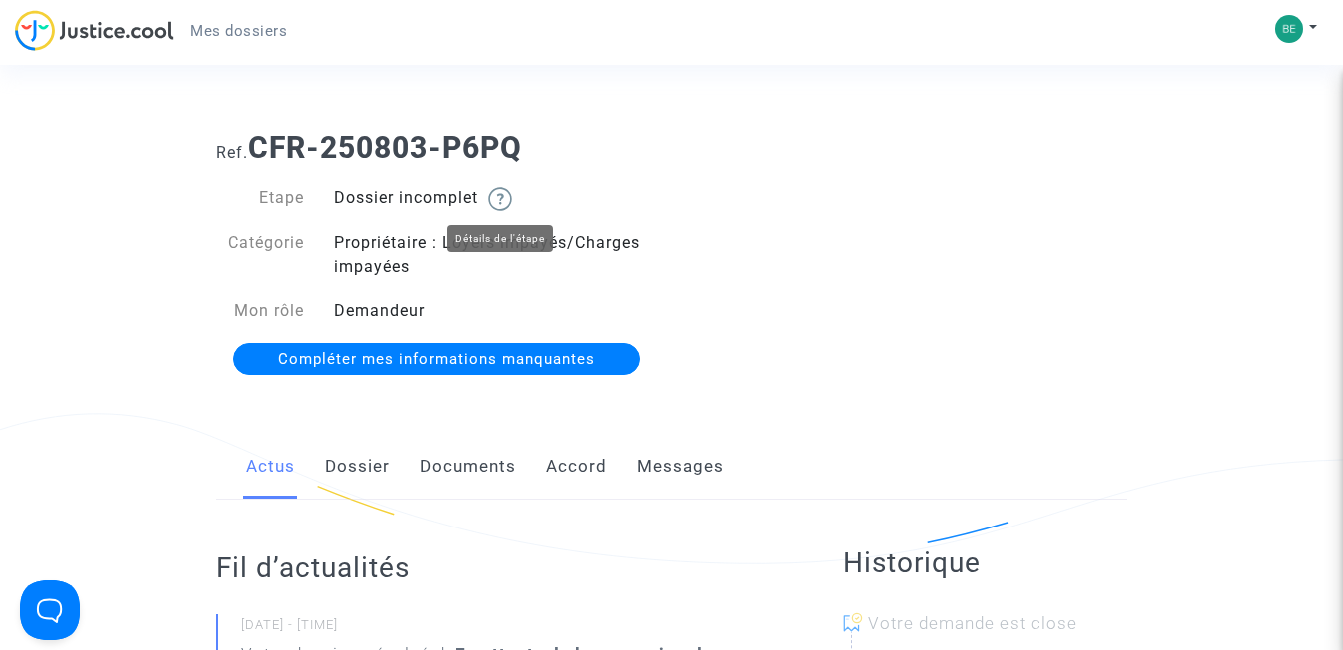 click 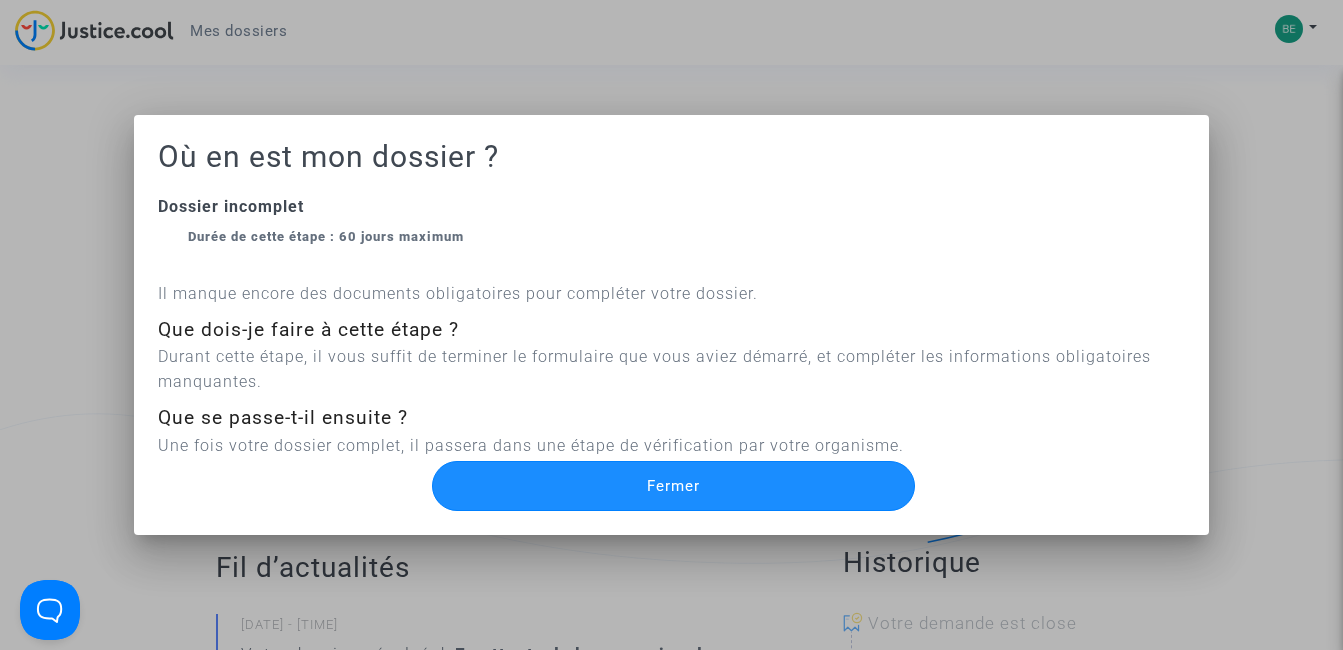 click on "Fermer" at bounding box center (673, 486) 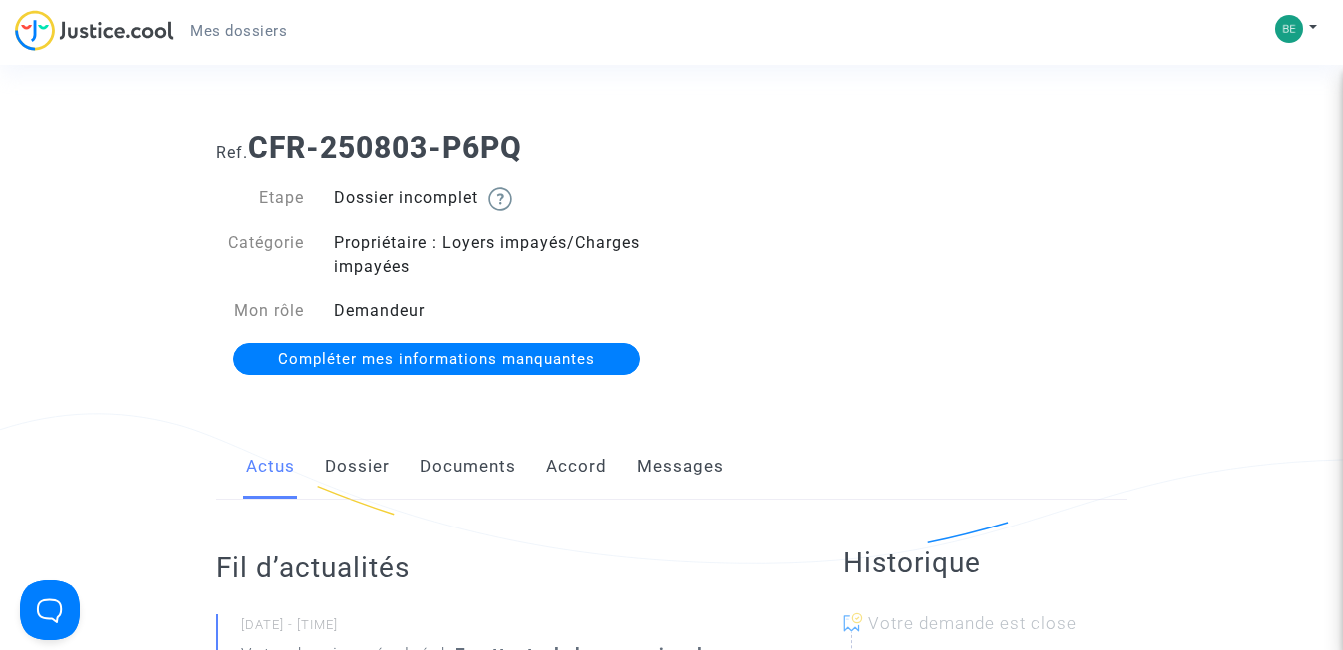 click on "Dossier" 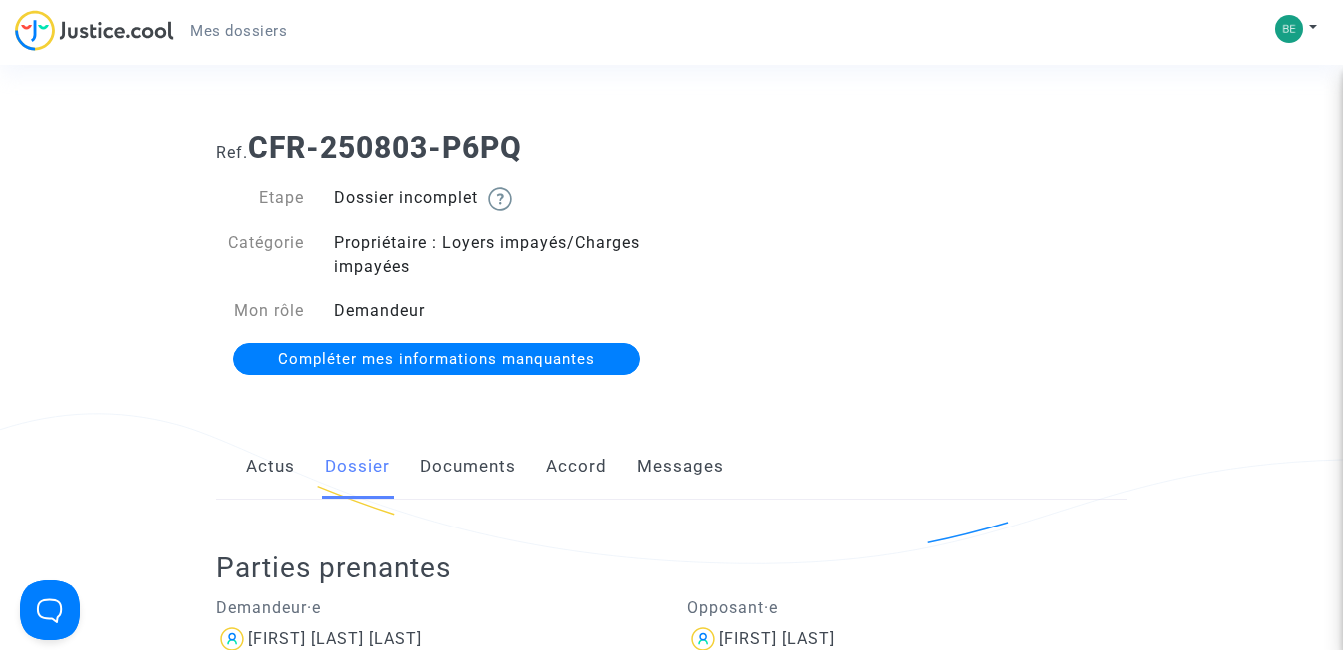 click on "Dossier incomplet" 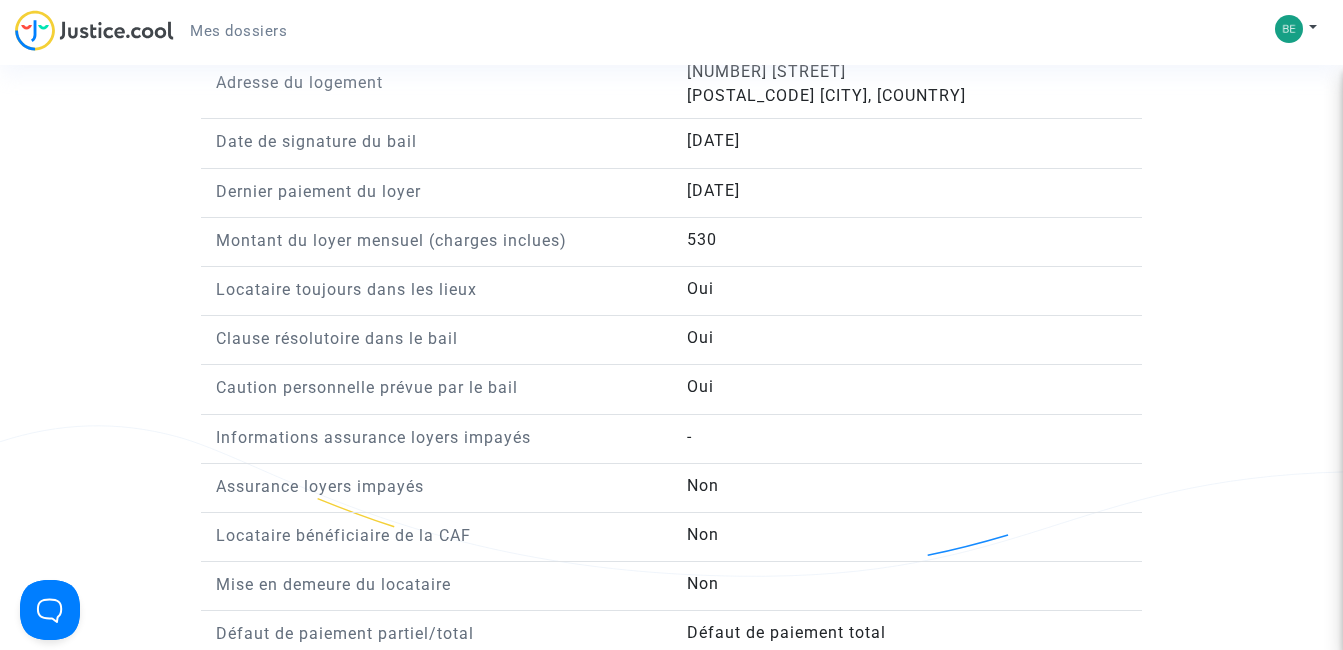 scroll, scrollTop: 1480, scrollLeft: 0, axis: vertical 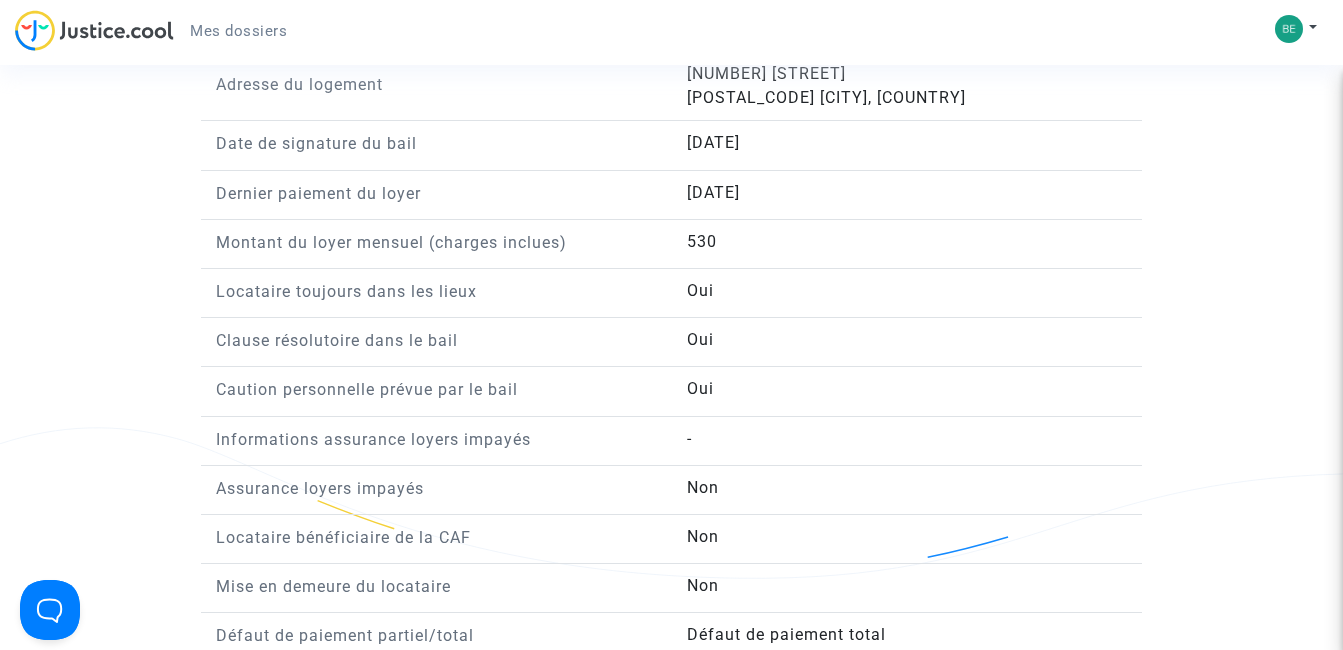 click on "Caution personnelle prévue par le bail" 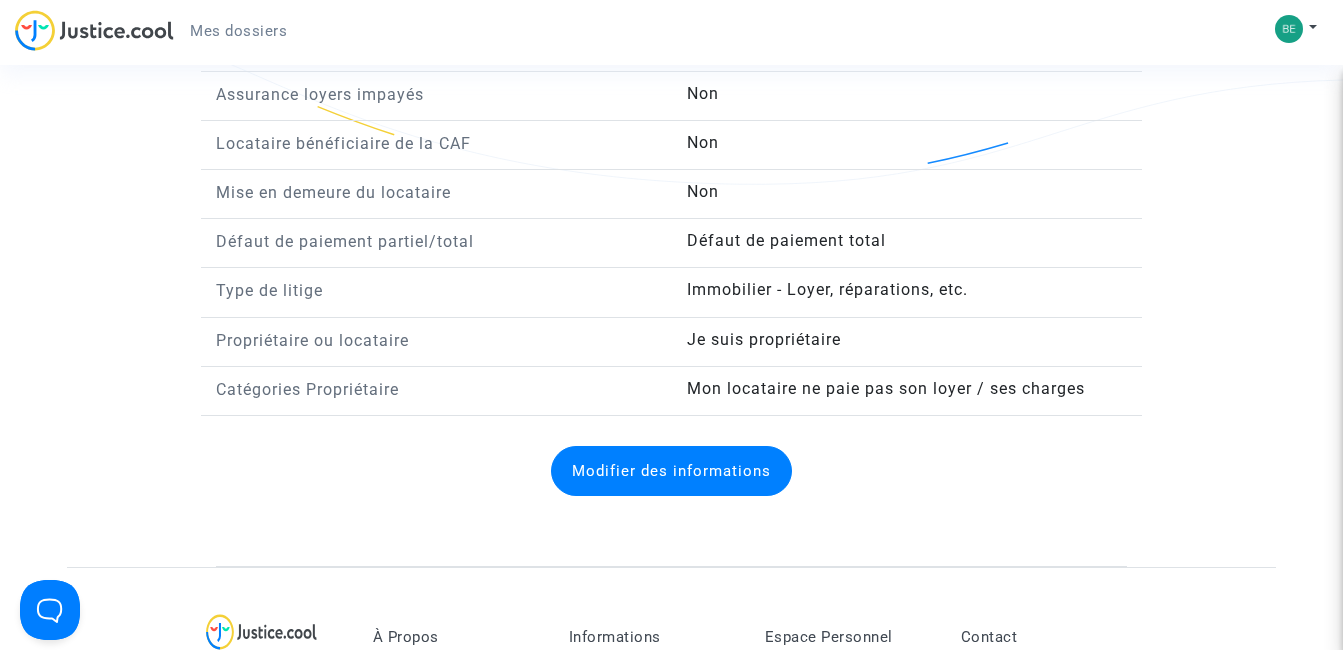 scroll, scrollTop: 1880, scrollLeft: 0, axis: vertical 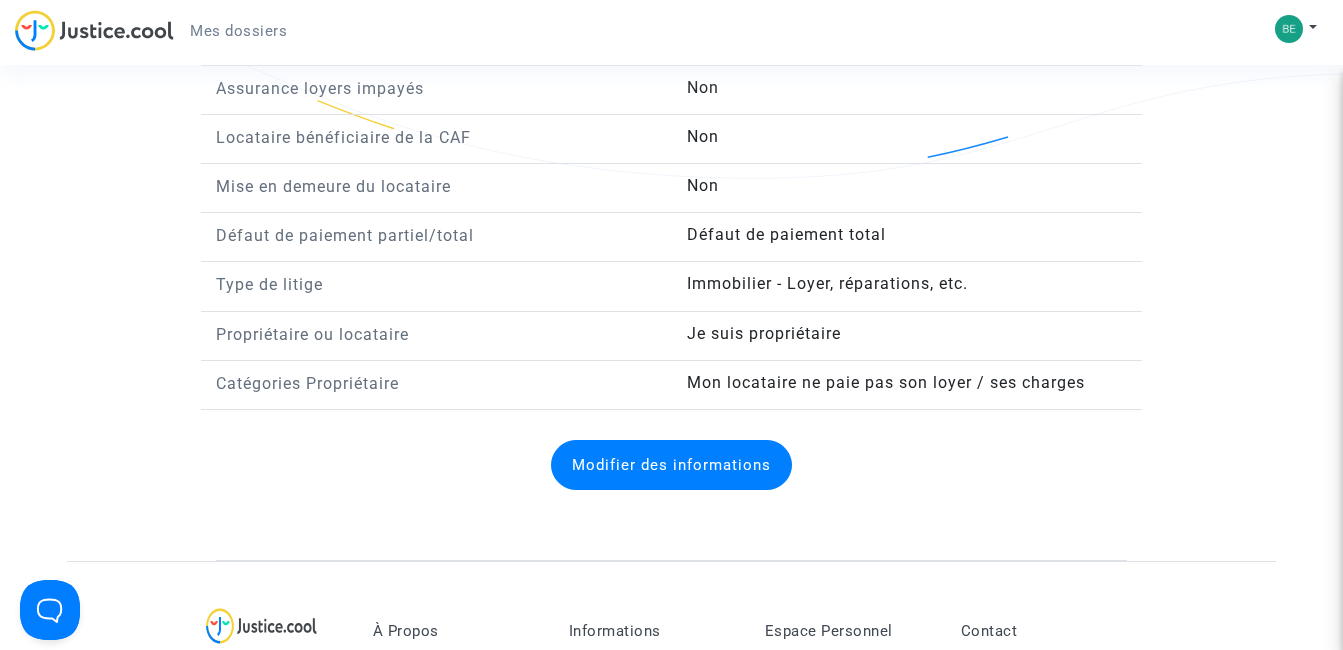 click on "Modifier des informations" 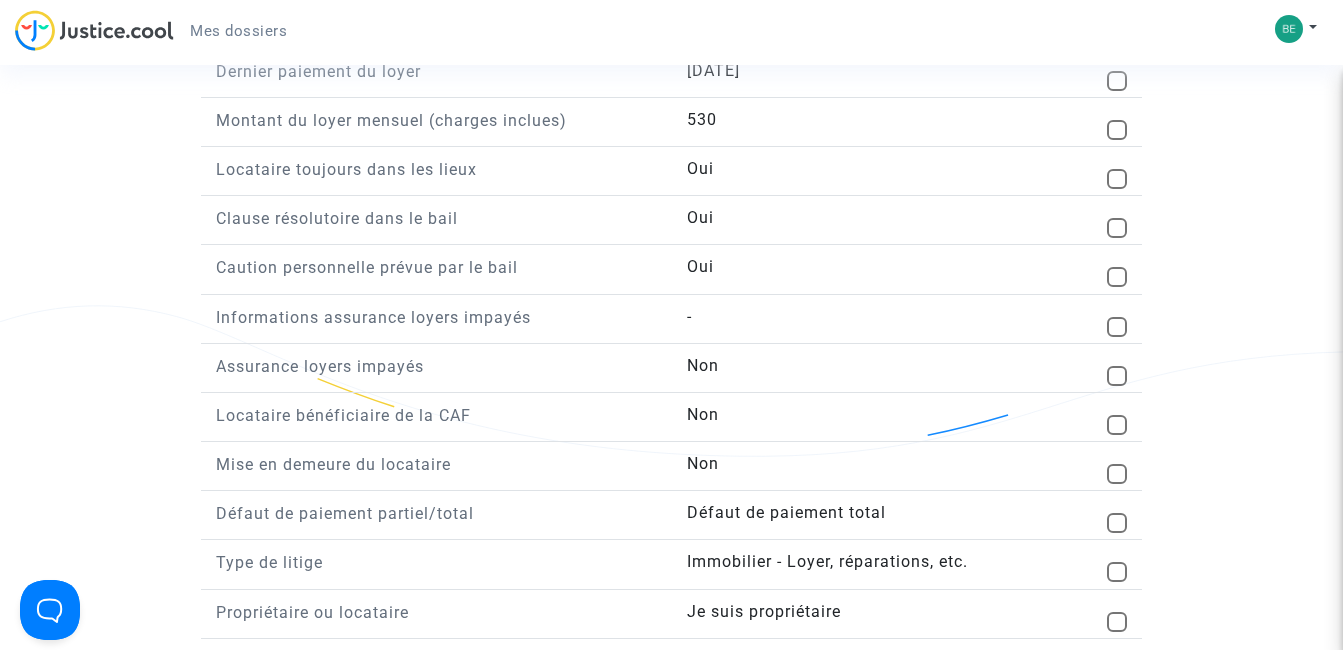 scroll, scrollTop: 1600, scrollLeft: 0, axis: vertical 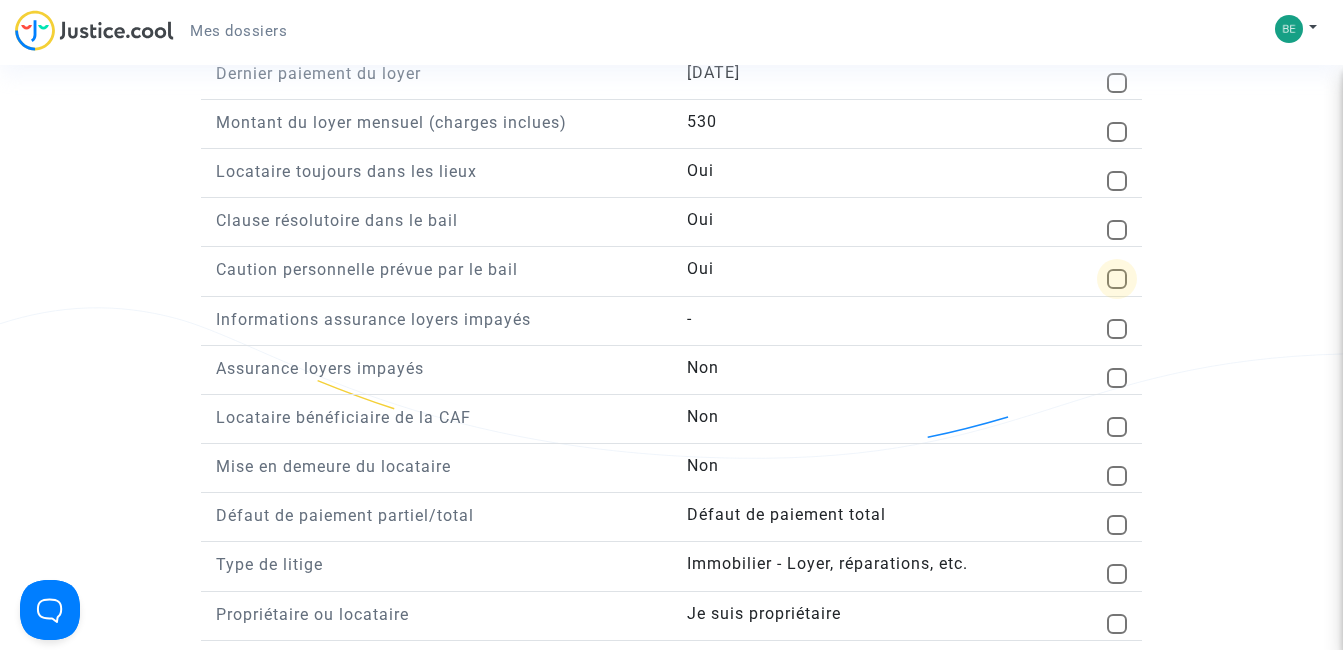 click at bounding box center [1117, 279] 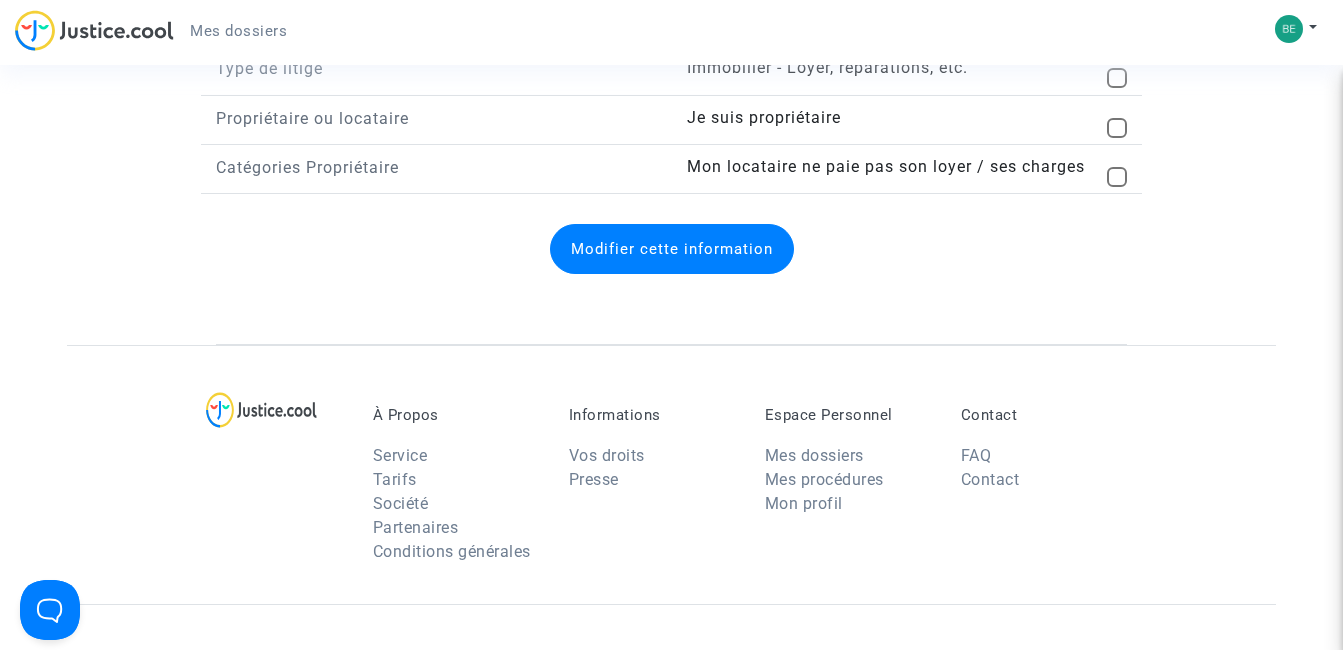 scroll, scrollTop: 2120, scrollLeft: 0, axis: vertical 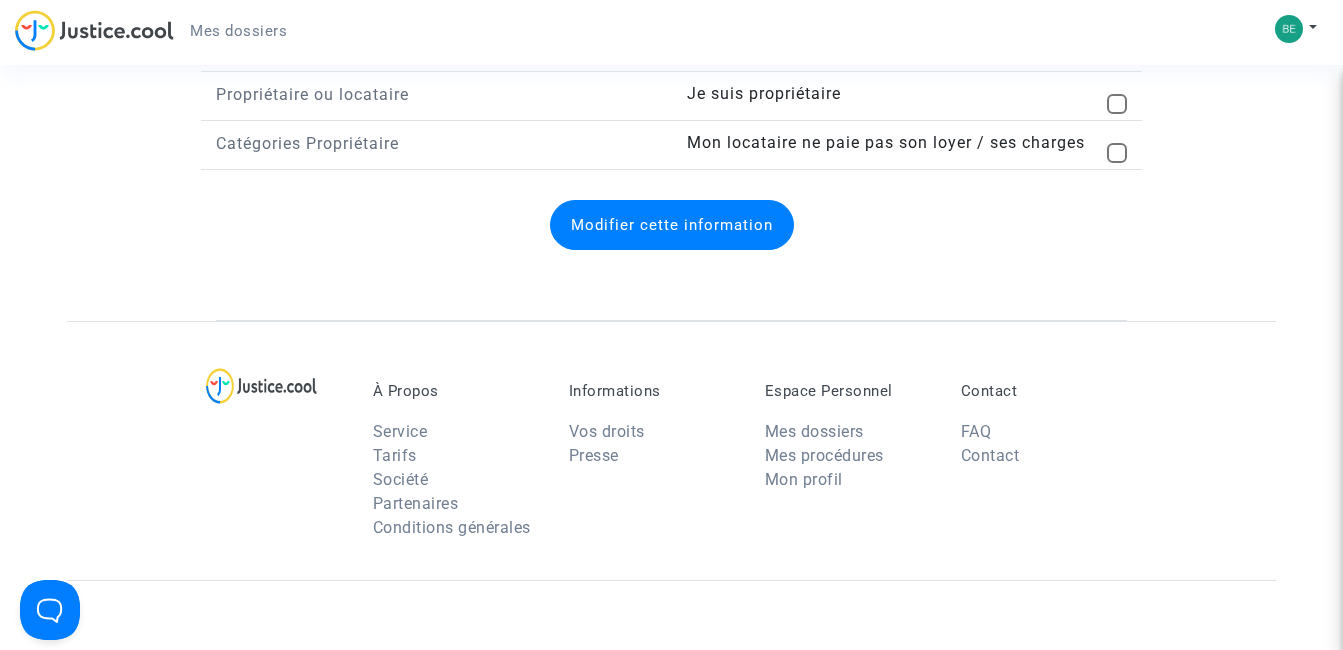 click on "Modifier cette information" 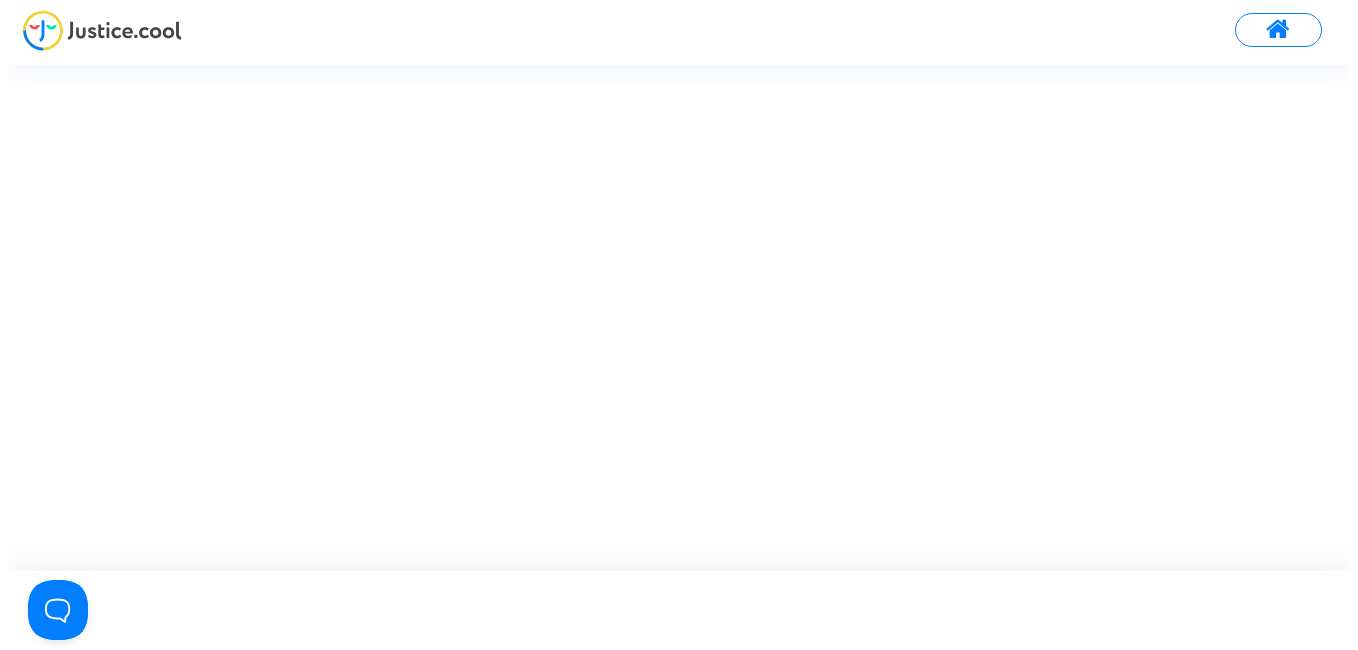 scroll, scrollTop: 0, scrollLeft: 0, axis: both 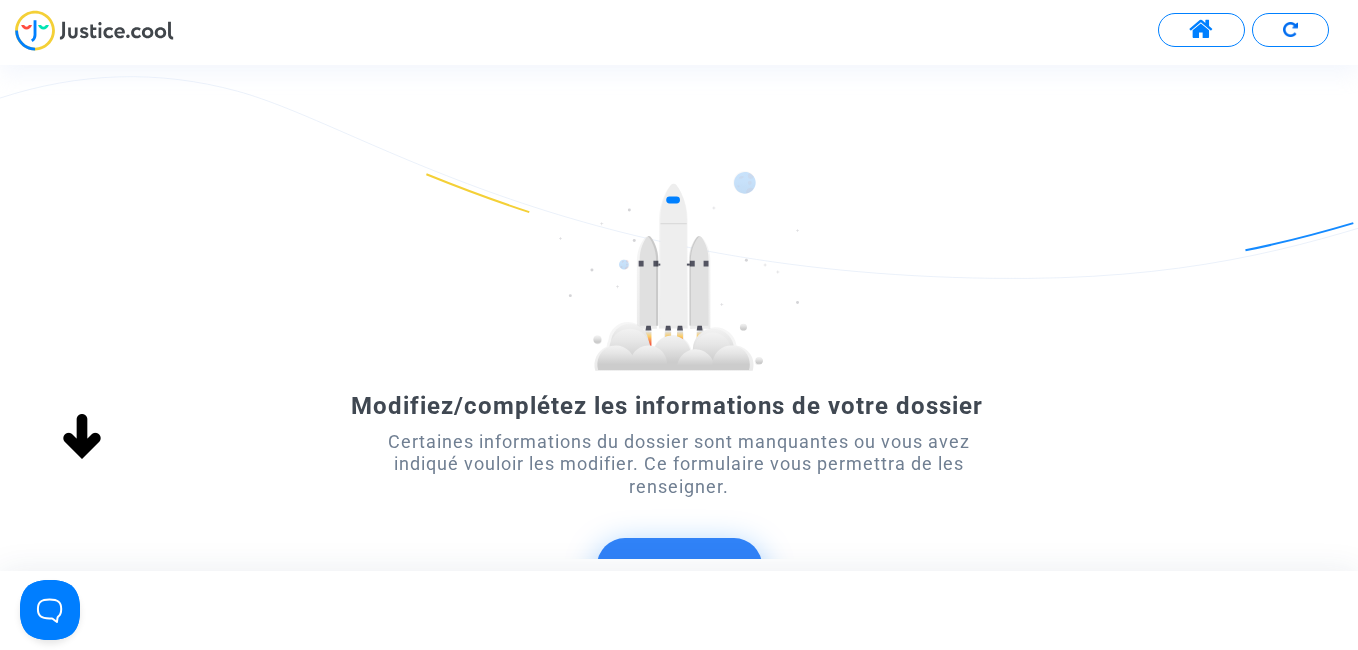 click 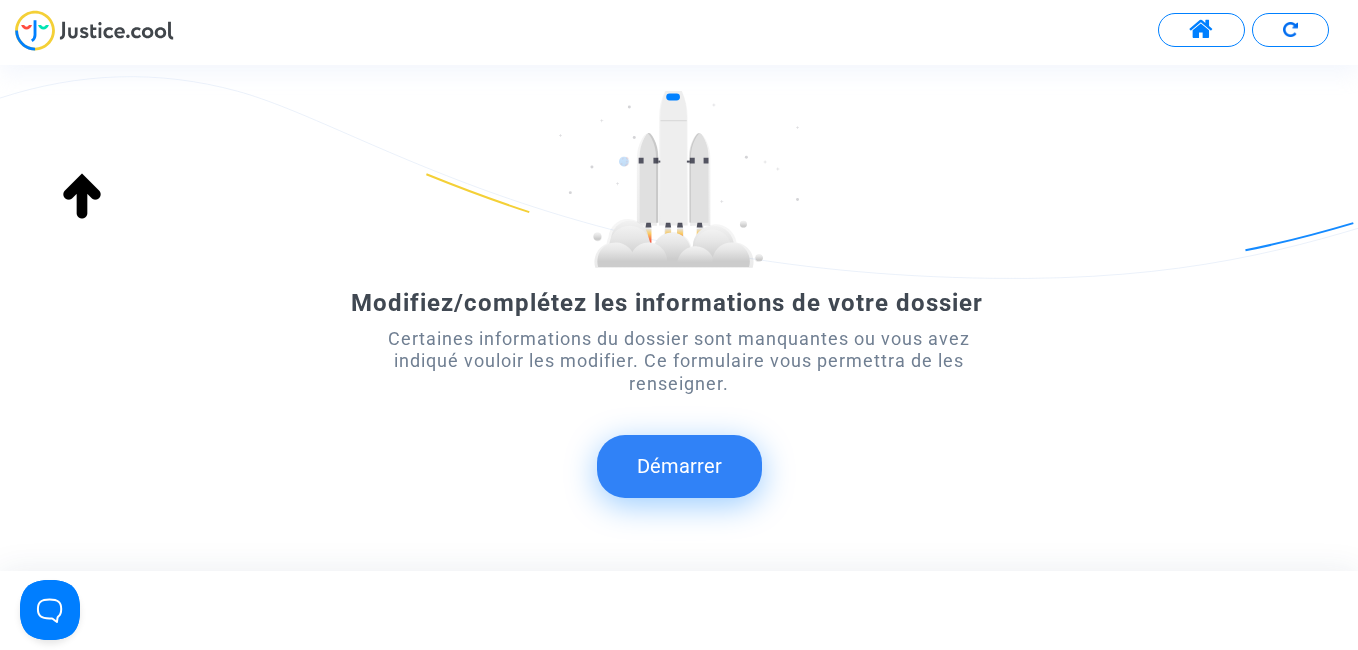 scroll, scrollTop: 180, scrollLeft: 0, axis: vertical 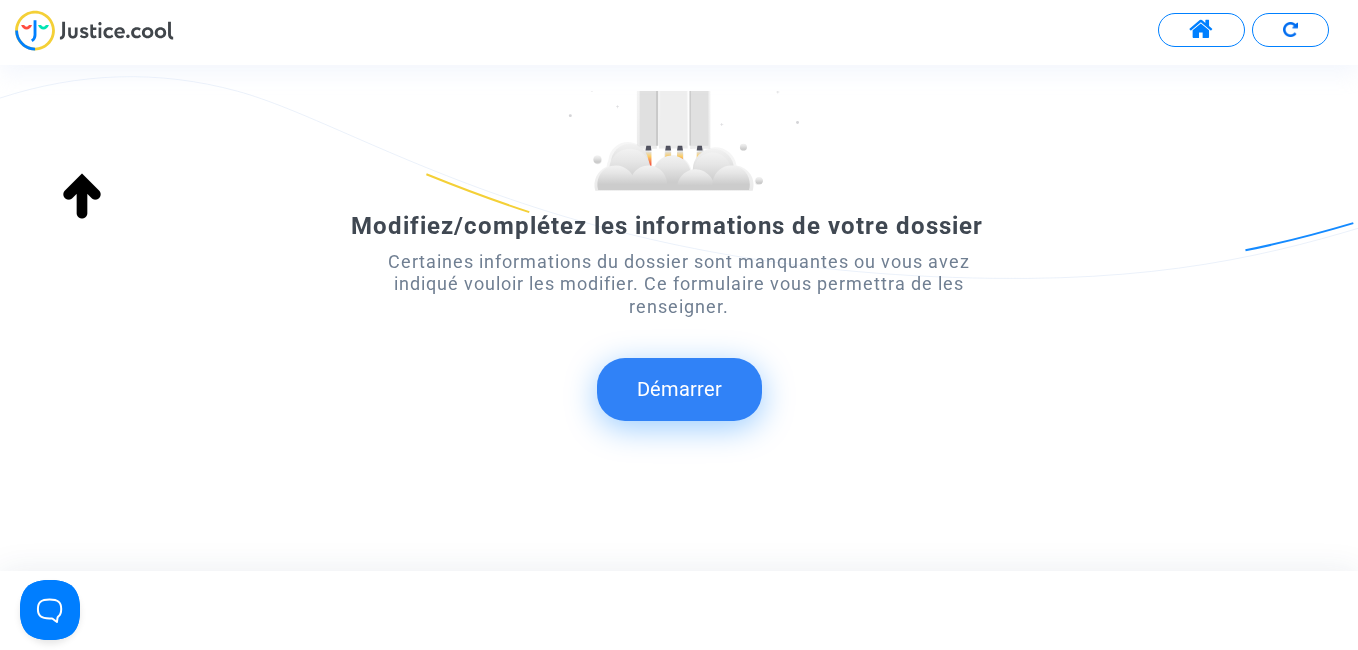 click on "Démarrer" 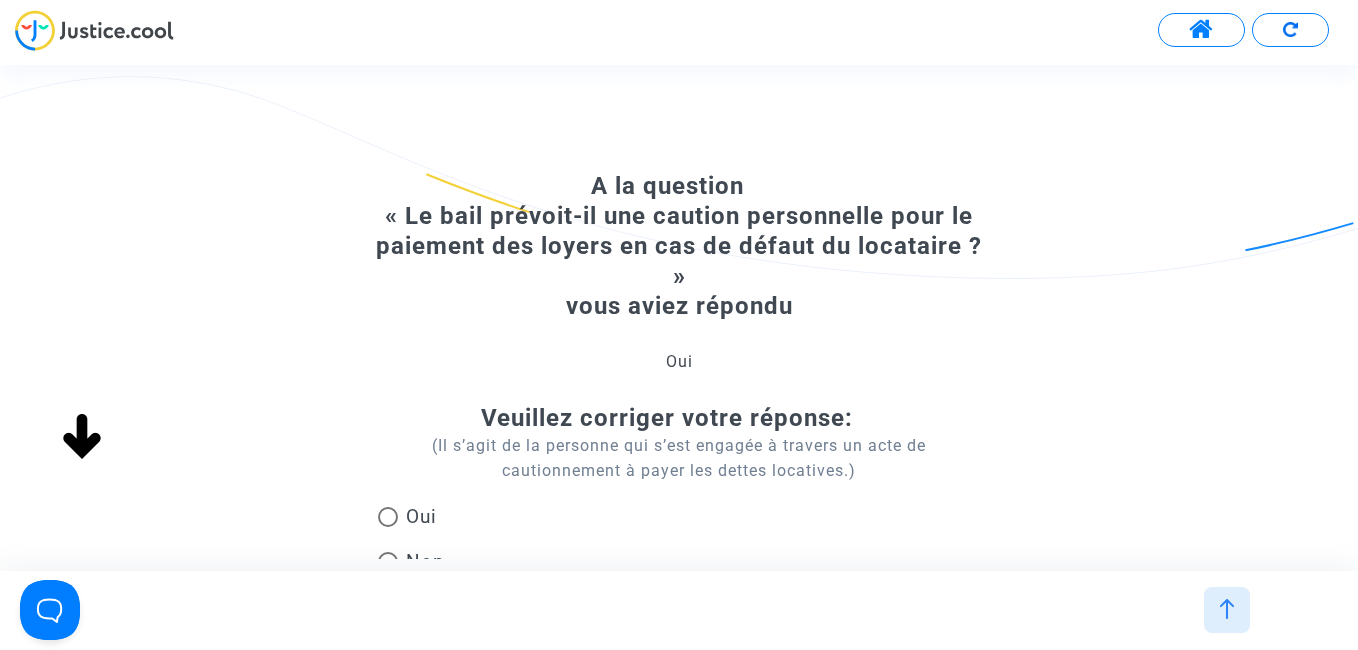 type 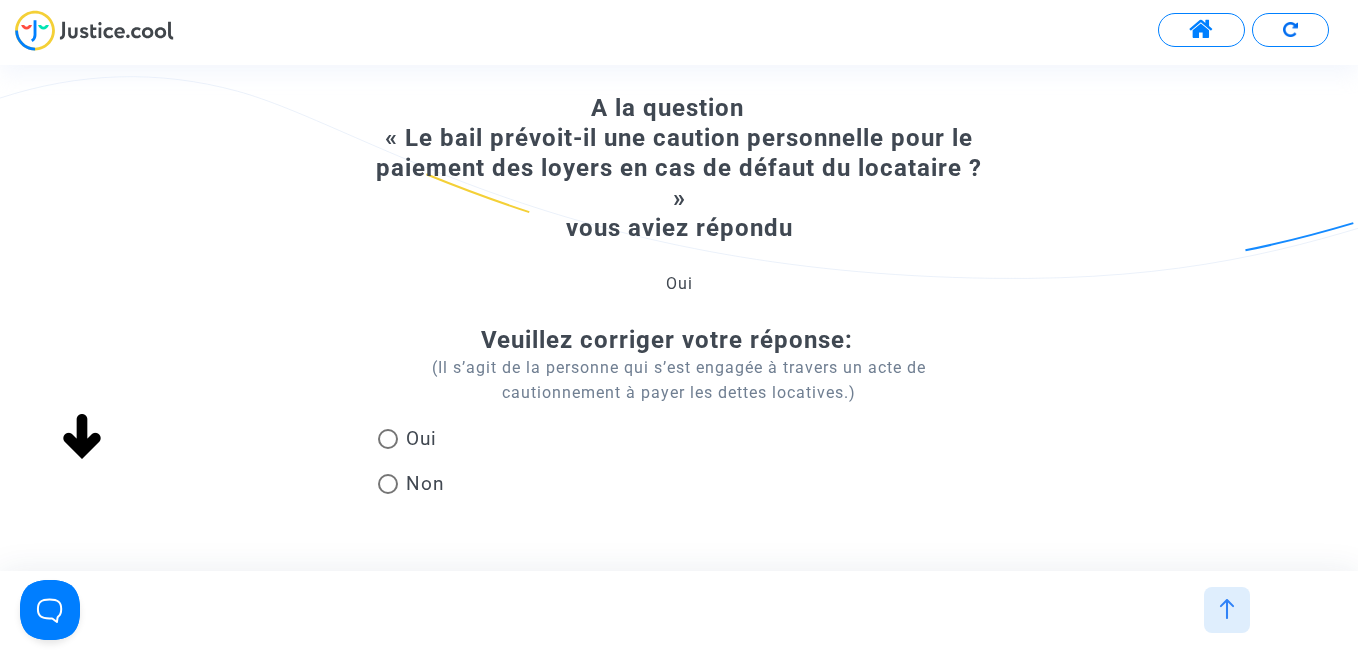scroll, scrollTop: 80, scrollLeft: 0, axis: vertical 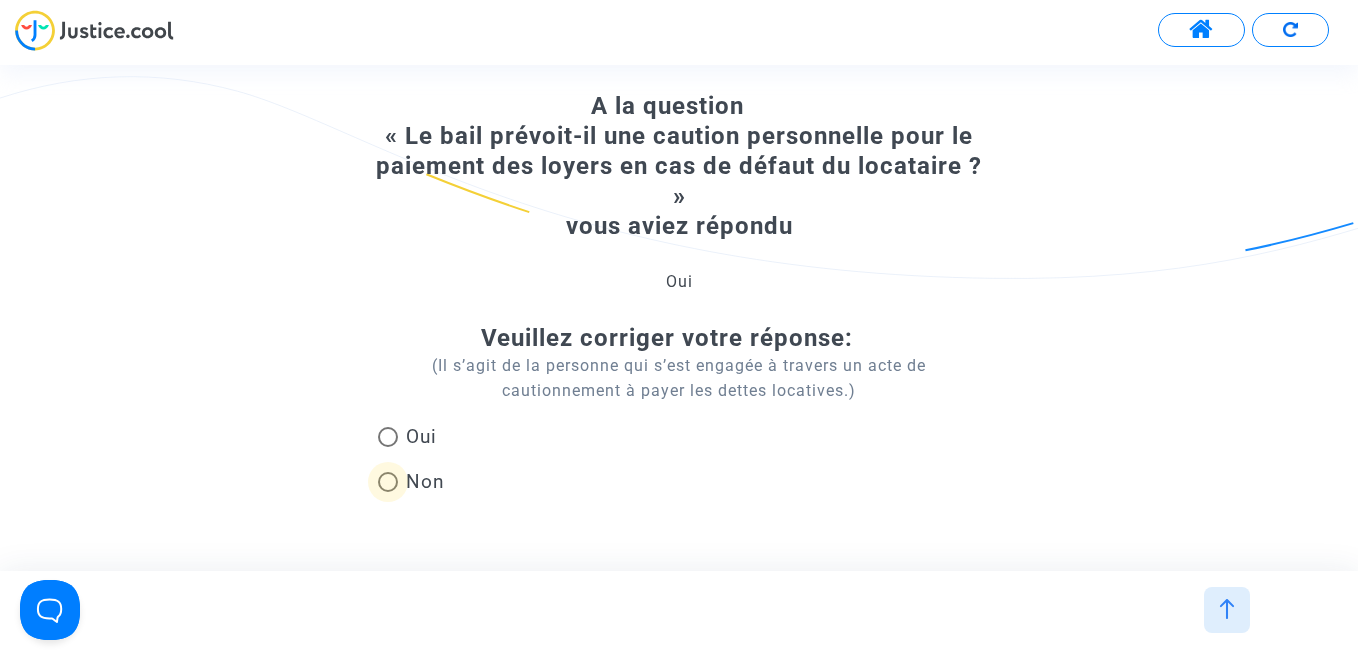 click at bounding box center (388, 482) 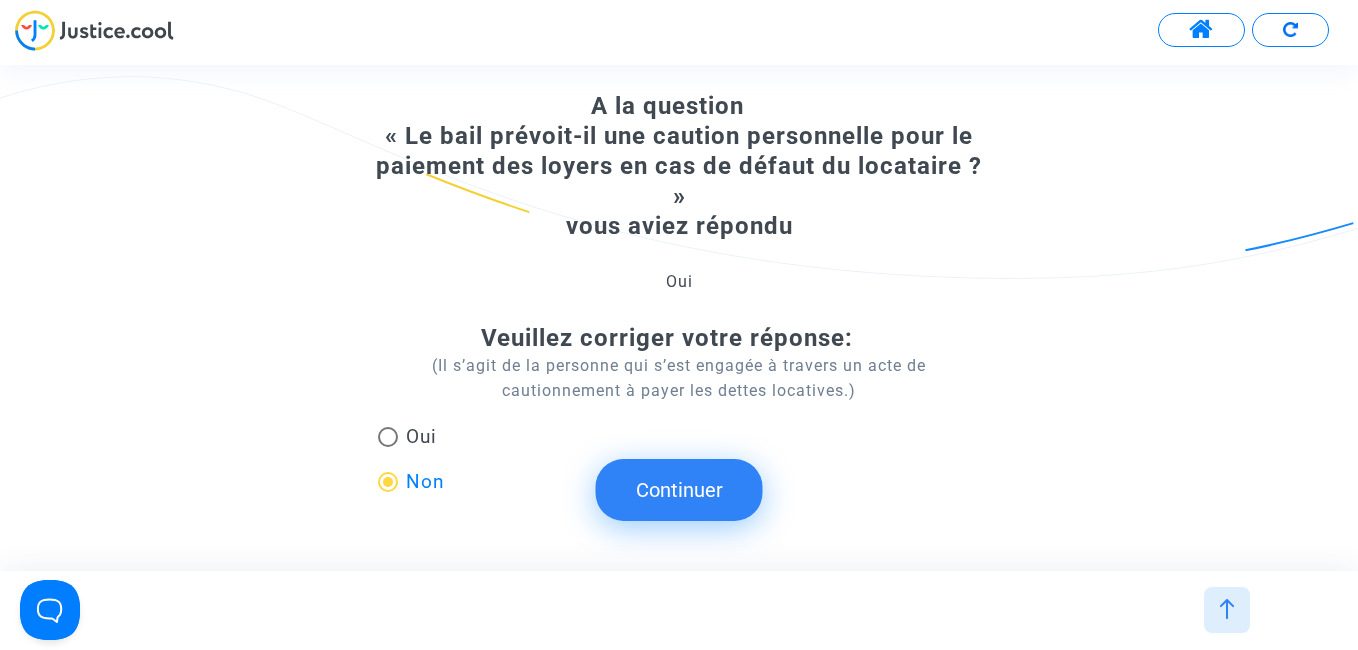click on "Continuer" 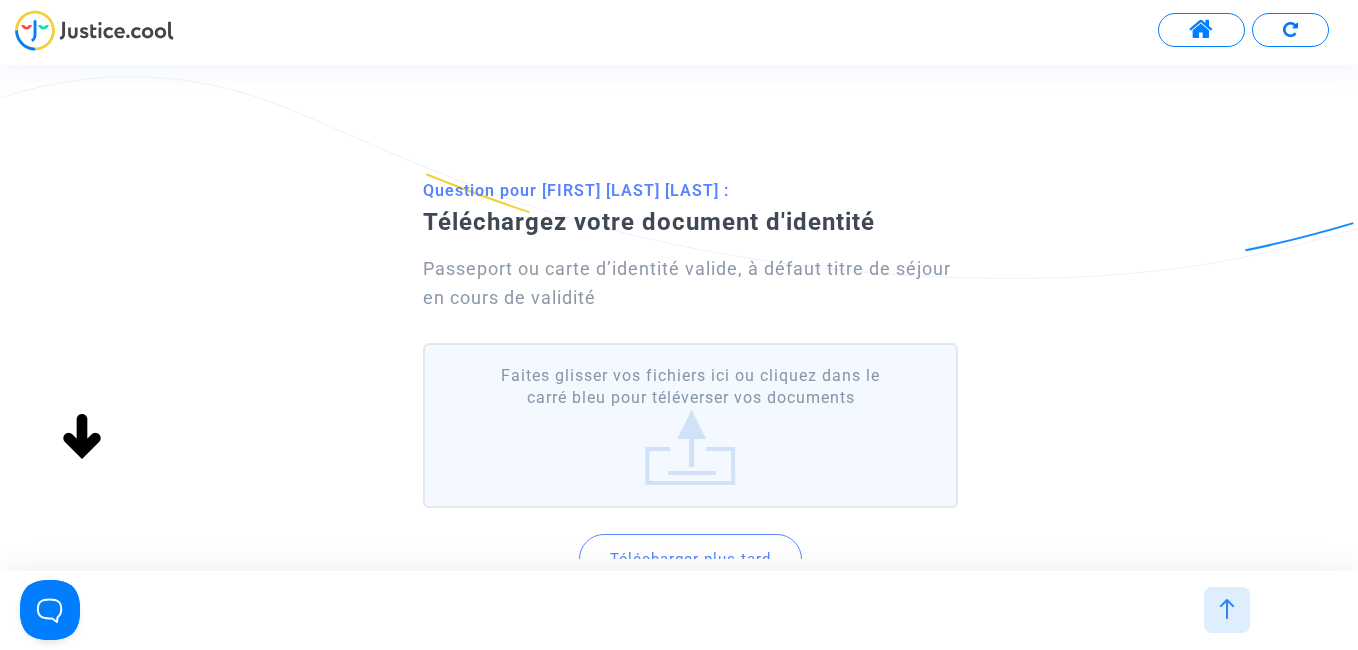 scroll, scrollTop: 0, scrollLeft: 0, axis: both 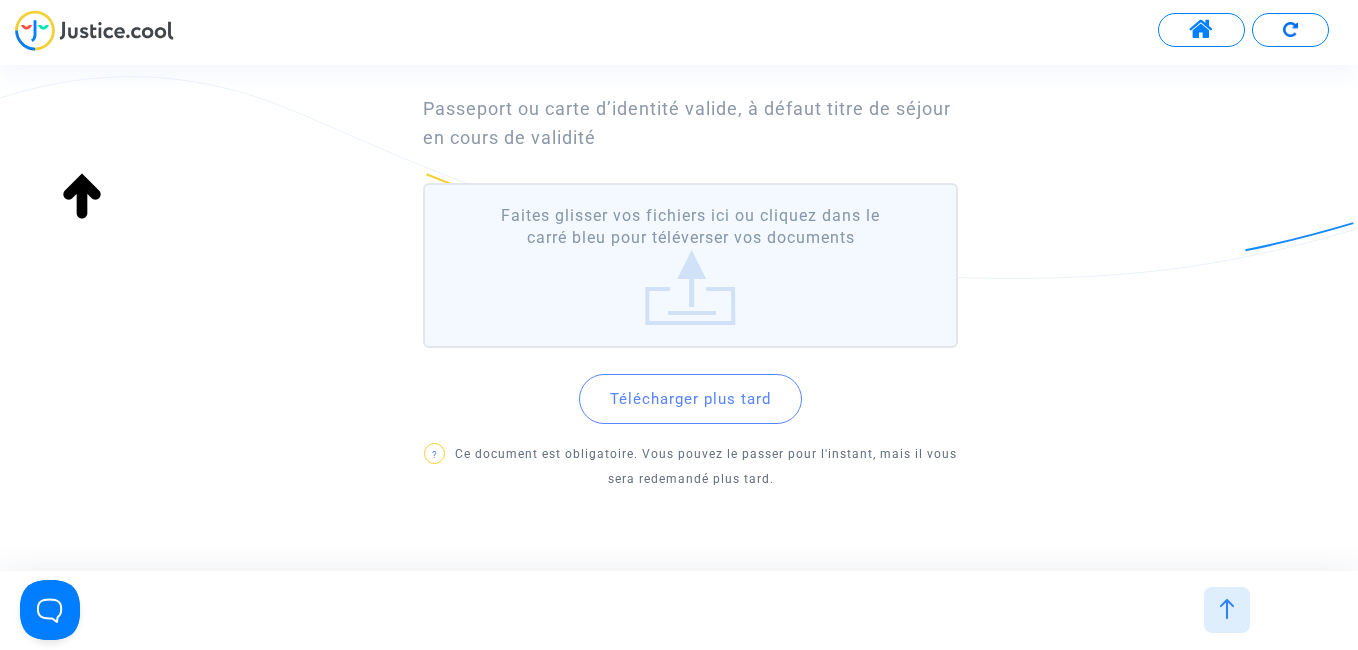 click on "Faites glisser vos fichiers ici ou cliquez dans le carré bleu pour téléverser vos documents" 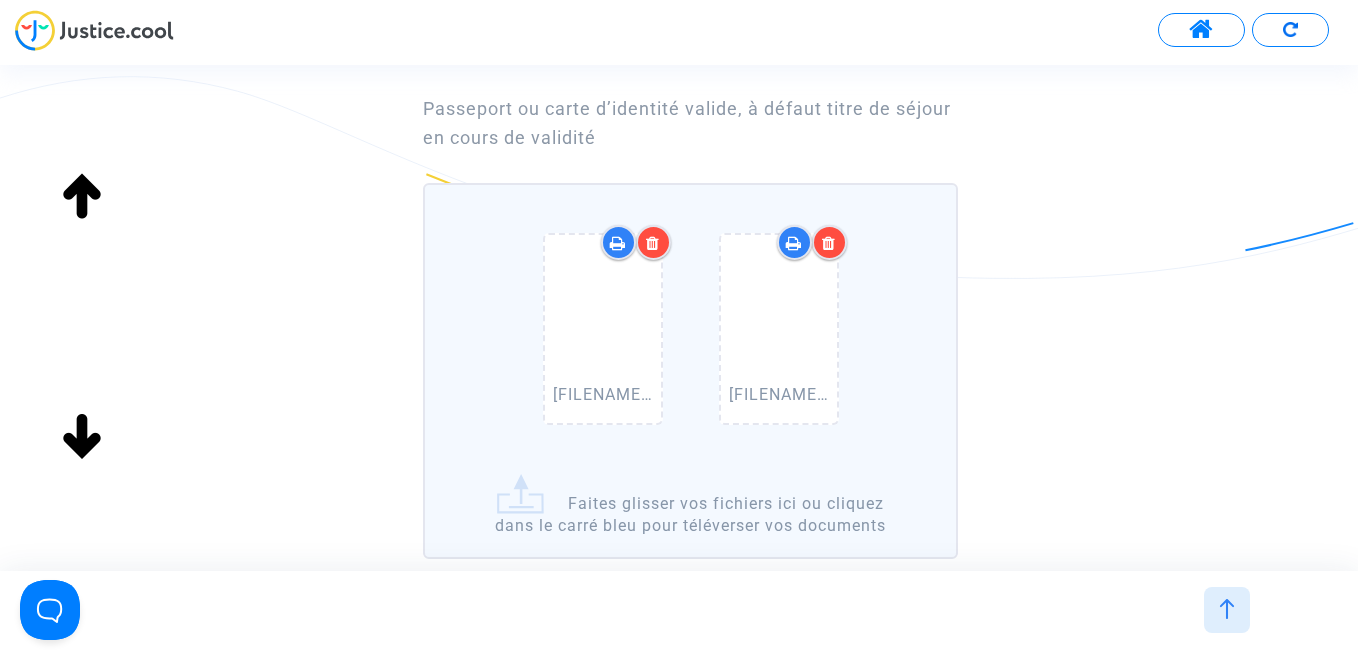click on "Question pour [FIRST] [LAST] [LAST] :  Téléchargez votre document d'identité  Passeport ou carte d’identité valide, à défaut titre de séjour en cours de validité  [FILENAME].jpg   [FILENAME].jpg   Faites glisser vos fichiers ici ou cliquez dans le carré bleu pour téléverser vos documents   Confirmer  Télécharger plus tard ?  Ce document est obligatoire. Vous pouvez le passer pour l'instant, mais il vous sera redemandé plus tard." 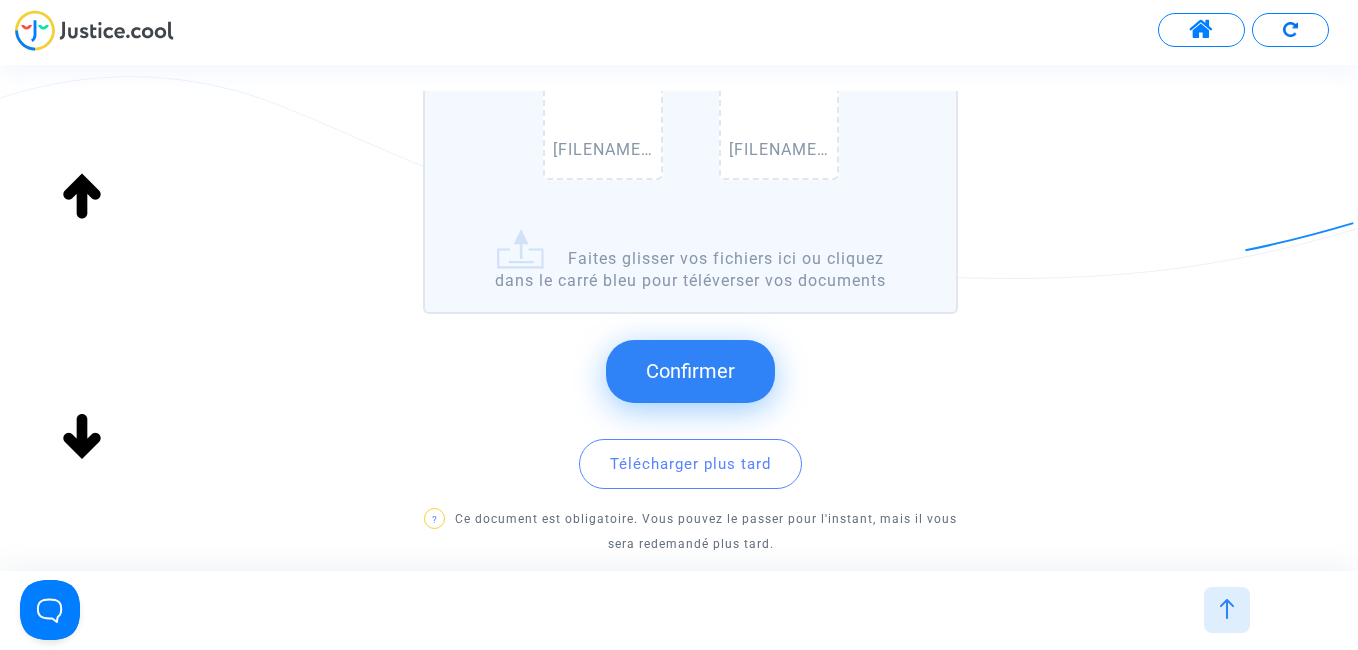 scroll, scrollTop: 440, scrollLeft: 0, axis: vertical 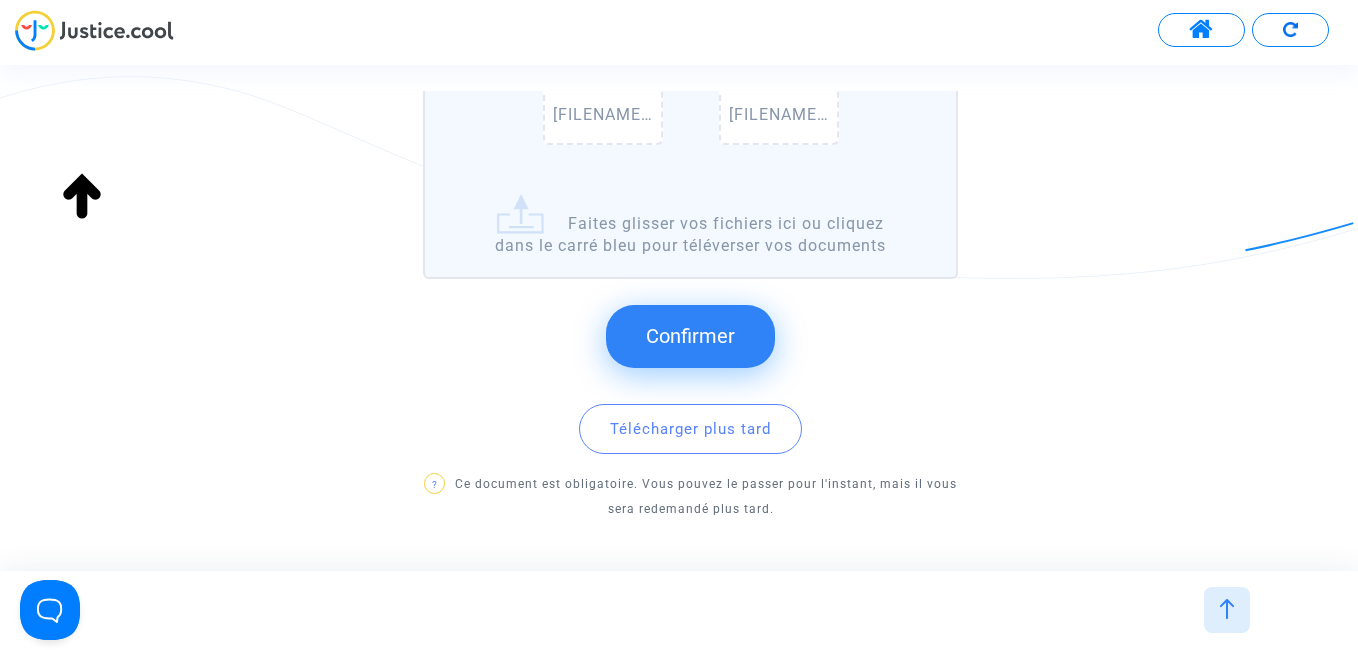 click on "Confirmer" 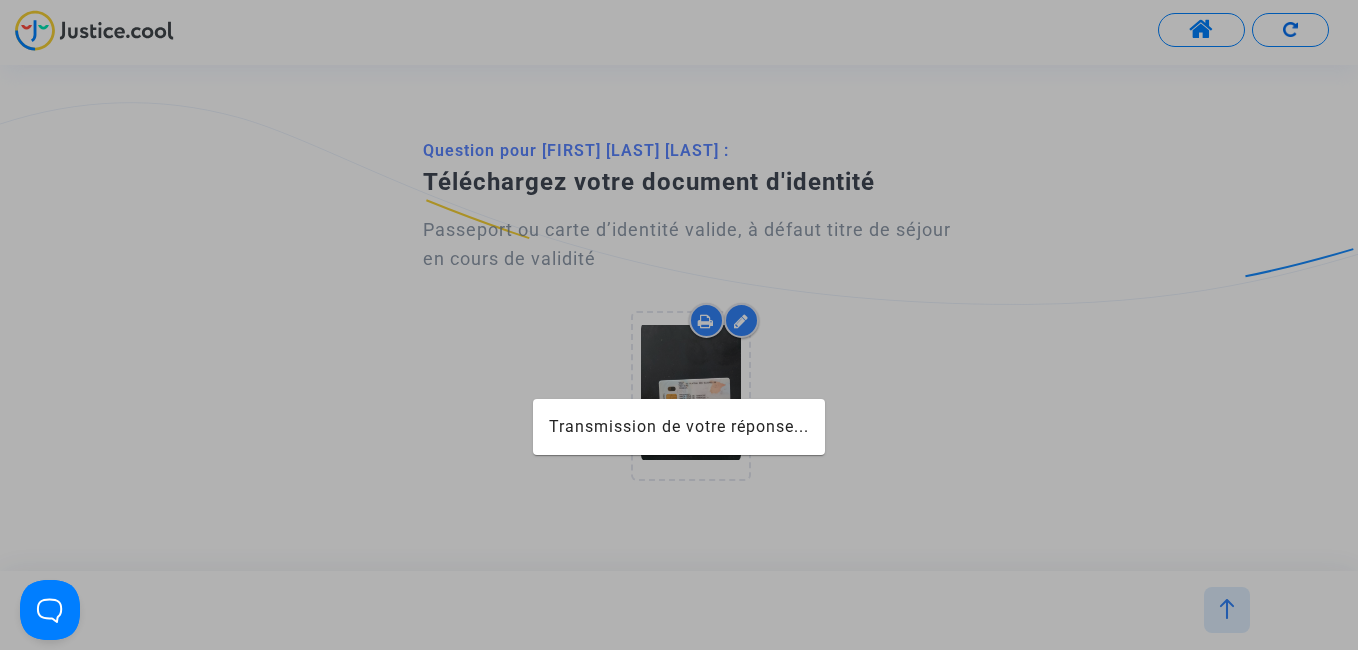 scroll, scrollTop: 0, scrollLeft: 0, axis: both 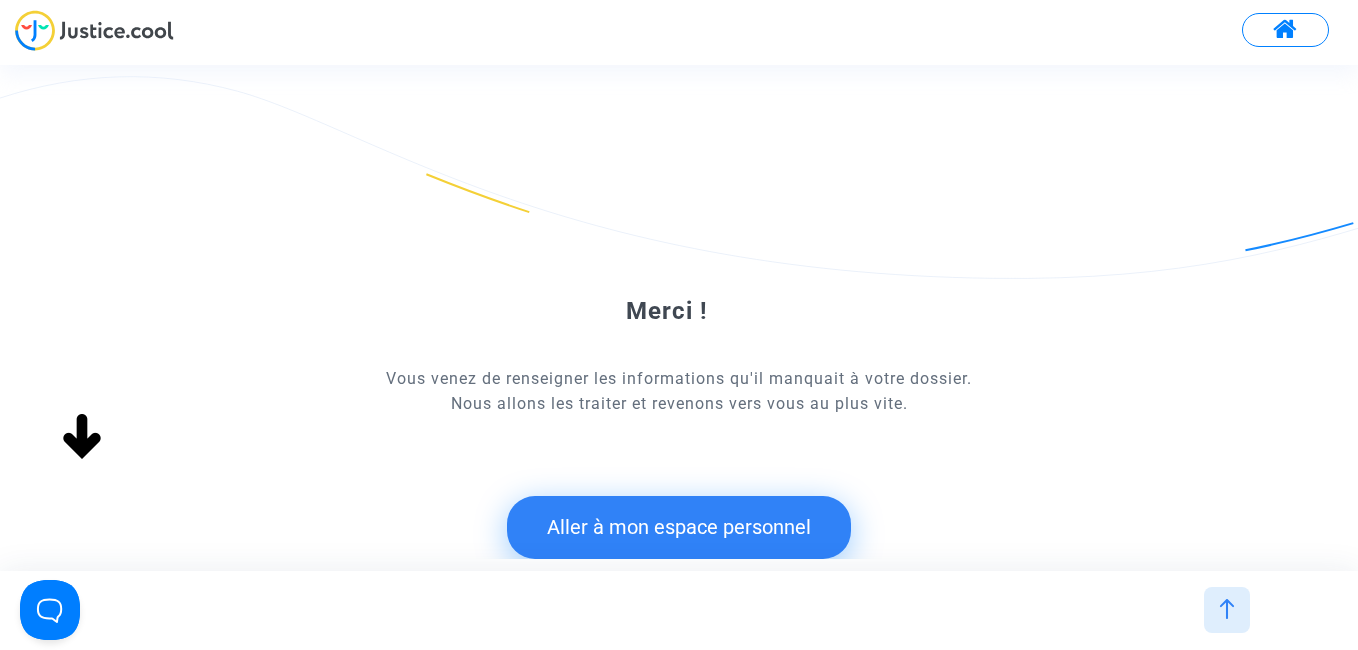 click on "Aller à mon espace personnel" 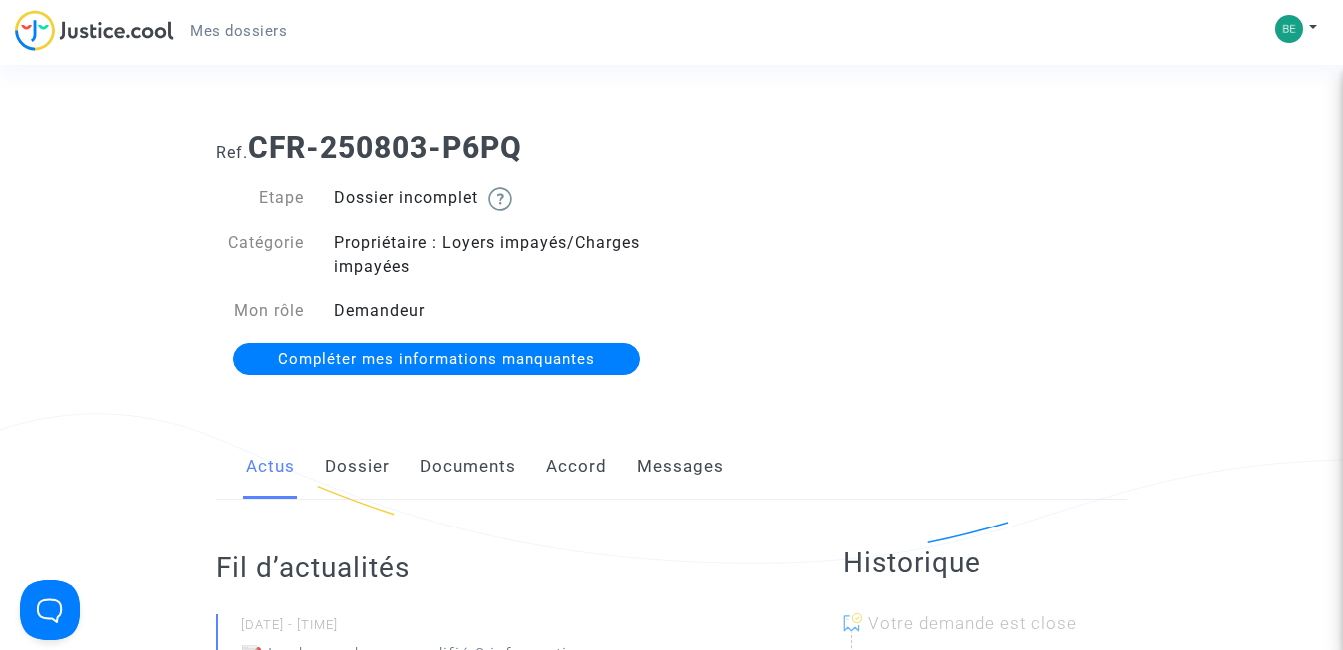 click on "Dossier incomplet" 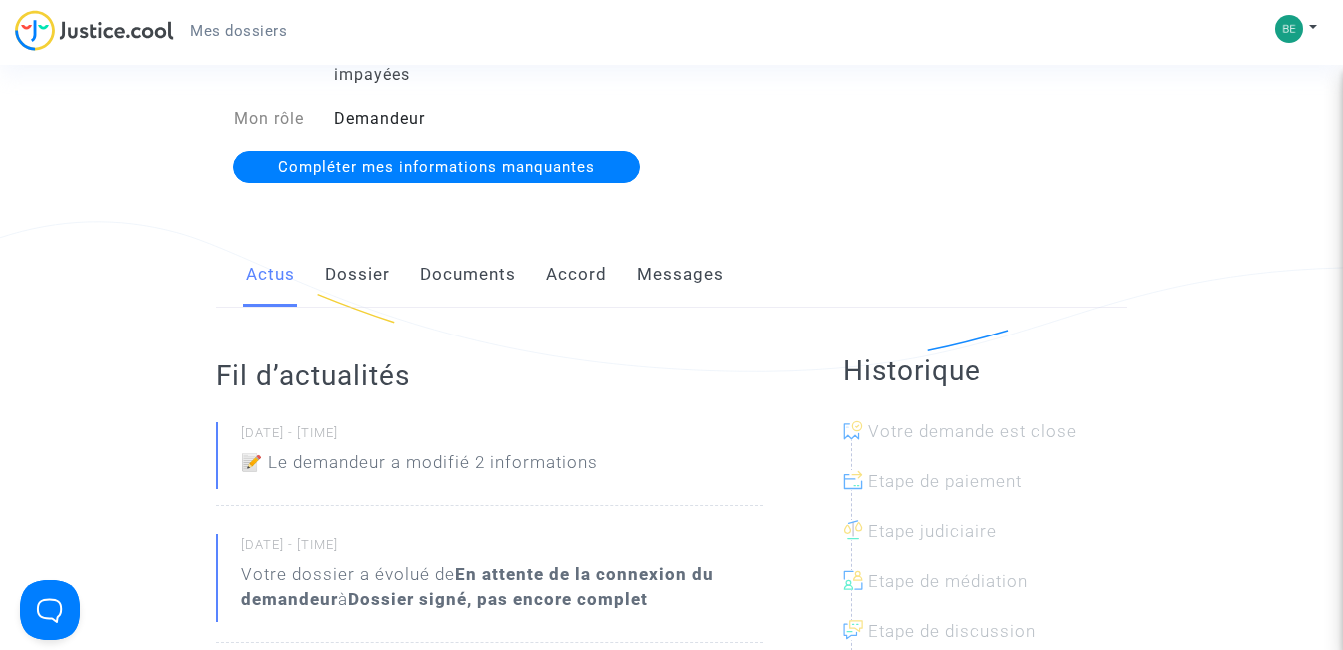 scroll, scrollTop: 240, scrollLeft: 0, axis: vertical 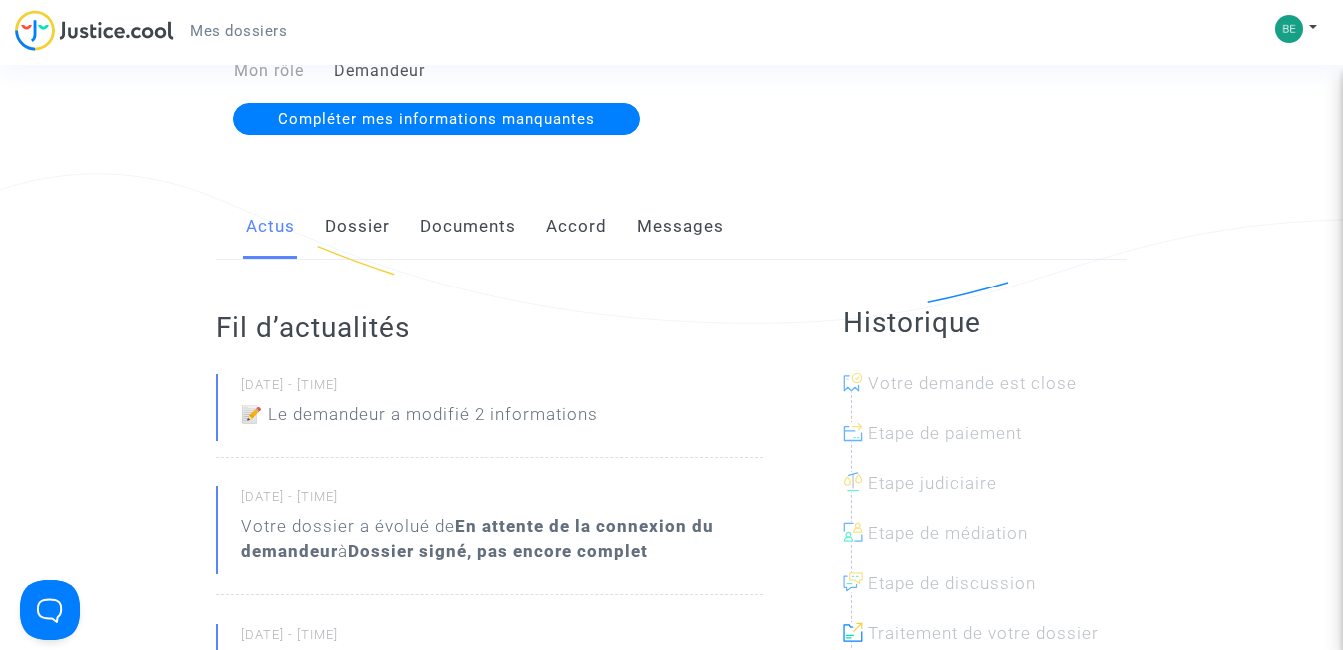 click on "Dossier" 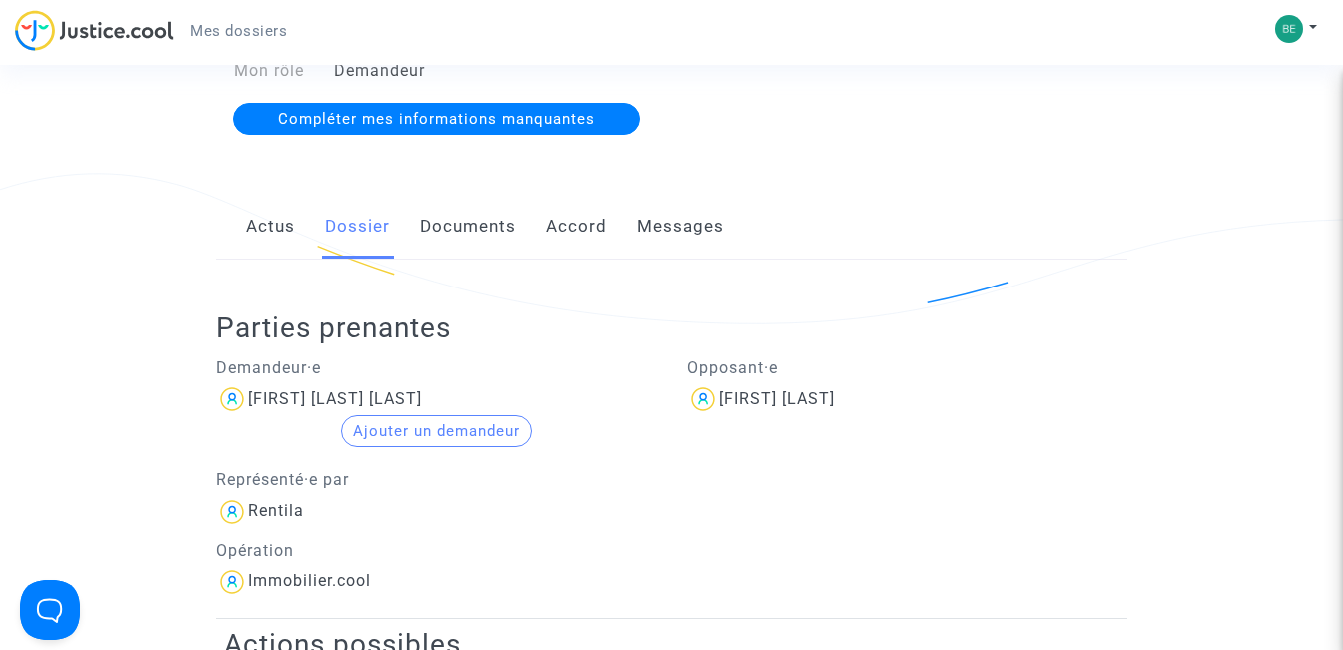 click on "Documents" 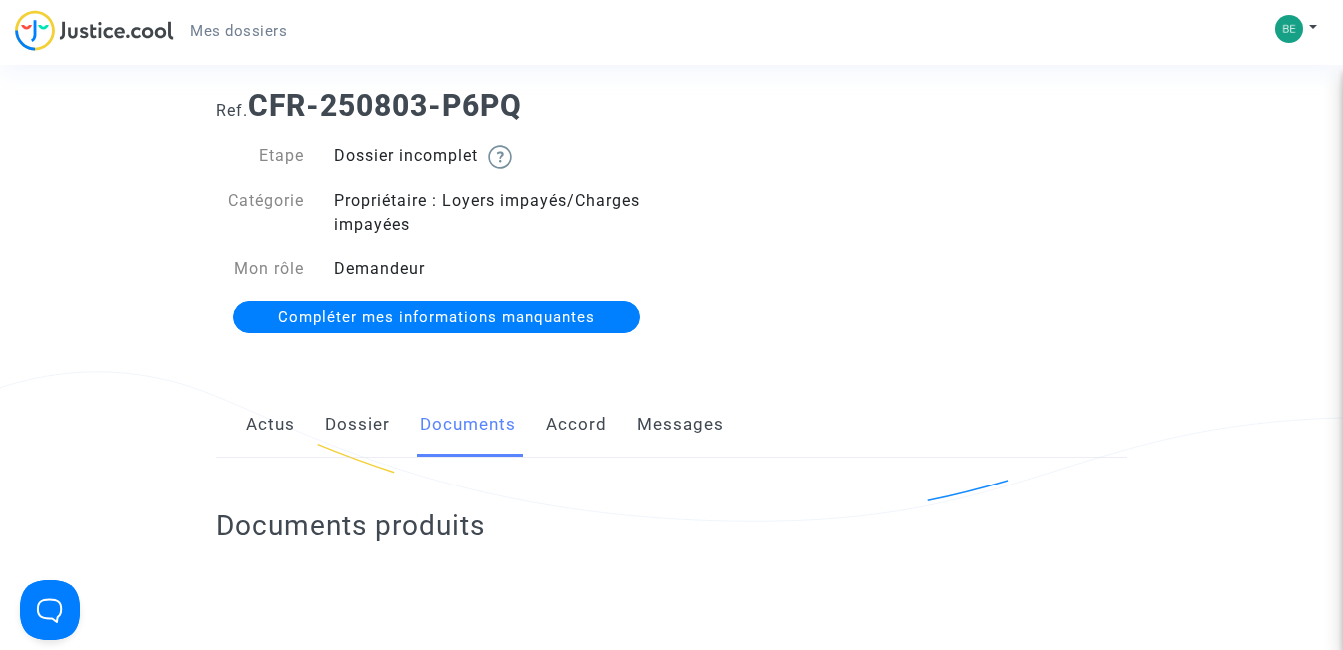 scroll, scrollTop: 40, scrollLeft: 0, axis: vertical 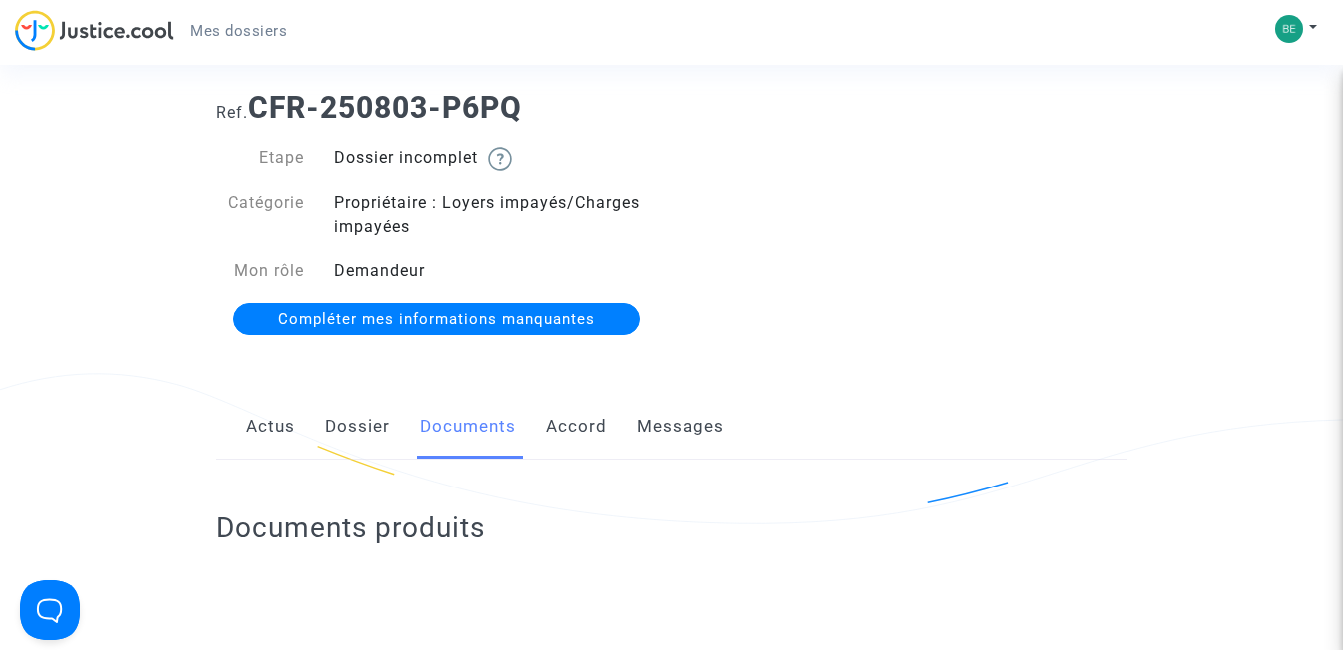 click on "Dossier" 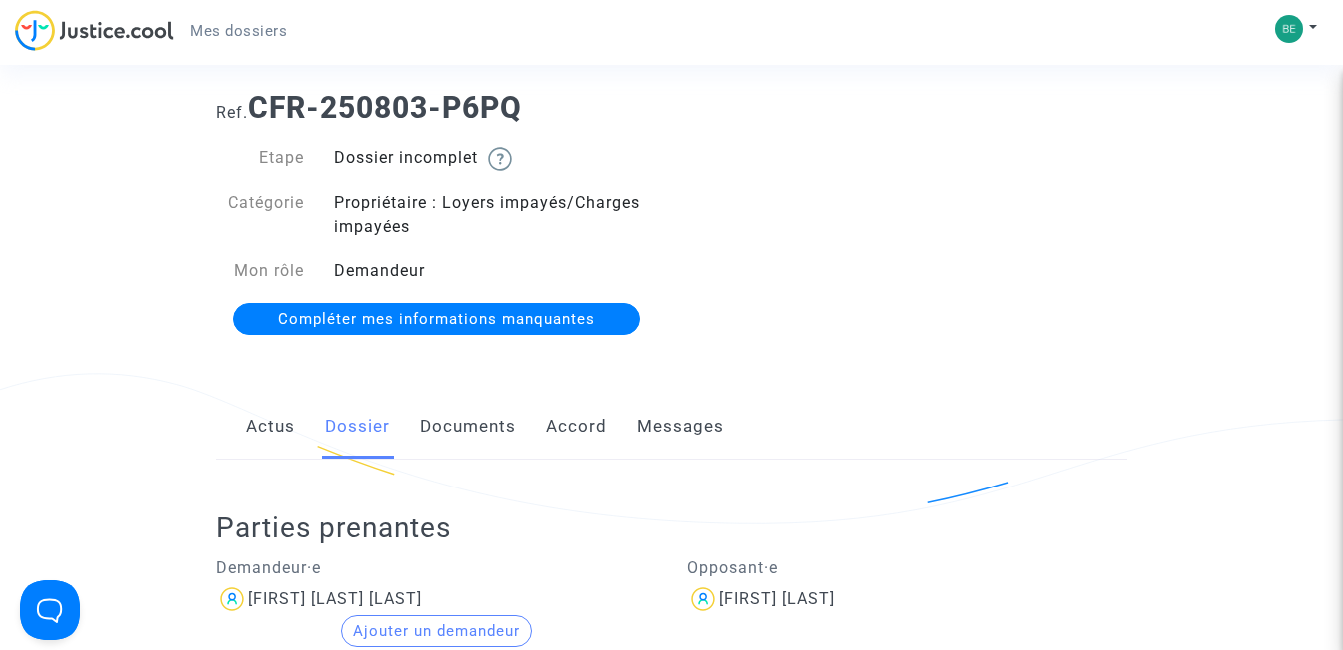 click on "Dossier incomplet" 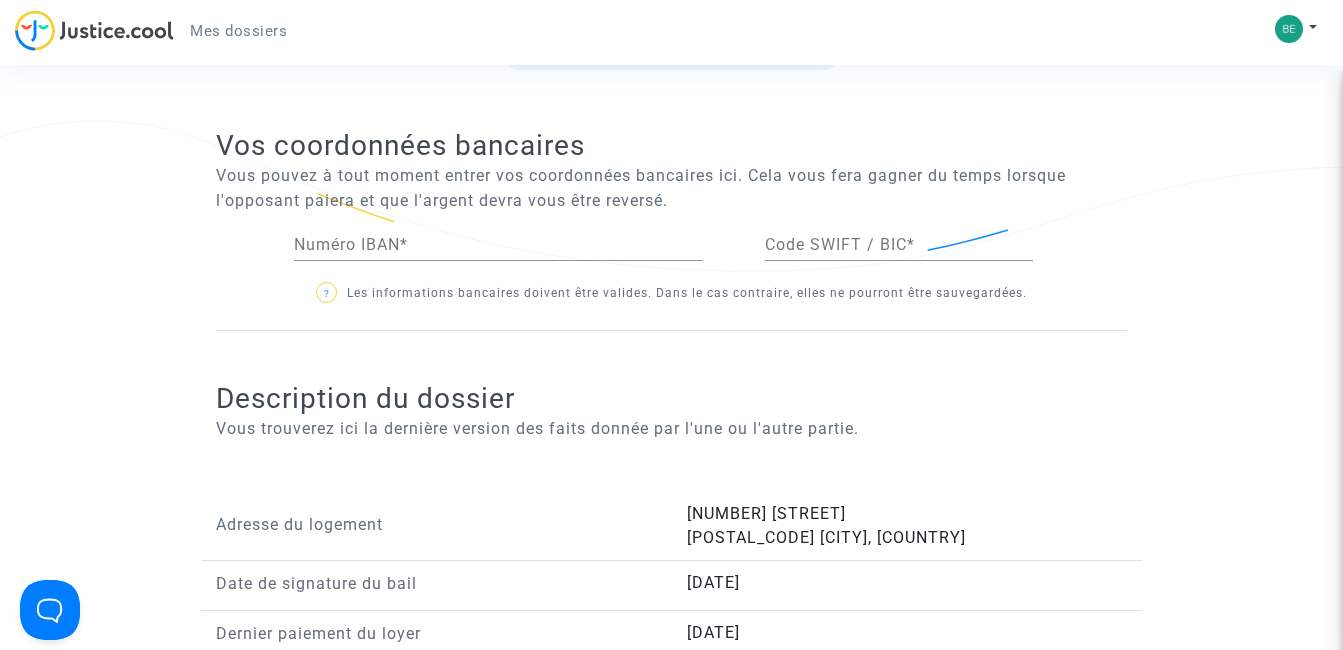 scroll, scrollTop: 1080, scrollLeft: 0, axis: vertical 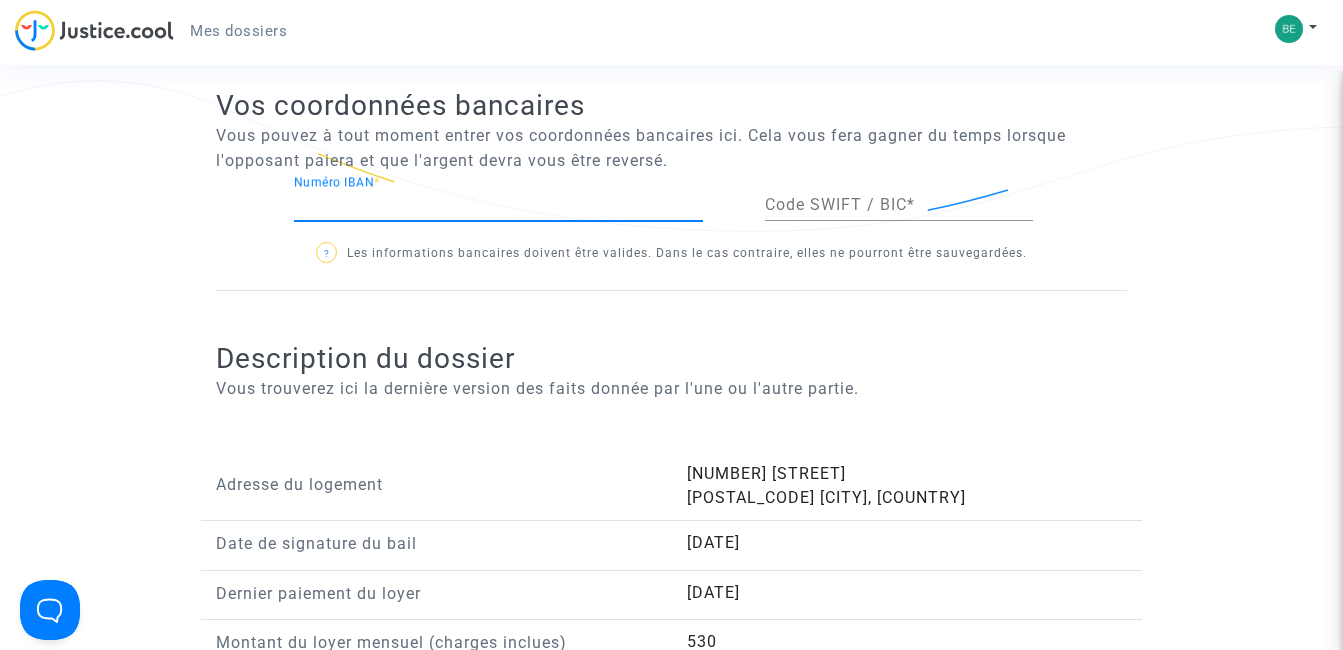 click on "Numéro IBAN  *" at bounding box center [498, 205] 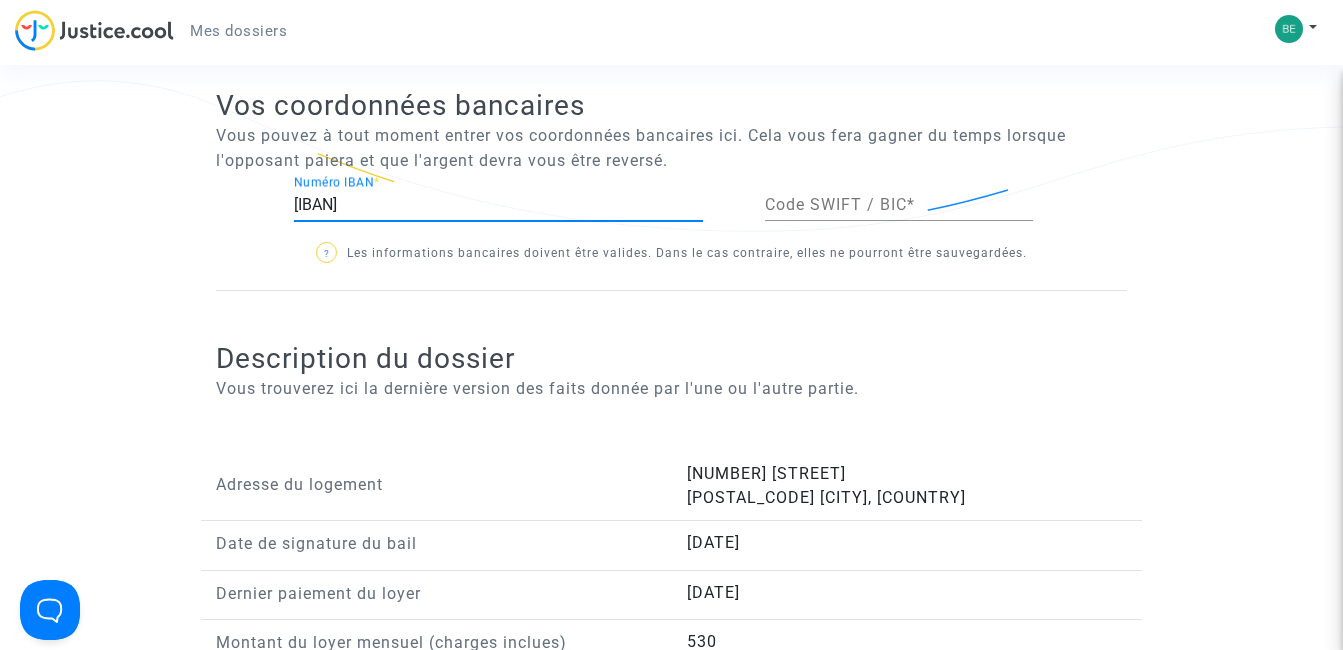 type on "[IBAN]" 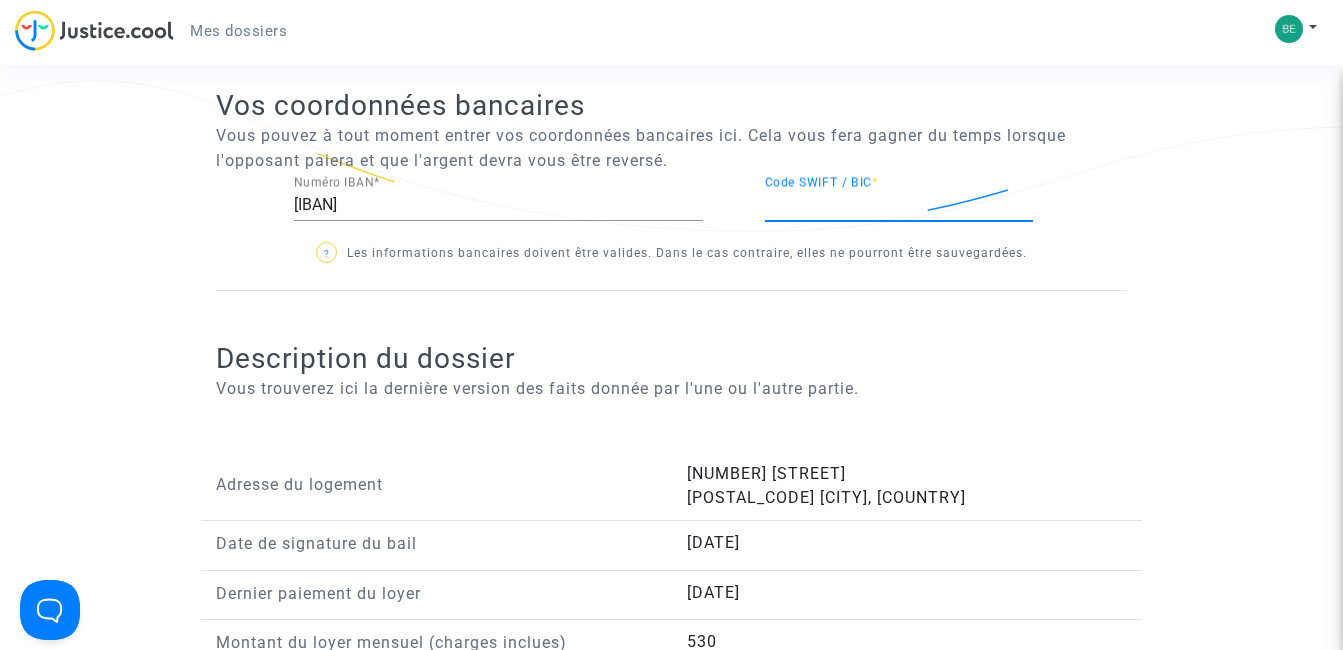 click on "Code SWIFT / BIC  *" at bounding box center (899, 205) 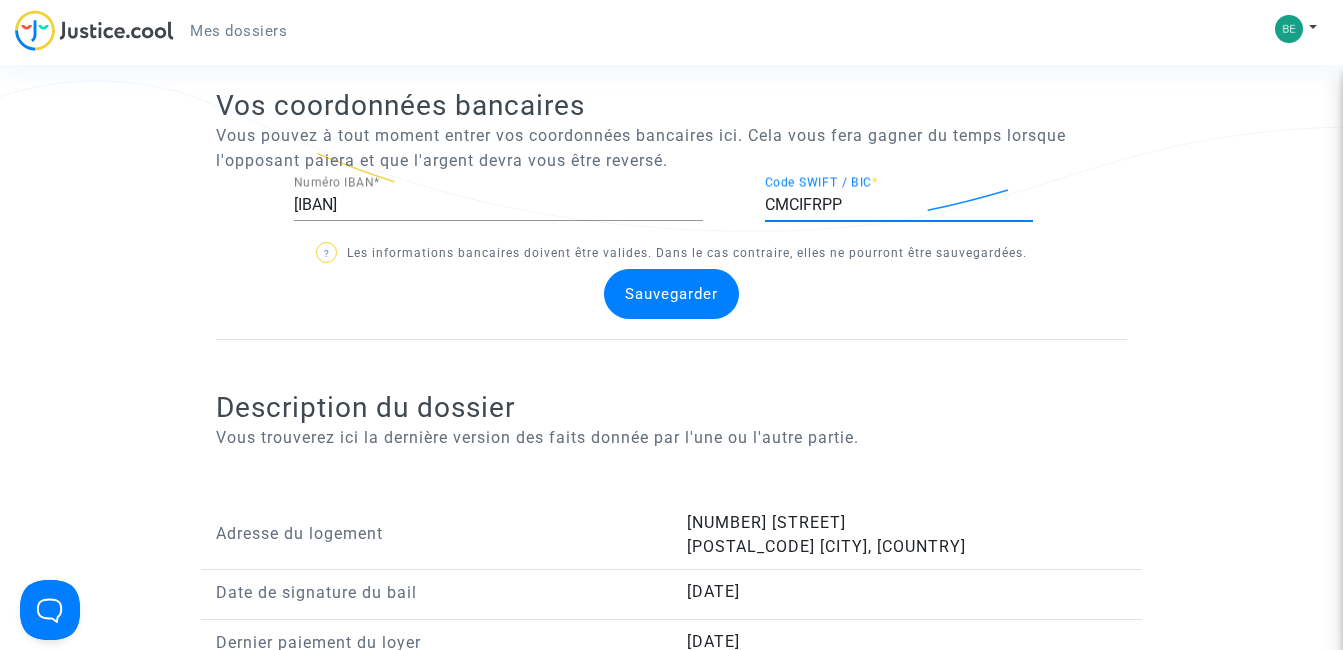 type on "CMCIFRPP" 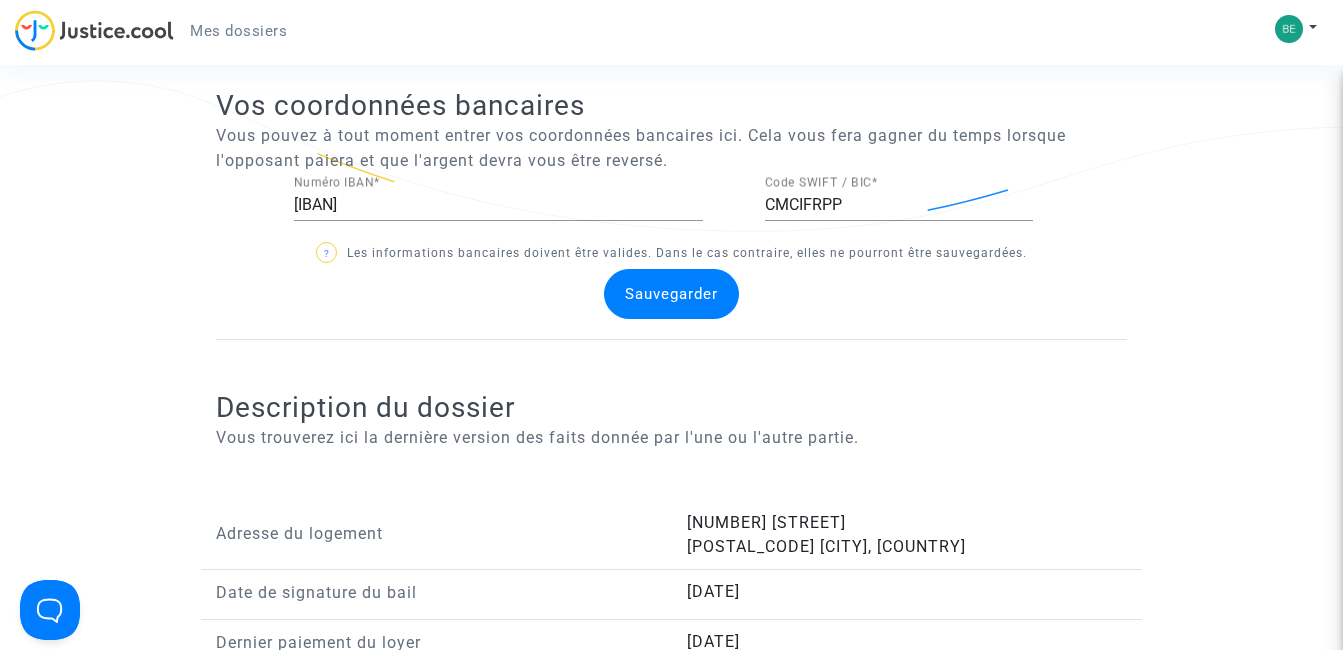 click on "Sauvegarder" 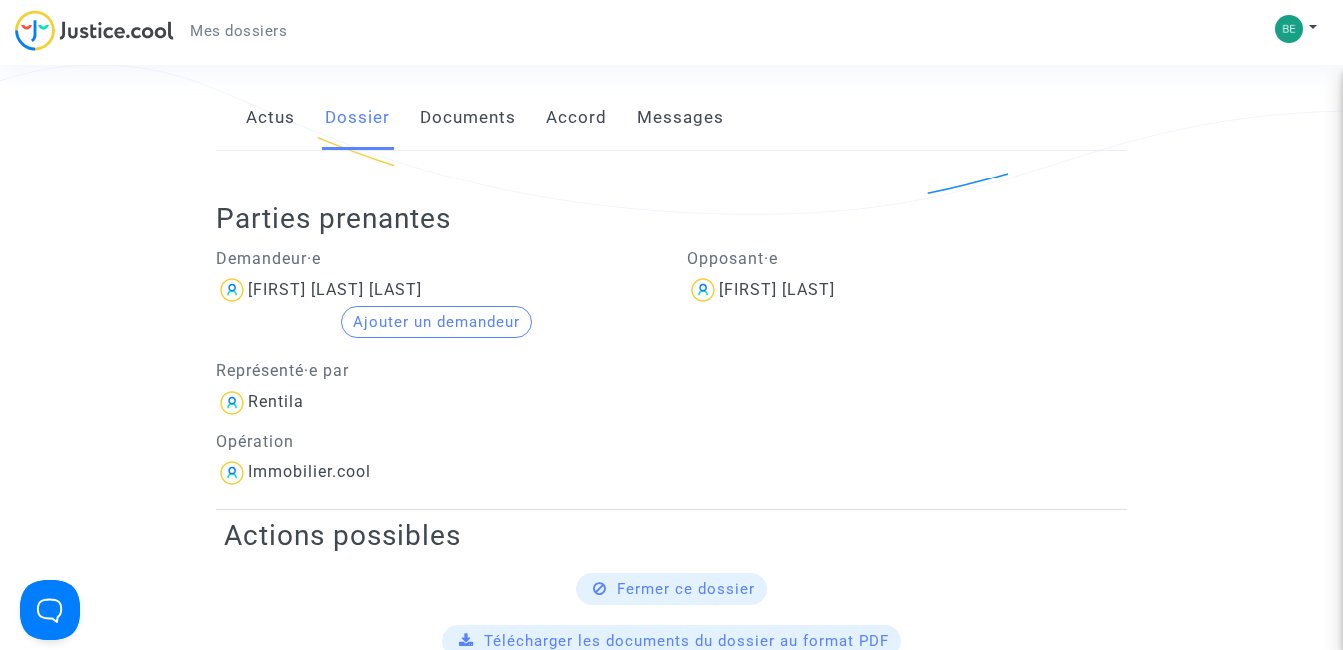 scroll, scrollTop: 280, scrollLeft: 0, axis: vertical 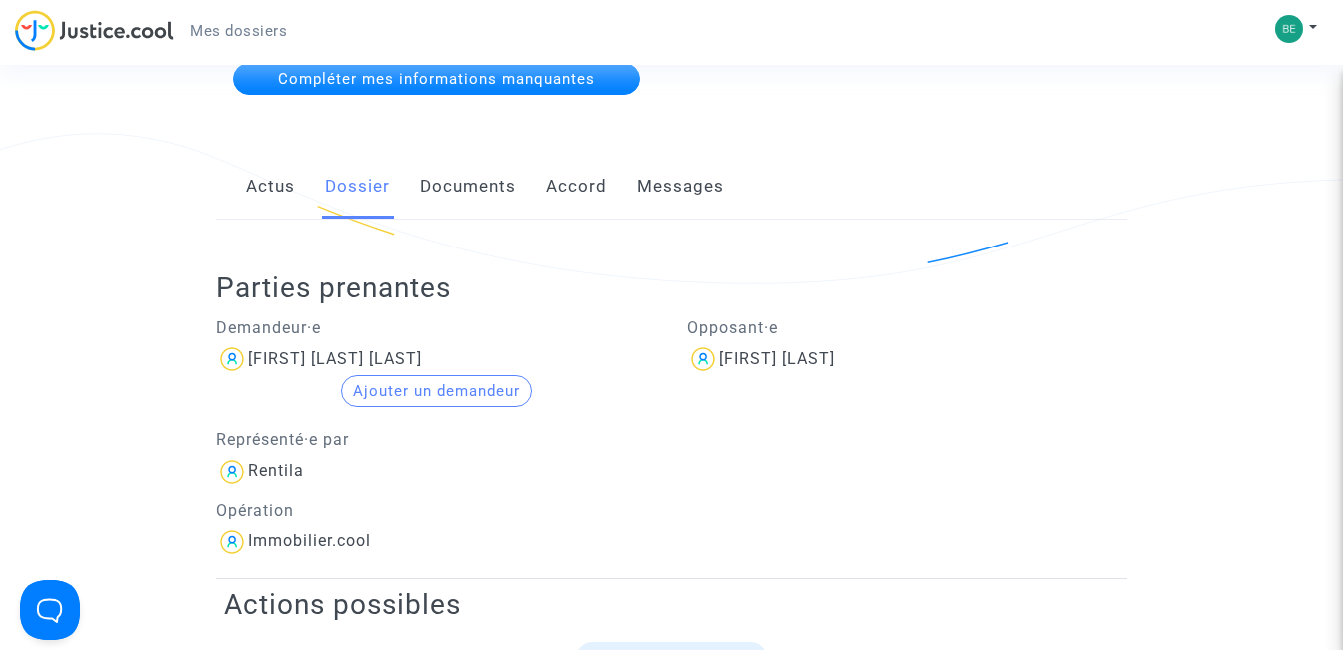 click on "Compléter mes informations manquantes" 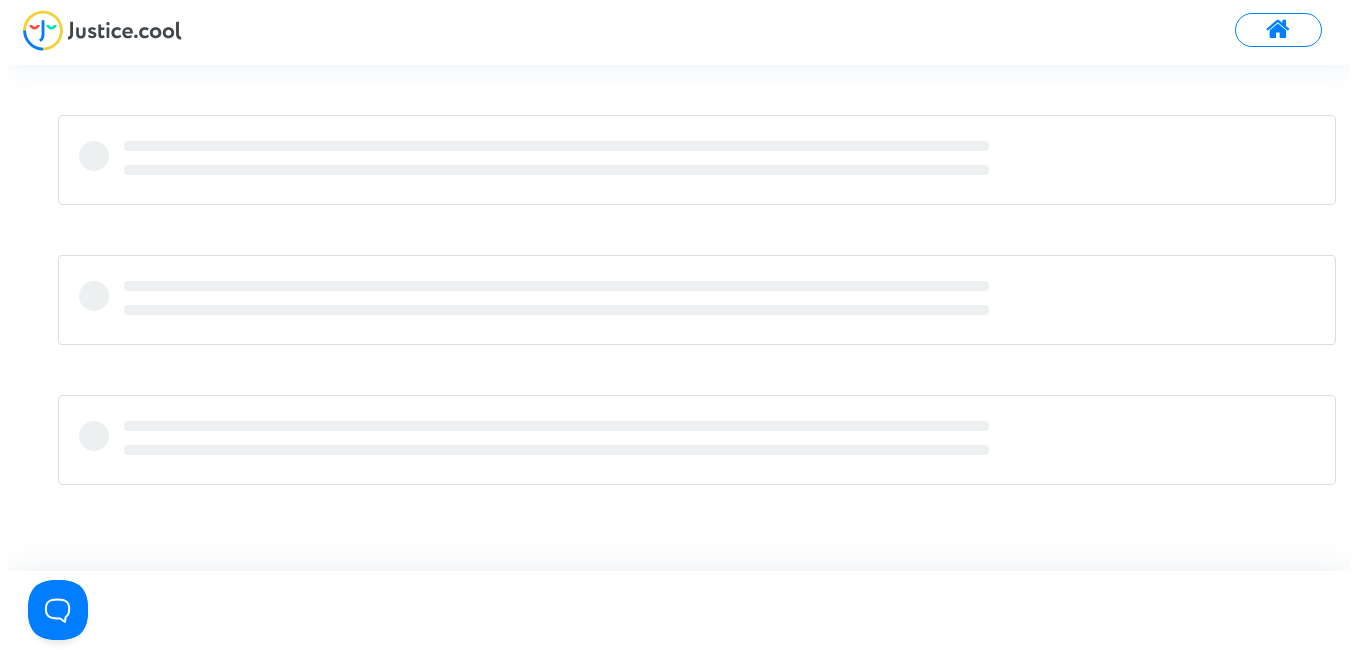 scroll, scrollTop: 0, scrollLeft: 0, axis: both 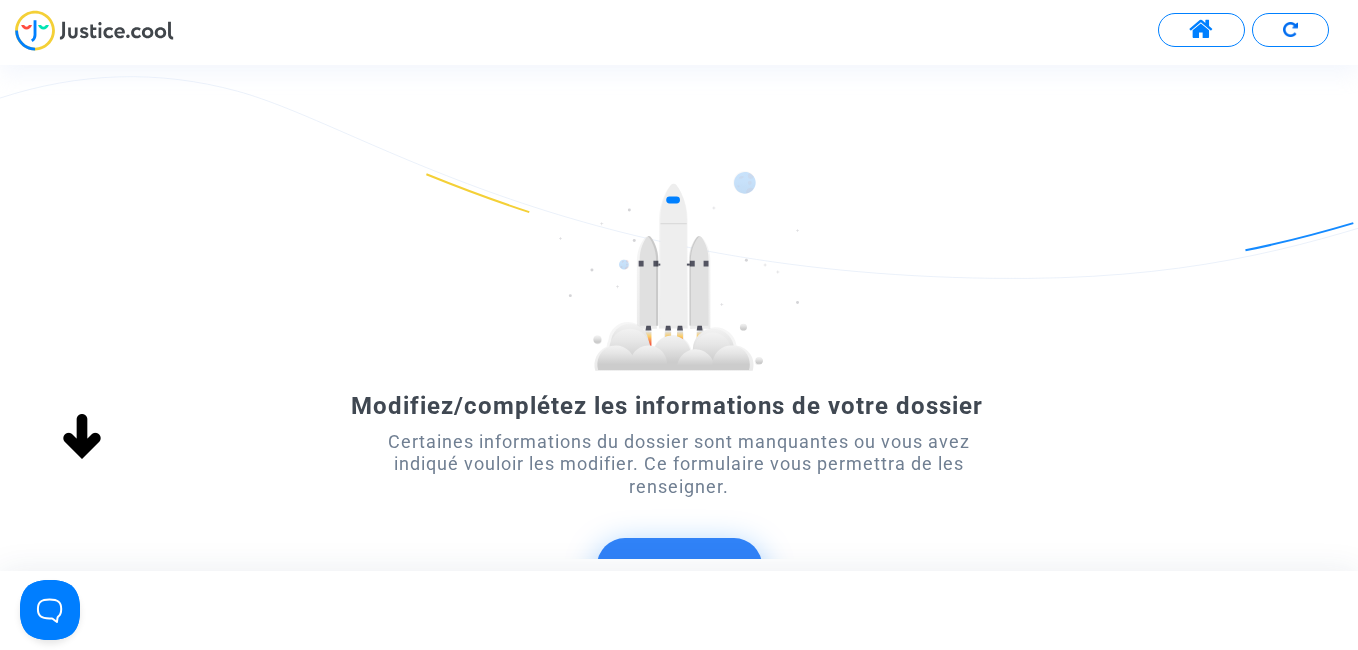 click on "Modifiez/complétez les informations de votre dossier   Certaines informations du dossier sont manquantes ou vous avez indiqué vouloir les modifier. Ce formulaire vous permettra de les renseigner.  Démarrer" 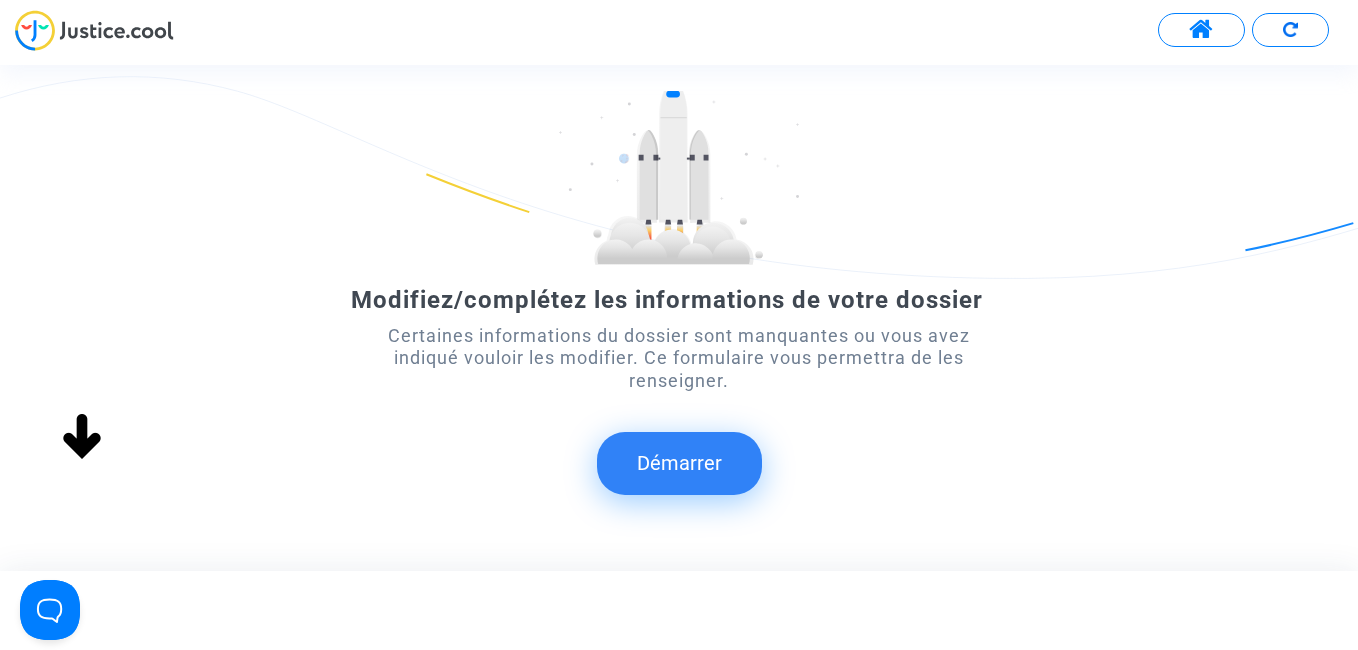 scroll, scrollTop: 180, scrollLeft: 0, axis: vertical 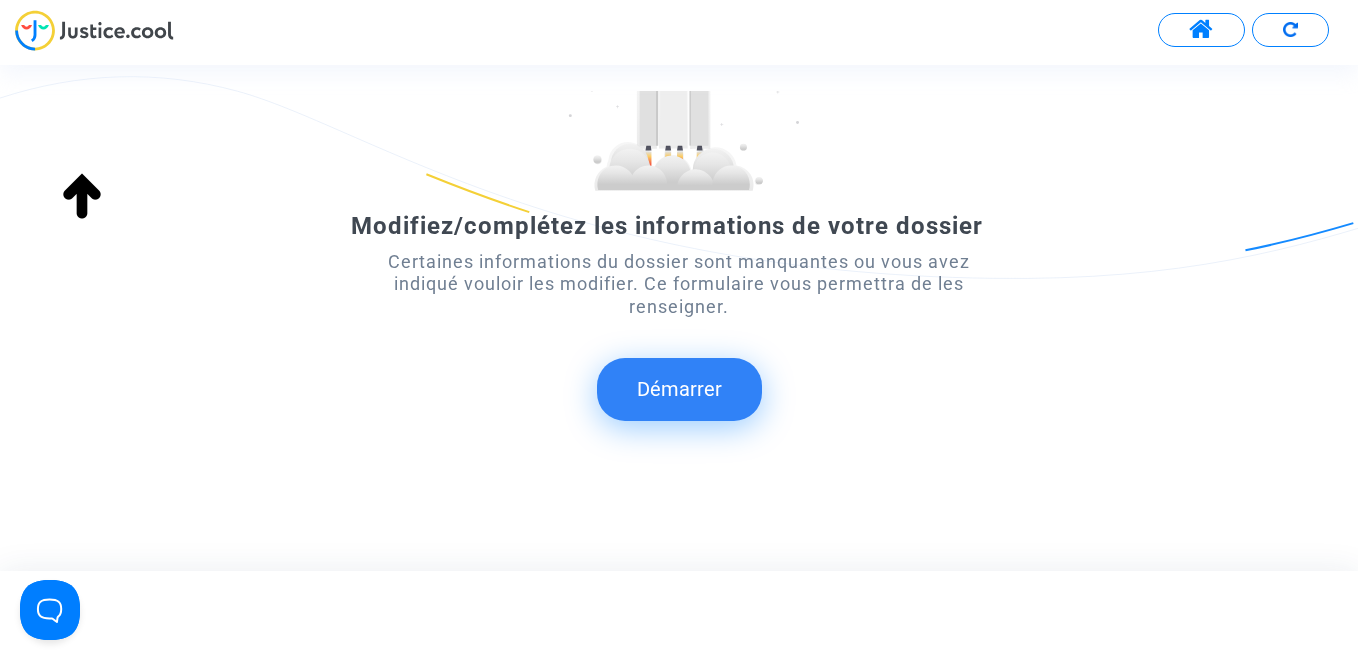 click on "Démarrer" 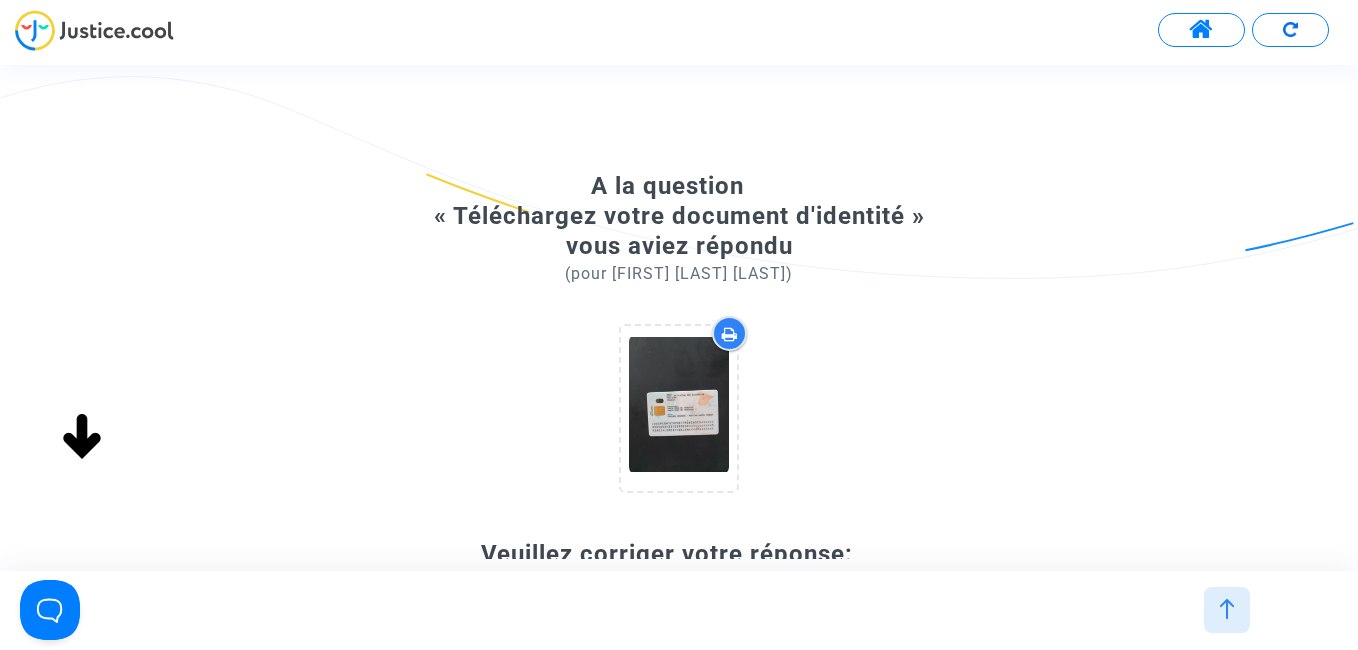 click on "A la question  « Téléchargez votre document d'identité »  vous aviez répondu" 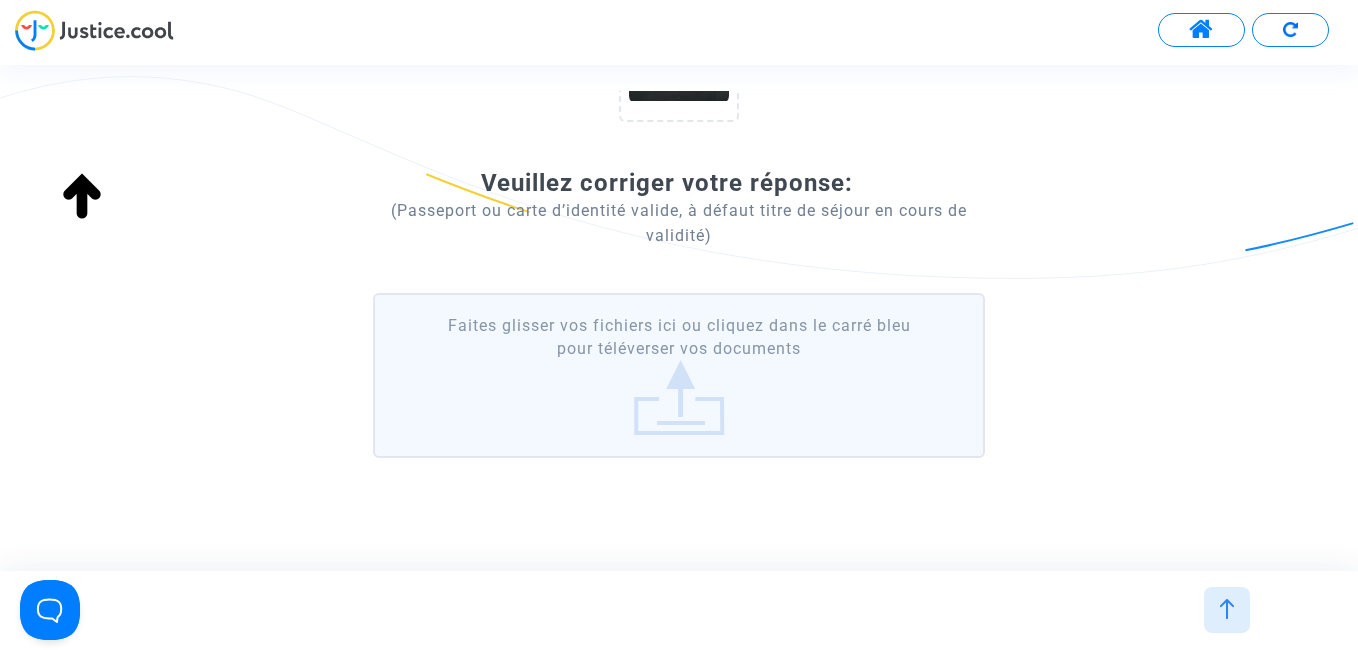 scroll, scrollTop: 413, scrollLeft: 0, axis: vertical 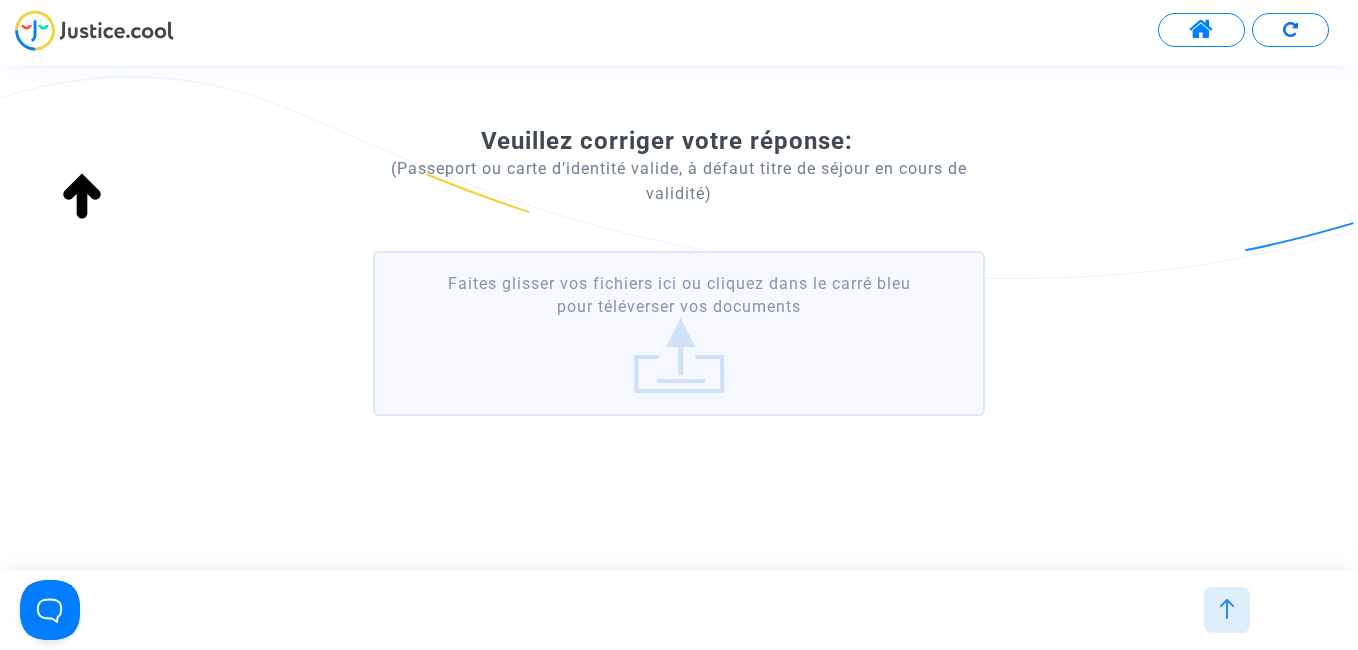 click on "Faites glisser vos fichiers ici ou cliquez dans le carré bleu pour téléverser vos documents" 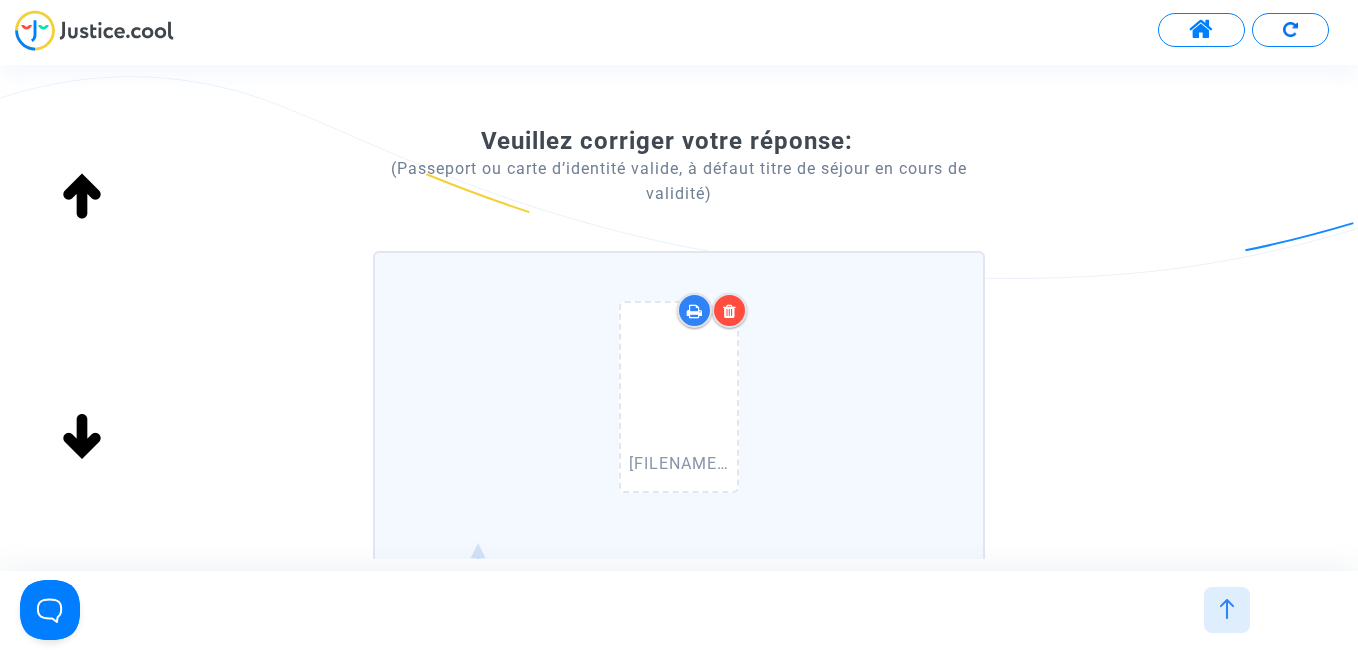 click on "A la question  « Téléchargez votre document d'identité »  vous aviez répondu  (pour [FIRST] [LAST] [LAST])    Veuillez corriger votre réponse: (Passeport ou carte d’identité valide, à défaut titre de séjour en cours de validité)  [FILENAME].jpg   Faites glisser vos fichiers ici ou cliquez dans le carré bleu pour téléverser vos documents   Confirmer" 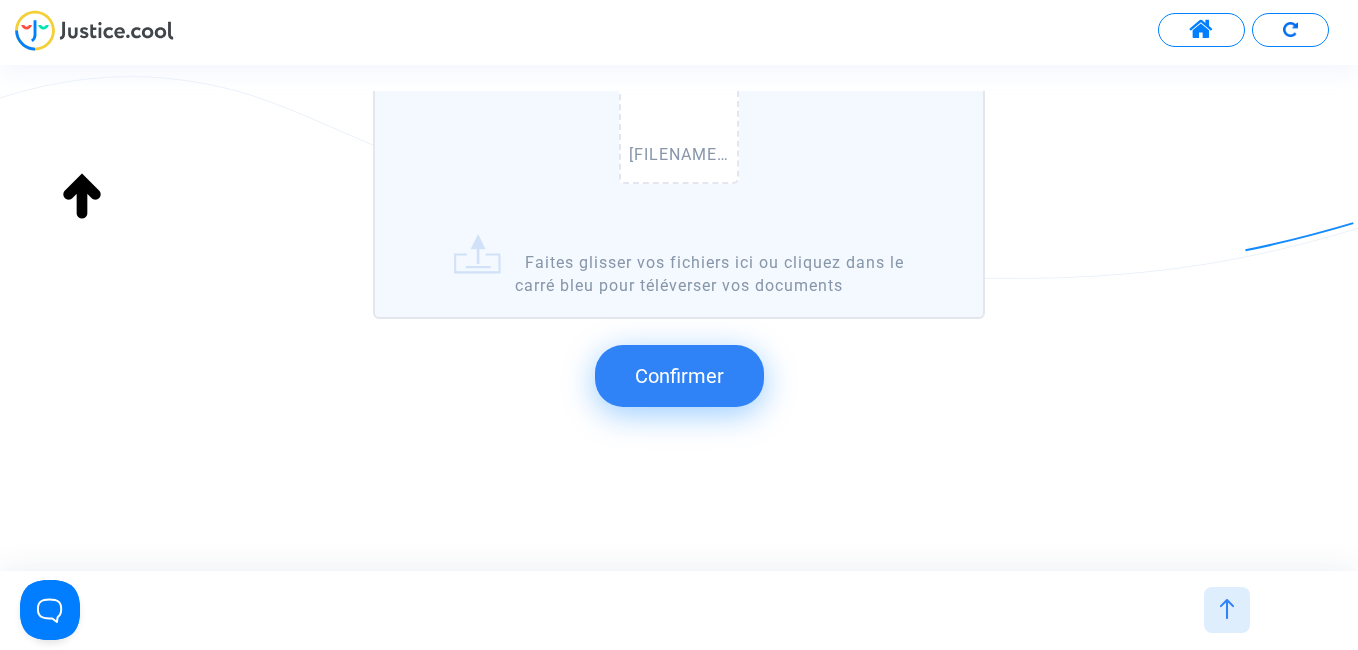 scroll, scrollTop: 723, scrollLeft: 0, axis: vertical 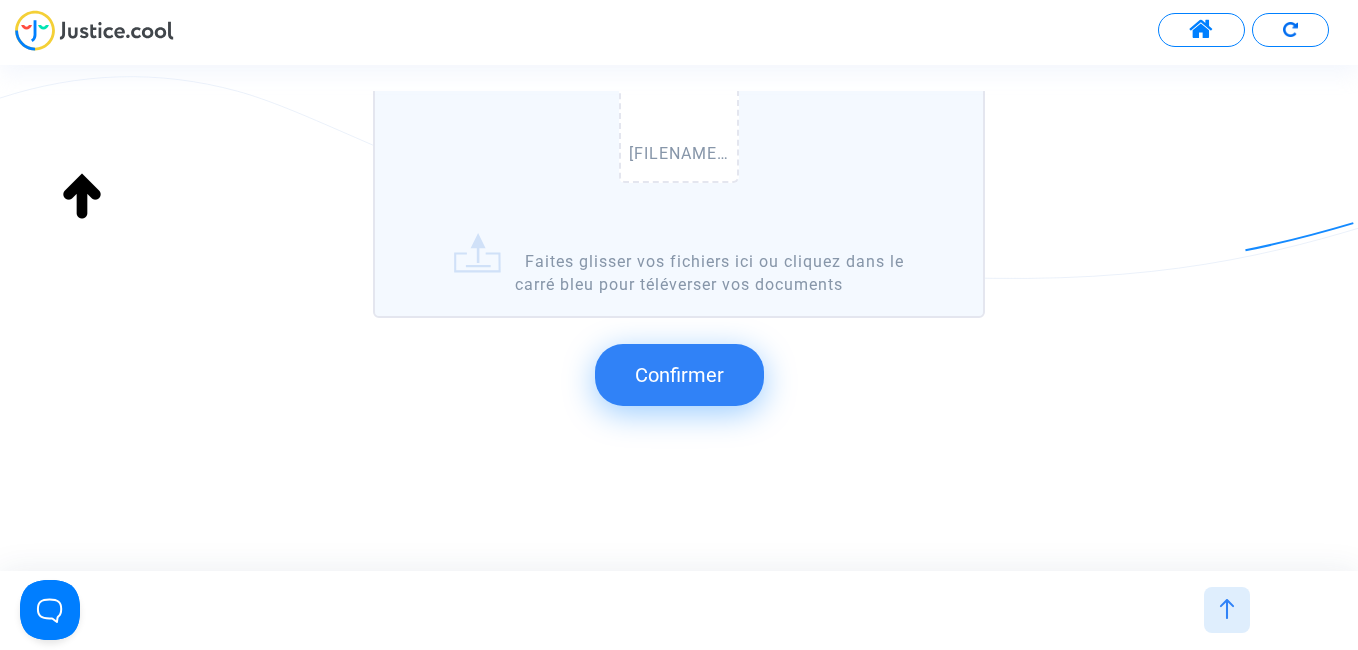 click on "Confirmer" 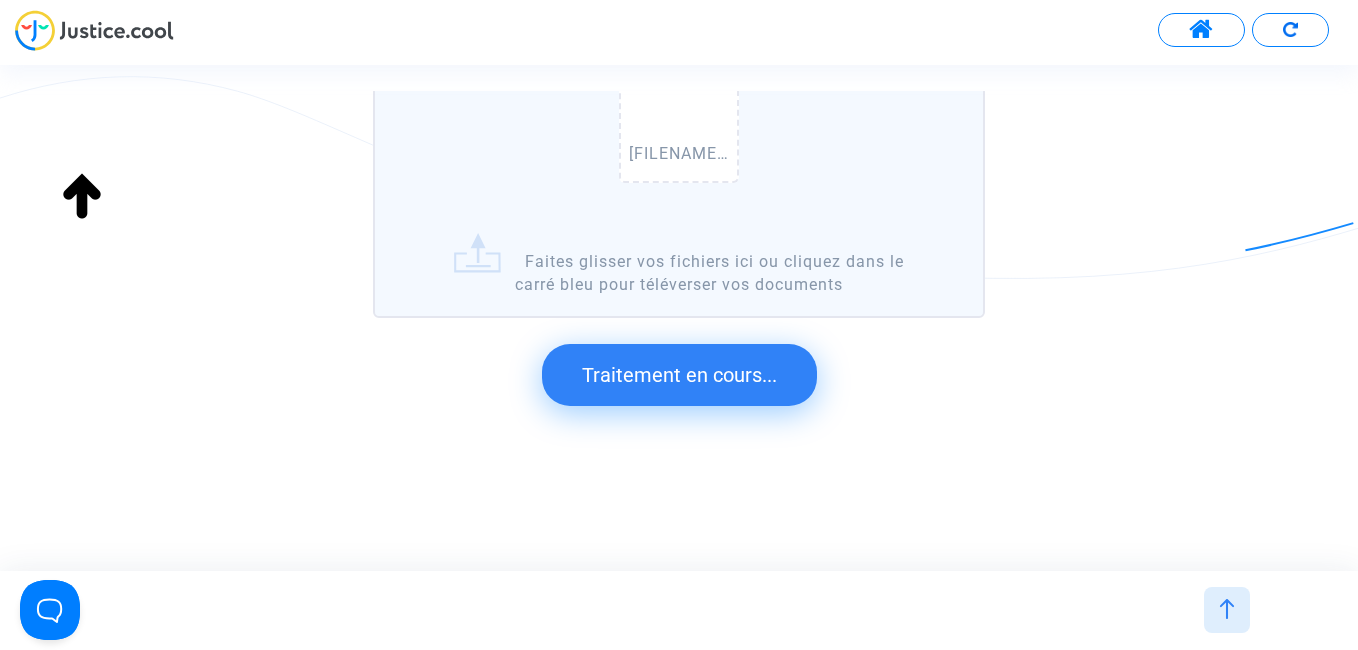 scroll, scrollTop: 434, scrollLeft: 0, axis: vertical 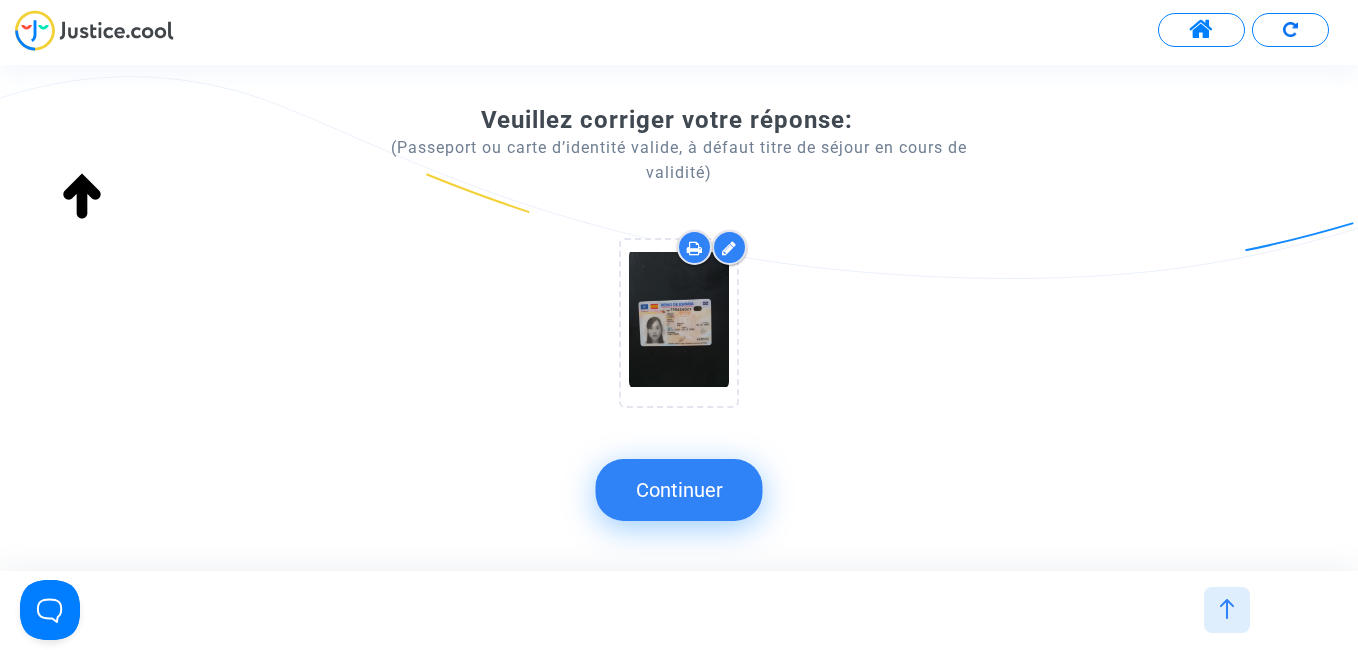 click on "Continuer" 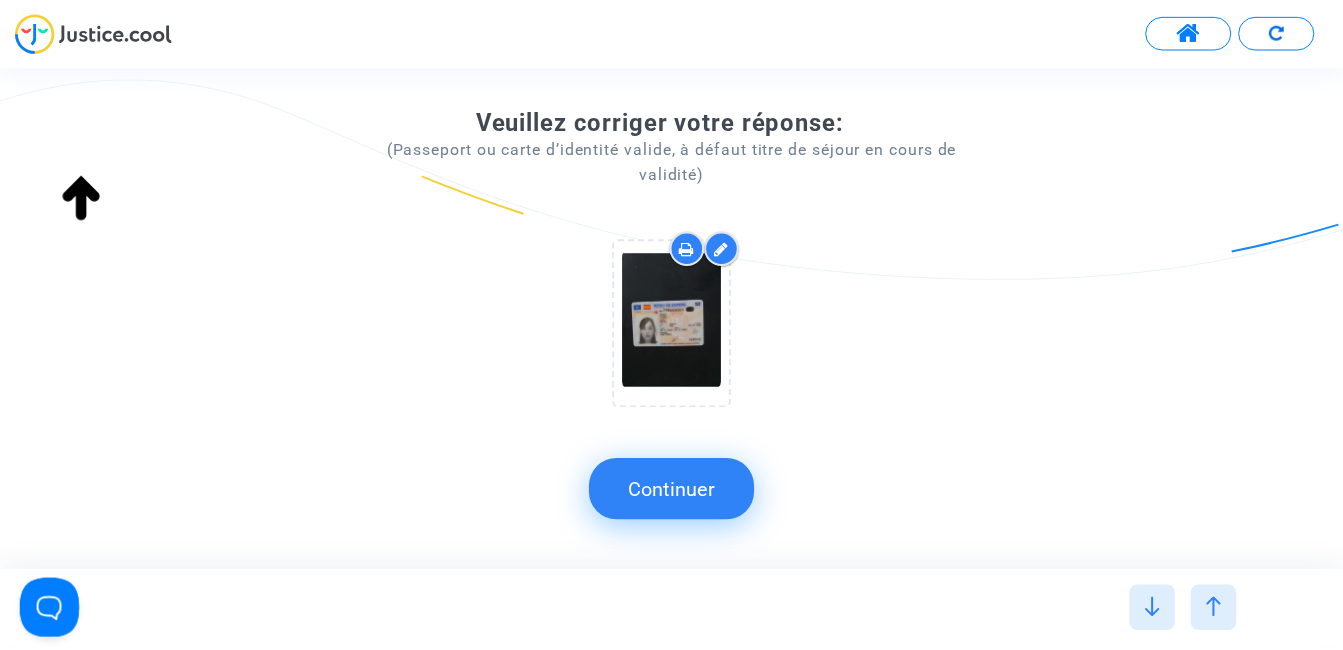 scroll, scrollTop: 0, scrollLeft: 0, axis: both 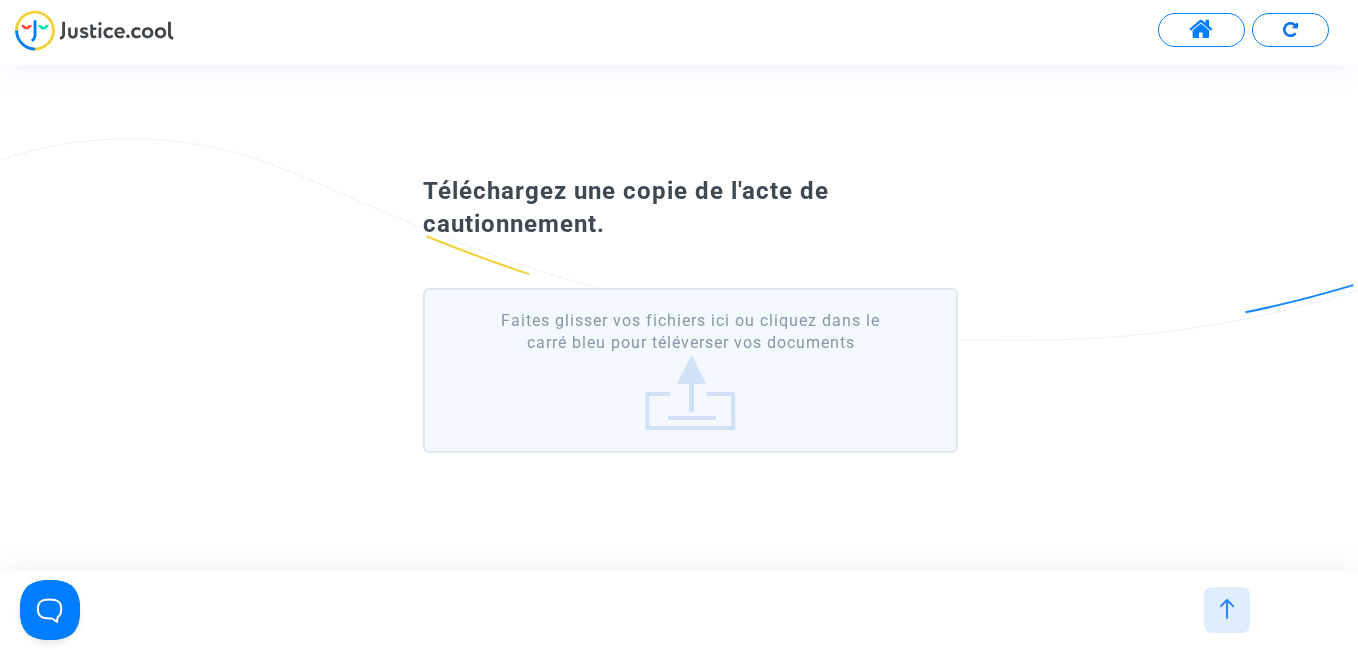 click on "Faites glisser vos fichiers ici ou cliquez dans le carré bleu pour téléverser vos documents" 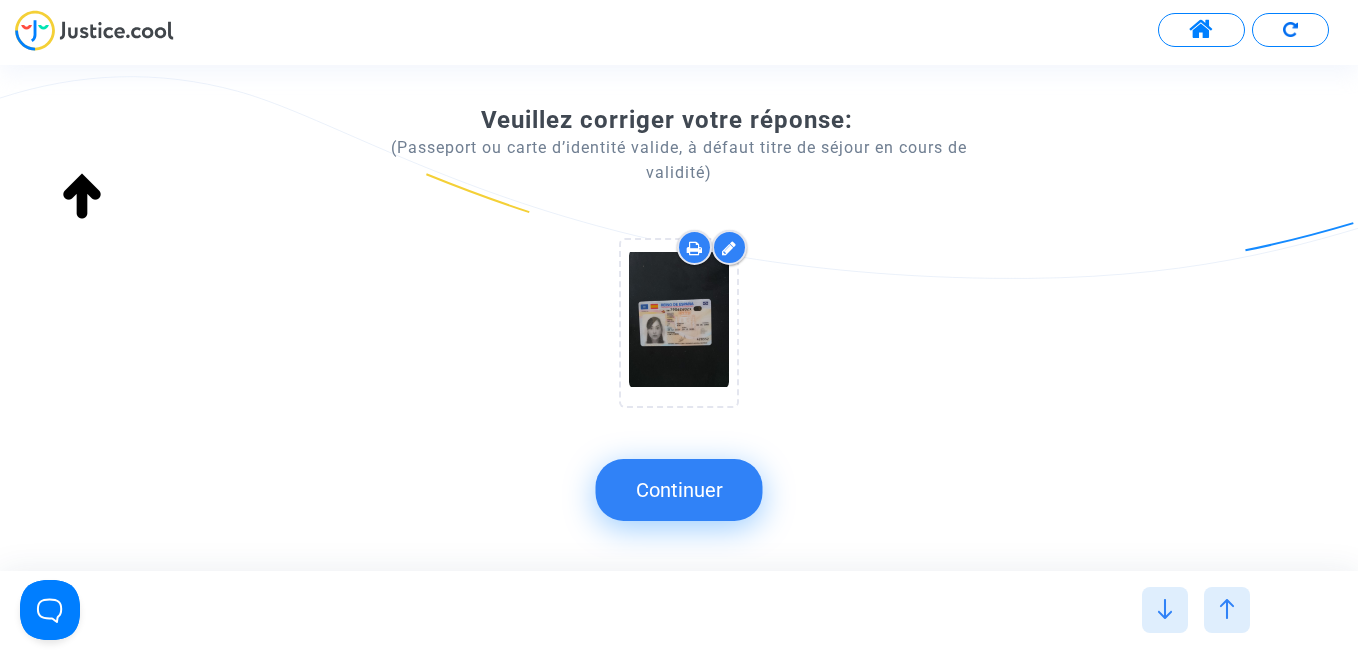 click 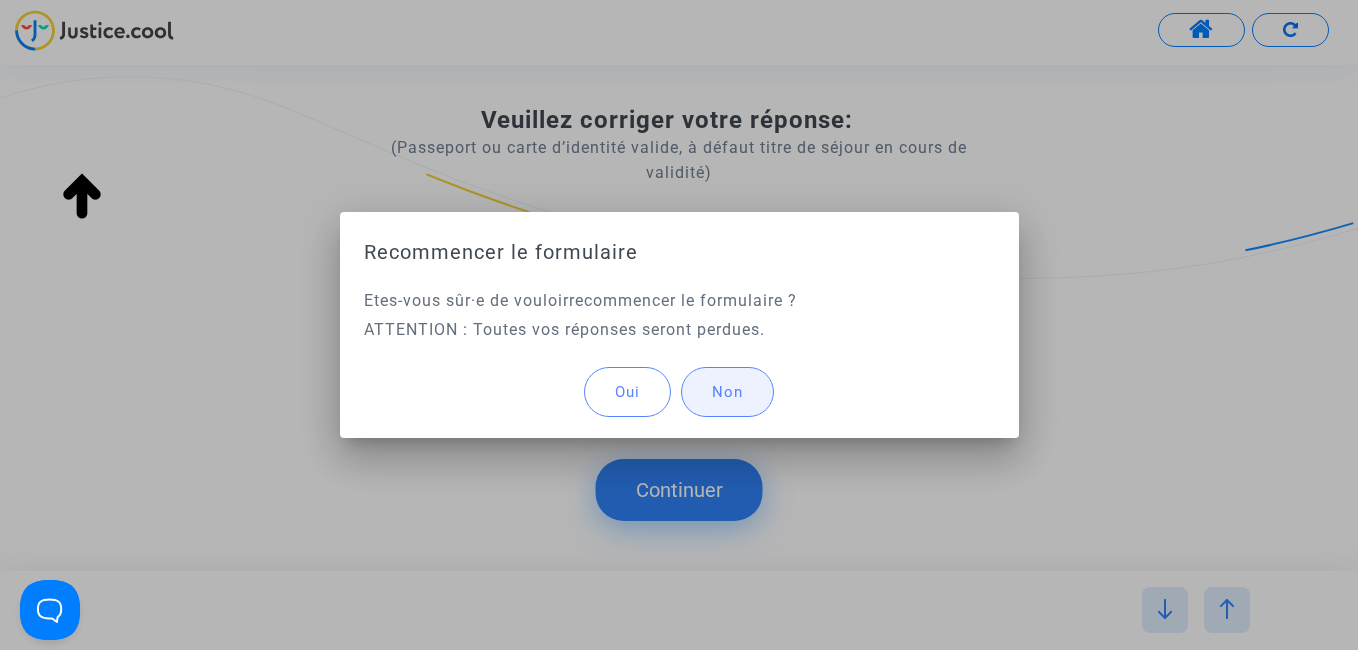 click on "Non" at bounding box center (727, 392) 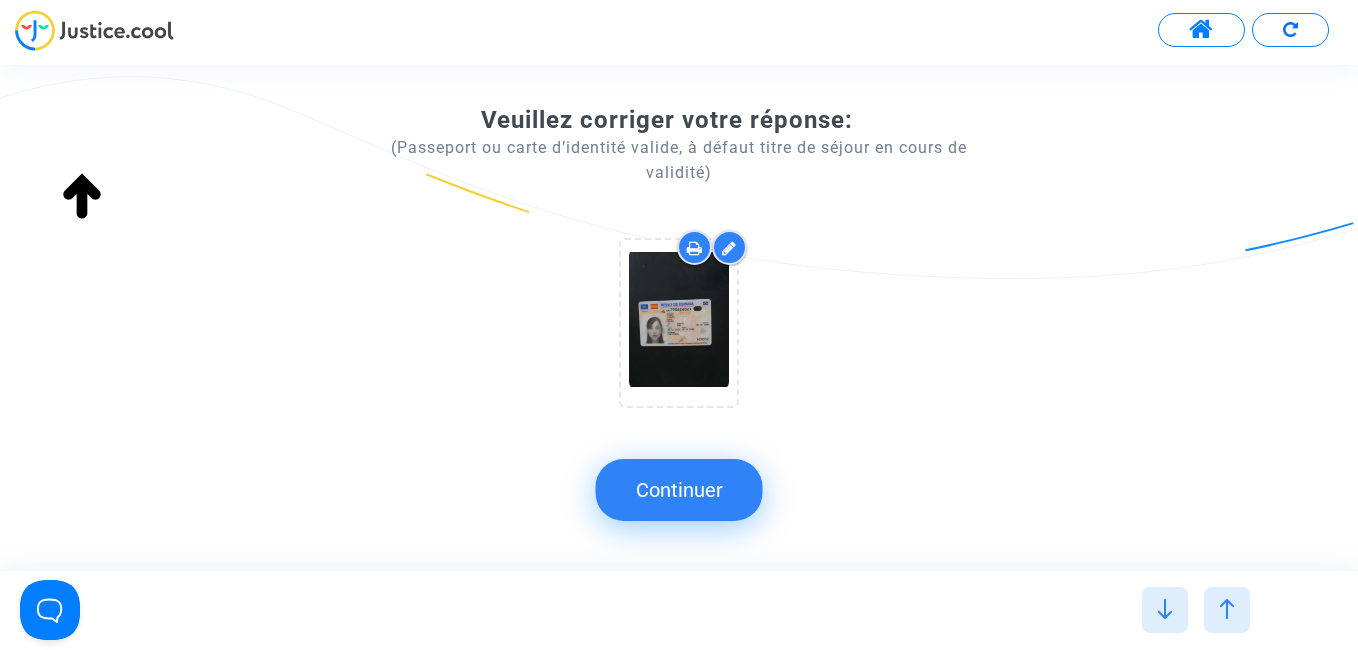 click at bounding box center [1201, 30] 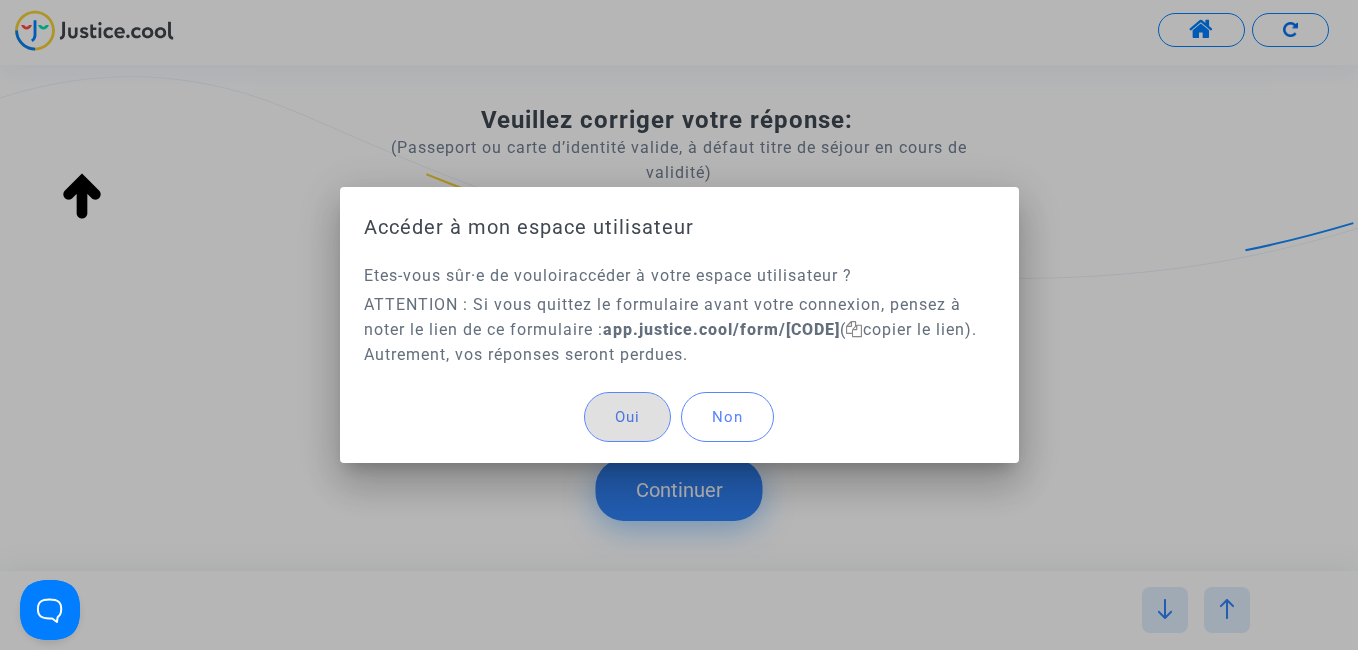 click on "Non" at bounding box center (727, 417) 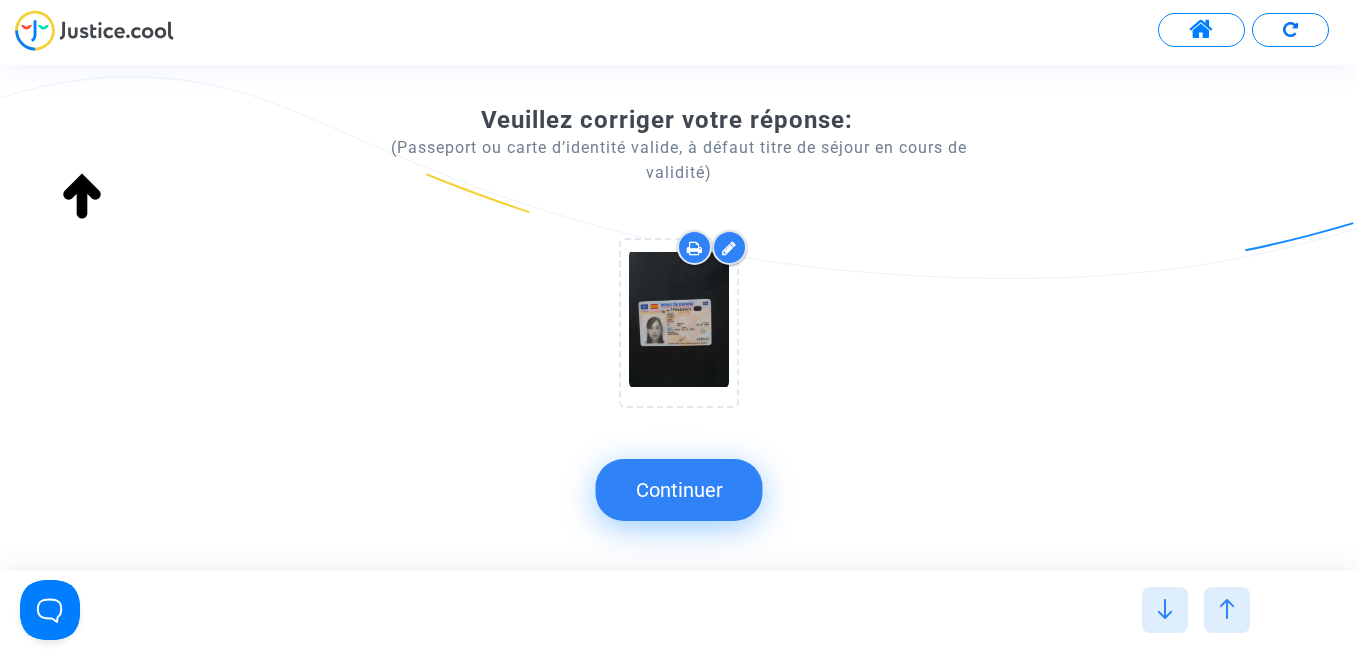 click at bounding box center [1165, 610] 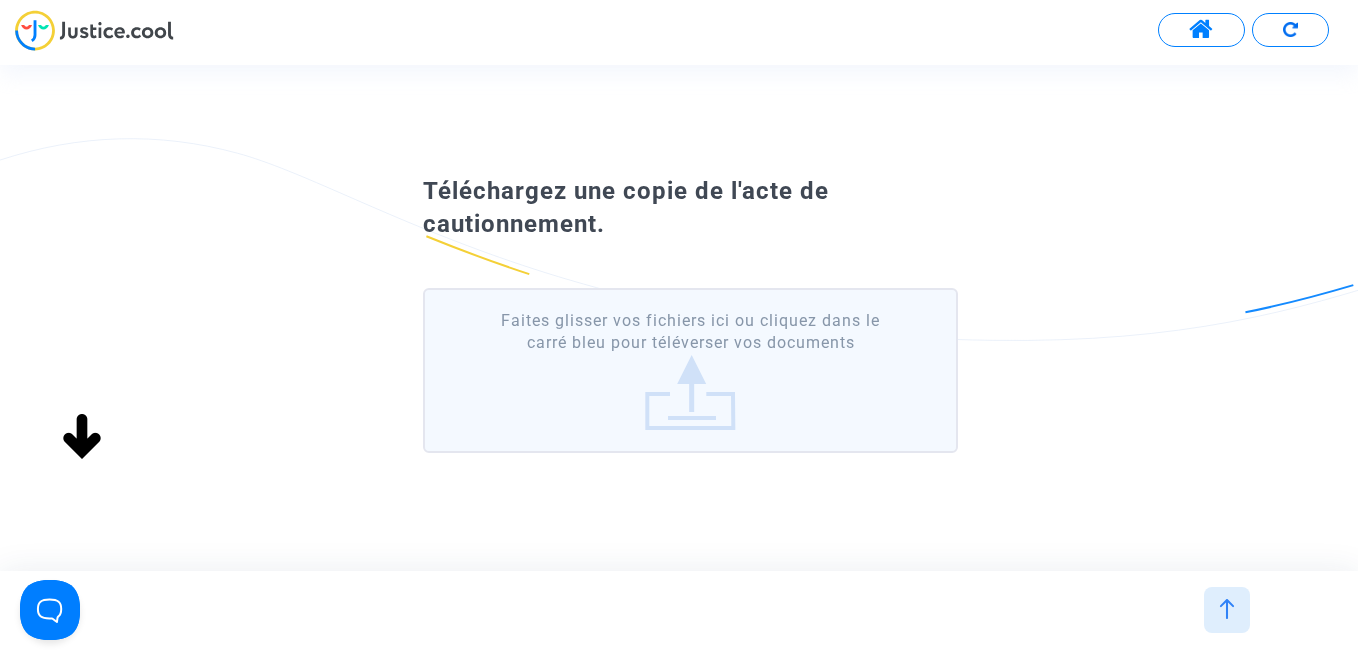 click at bounding box center (679, 605) 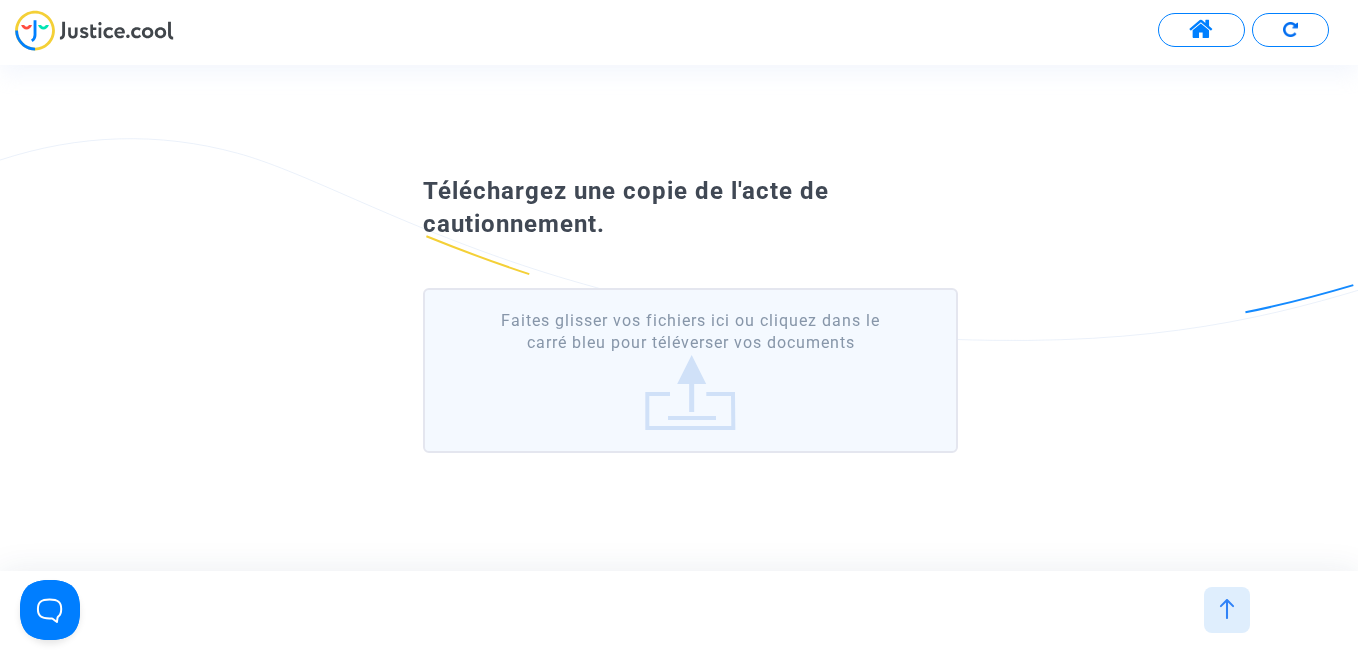 click on "Téléchargez une copie de l'acte de cautionnement.   Faites glisser vos fichiers ici ou cliquez dans le carré bleu pour téléverser vos documents" 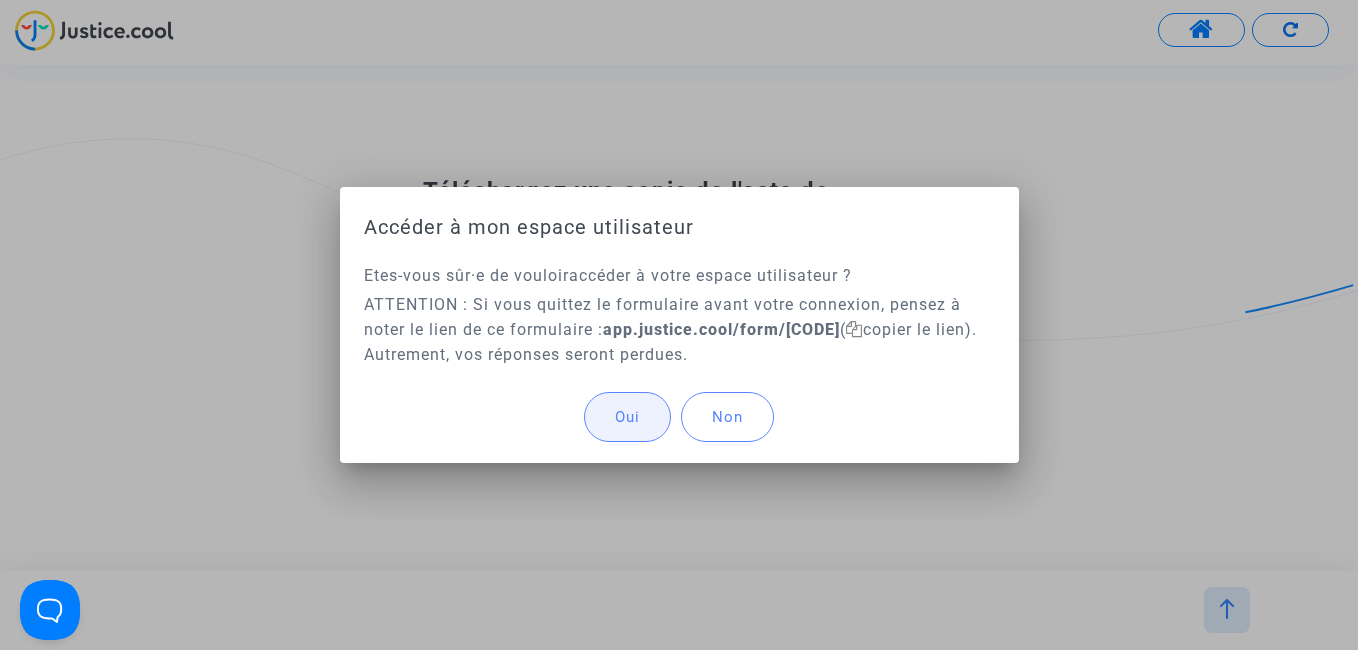 click on "Oui" at bounding box center [627, 417] 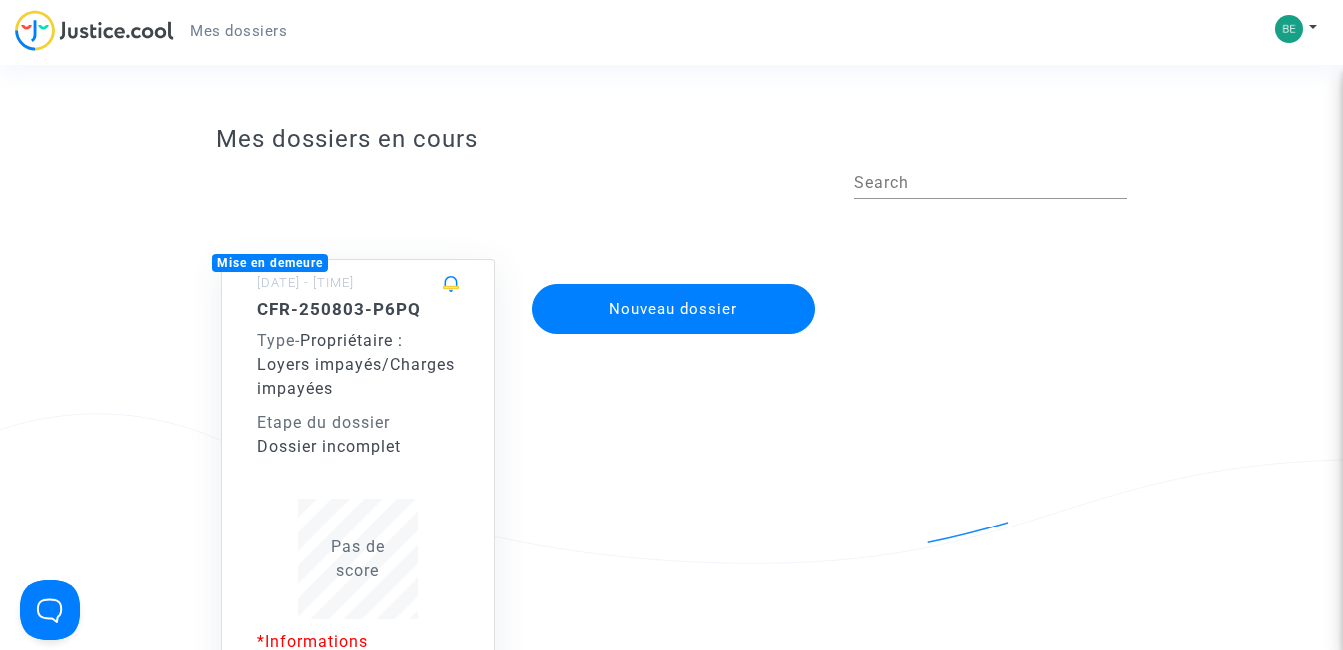 click on "Nouveau dossier" 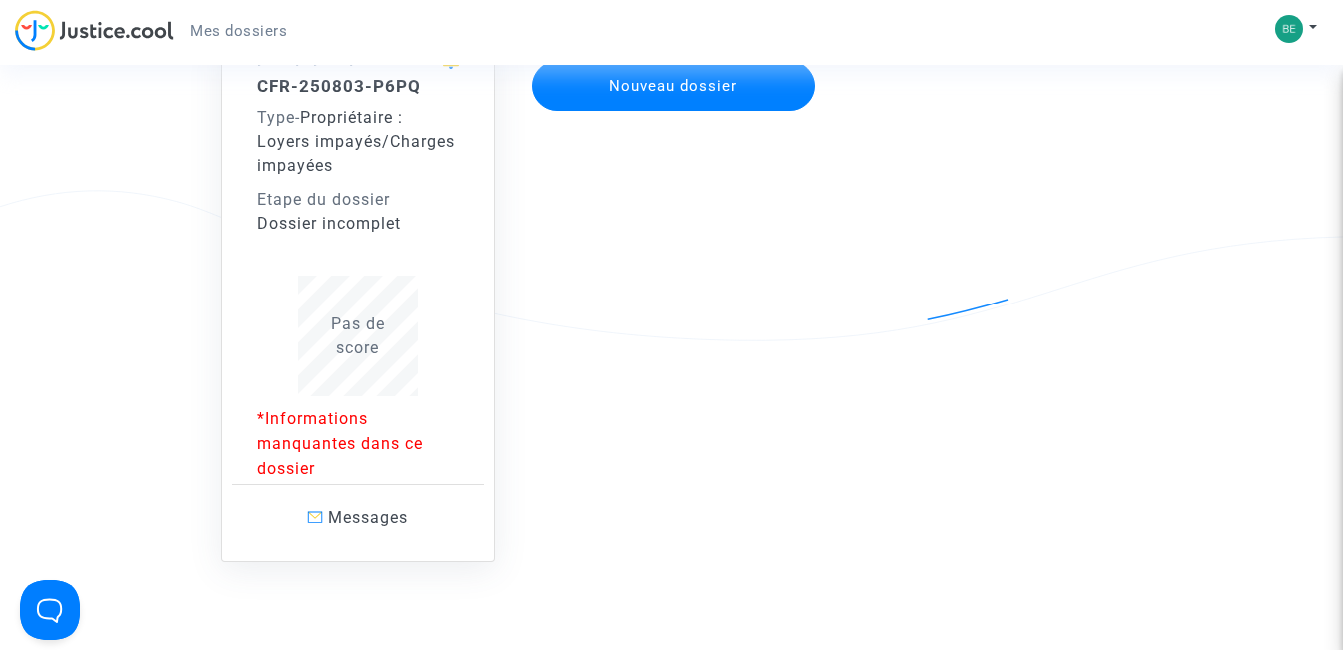 scroll, scrollTop: 240, scrollLeft: 0, axis: vertical 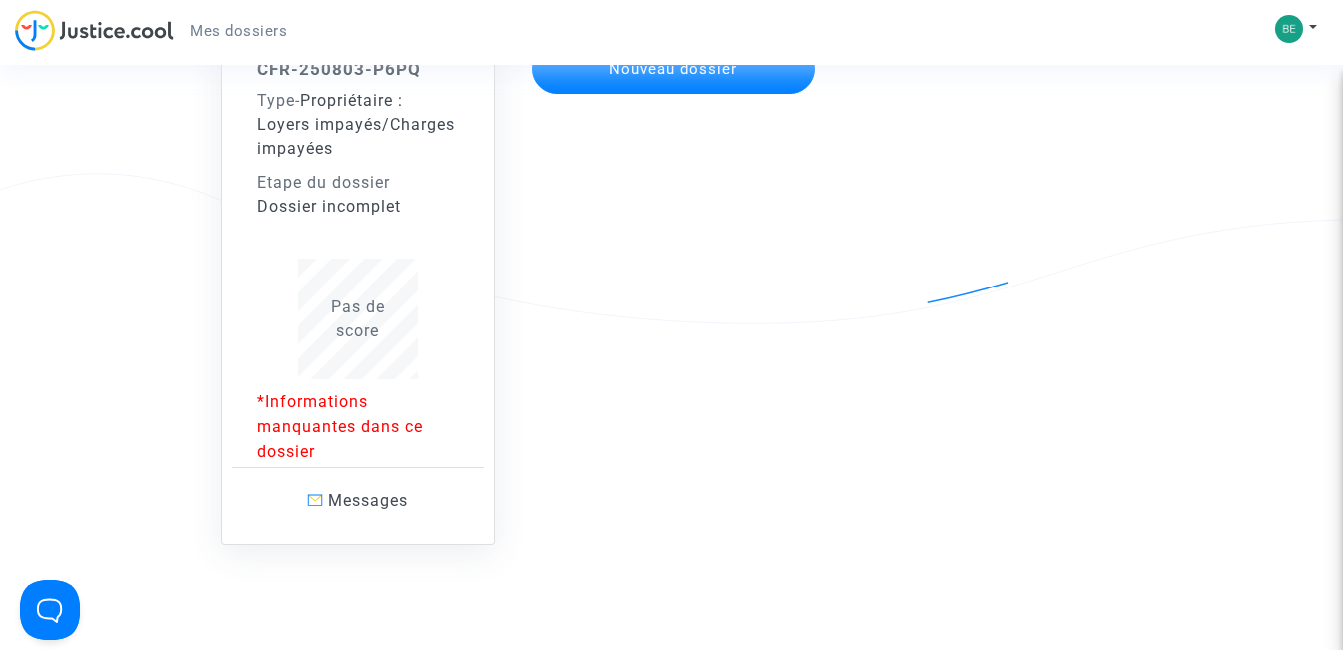 click on "*Informations manquantes dans ce dossier" 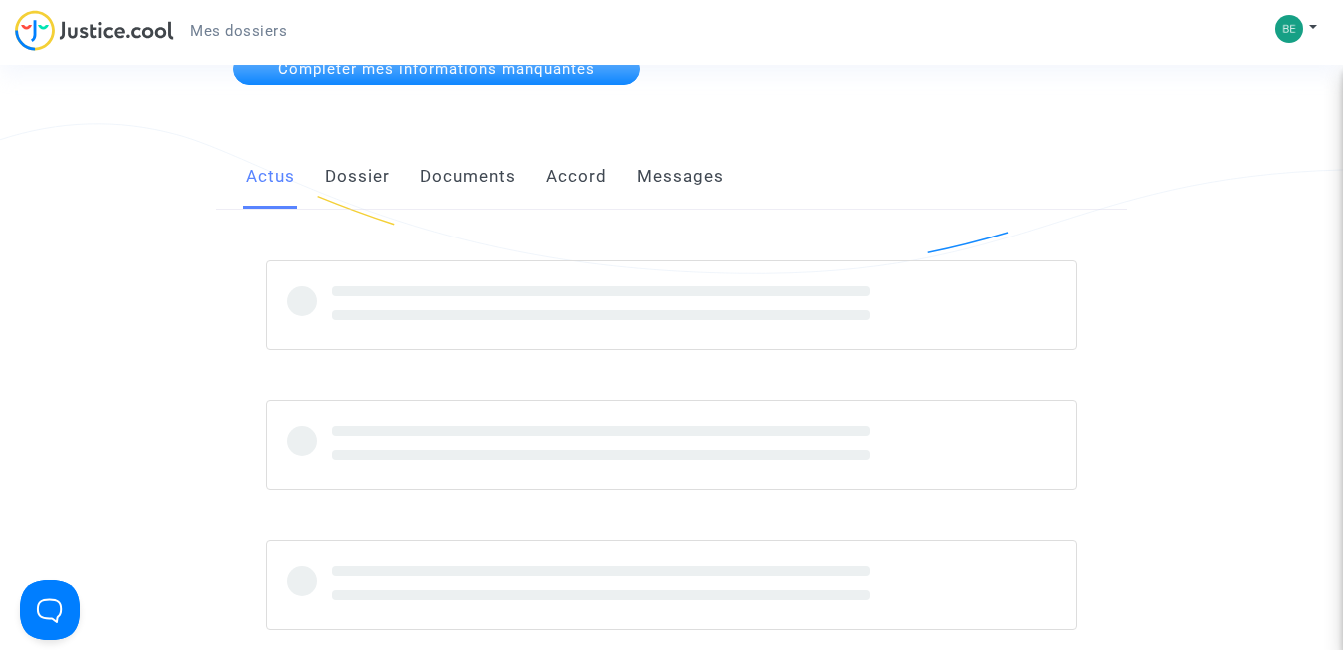 scroll, scrollTop: 240, scrollLeft: 0, axis: vertical 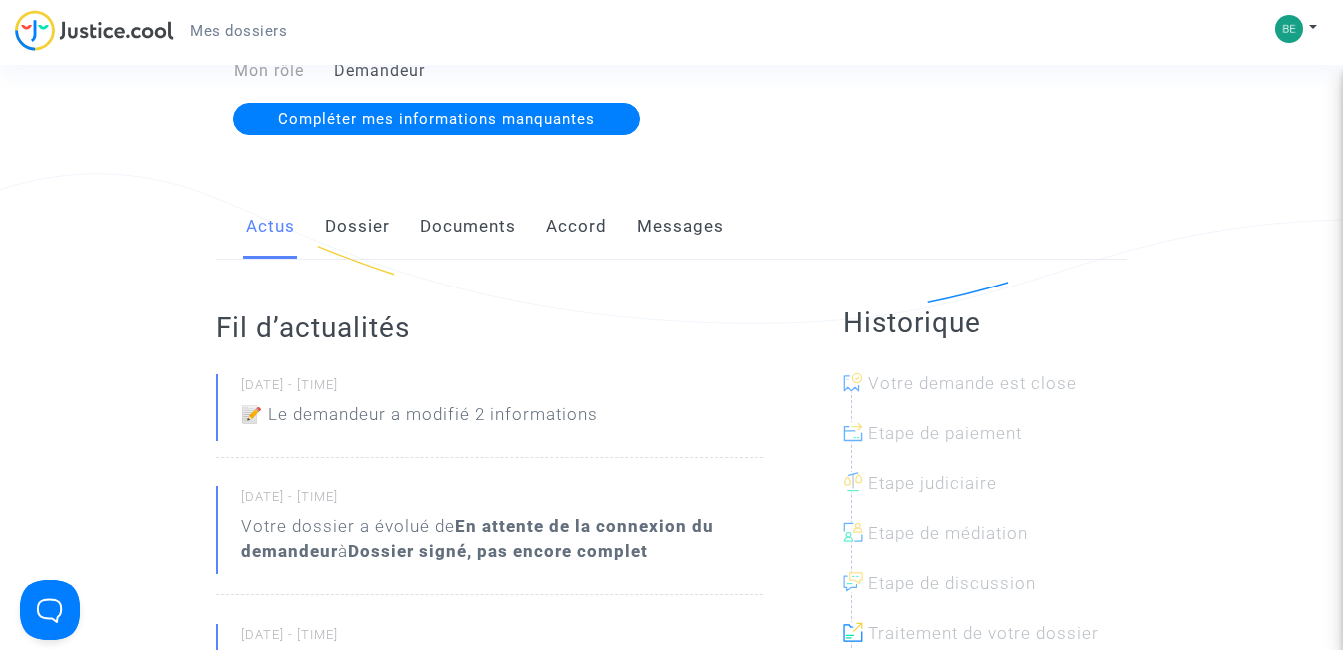 click on "Dossier" 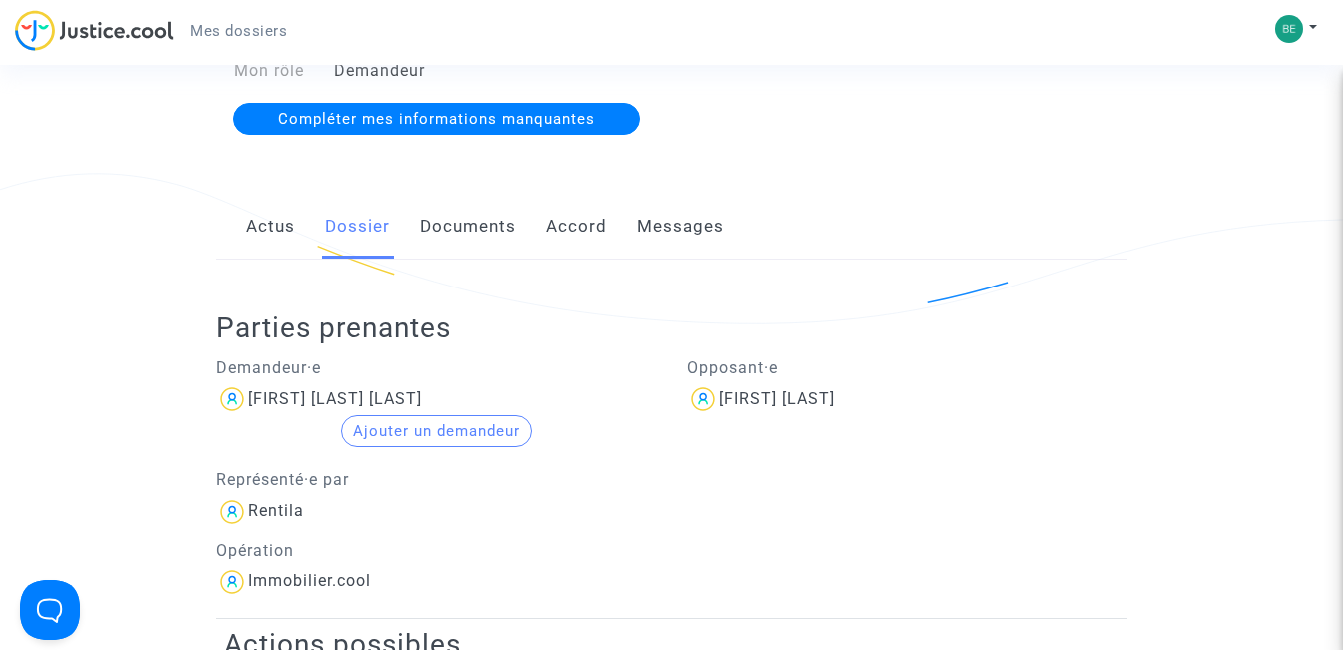 click on "Documents" 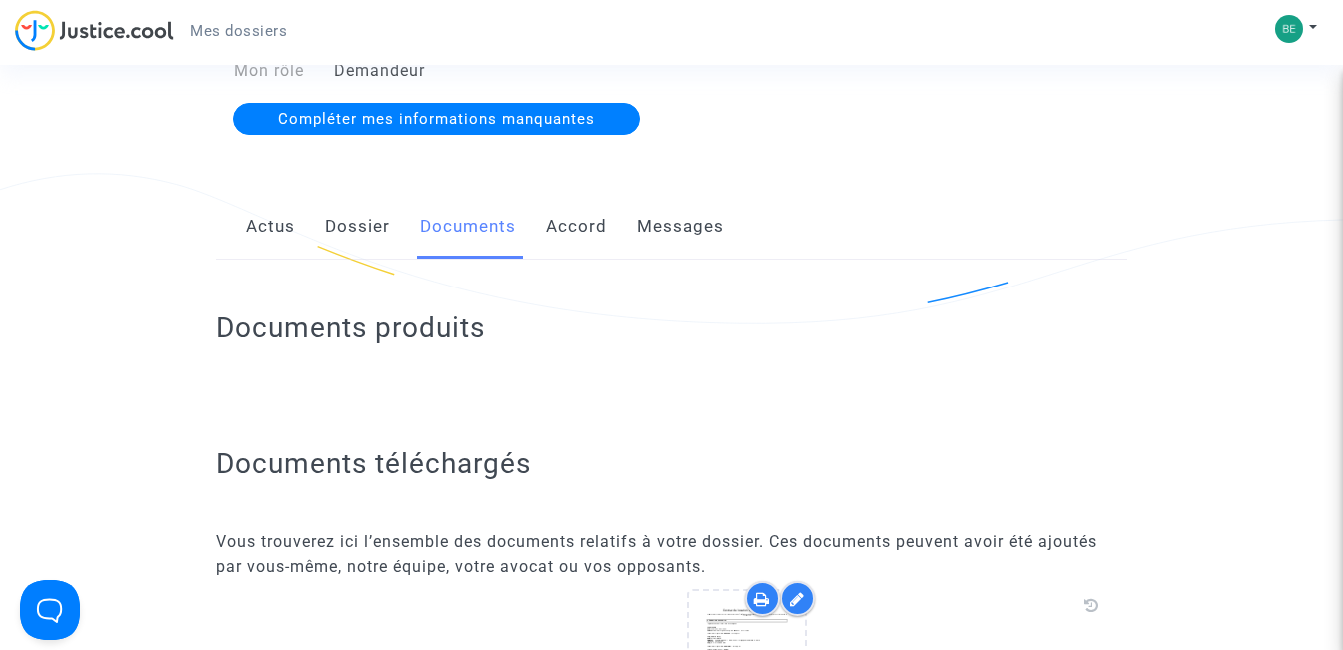 click on "Accord" 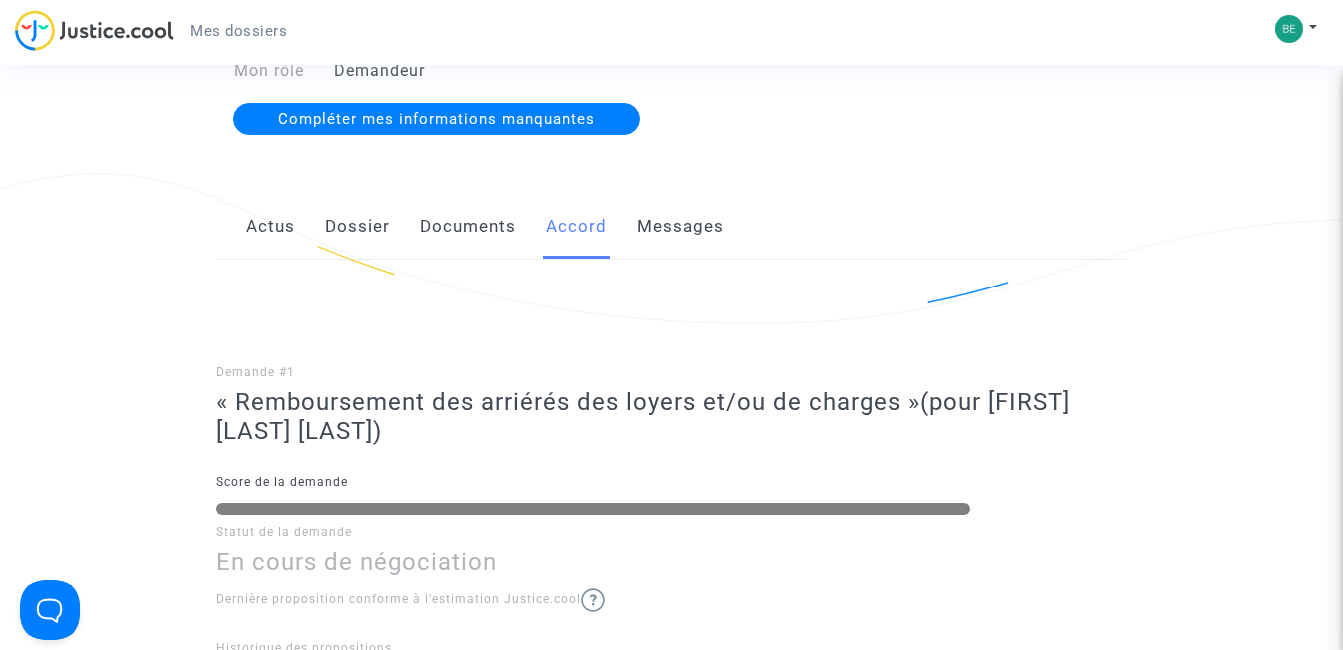 click on "Documents" 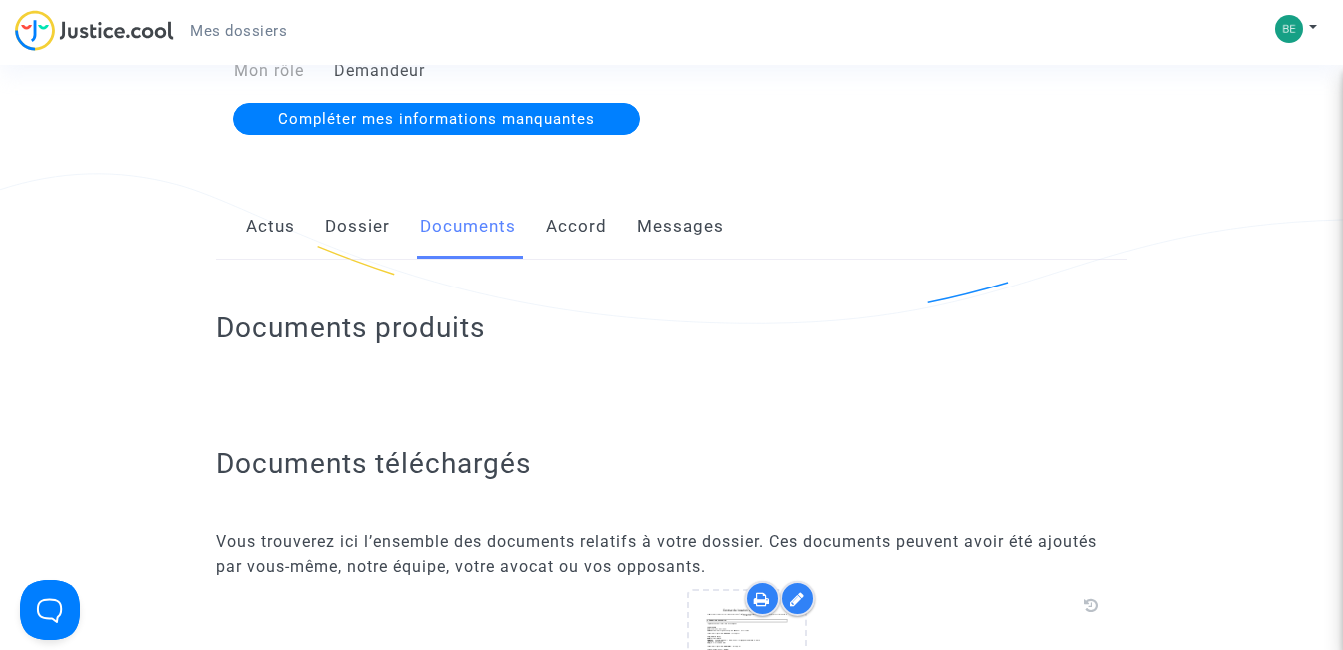 click on "Actus" 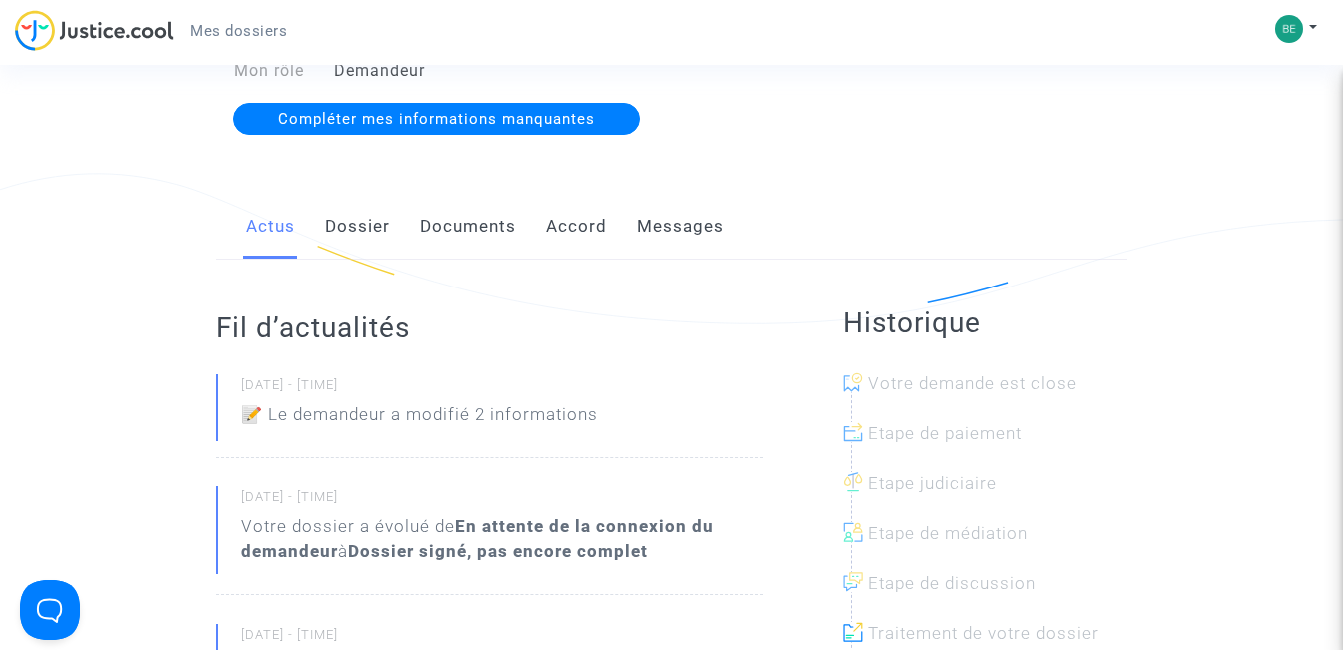 click on "Dossier incomplet" 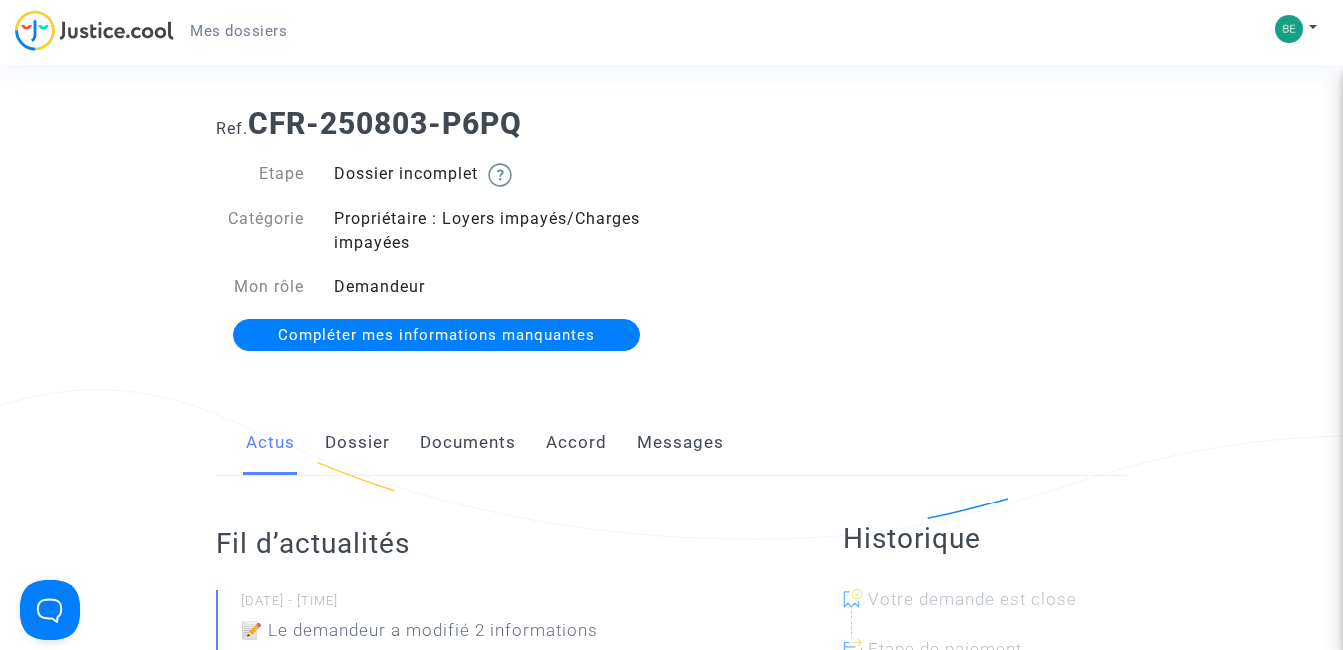 scroll, scrollTop: 0, scrollLeft: 0, axis: both 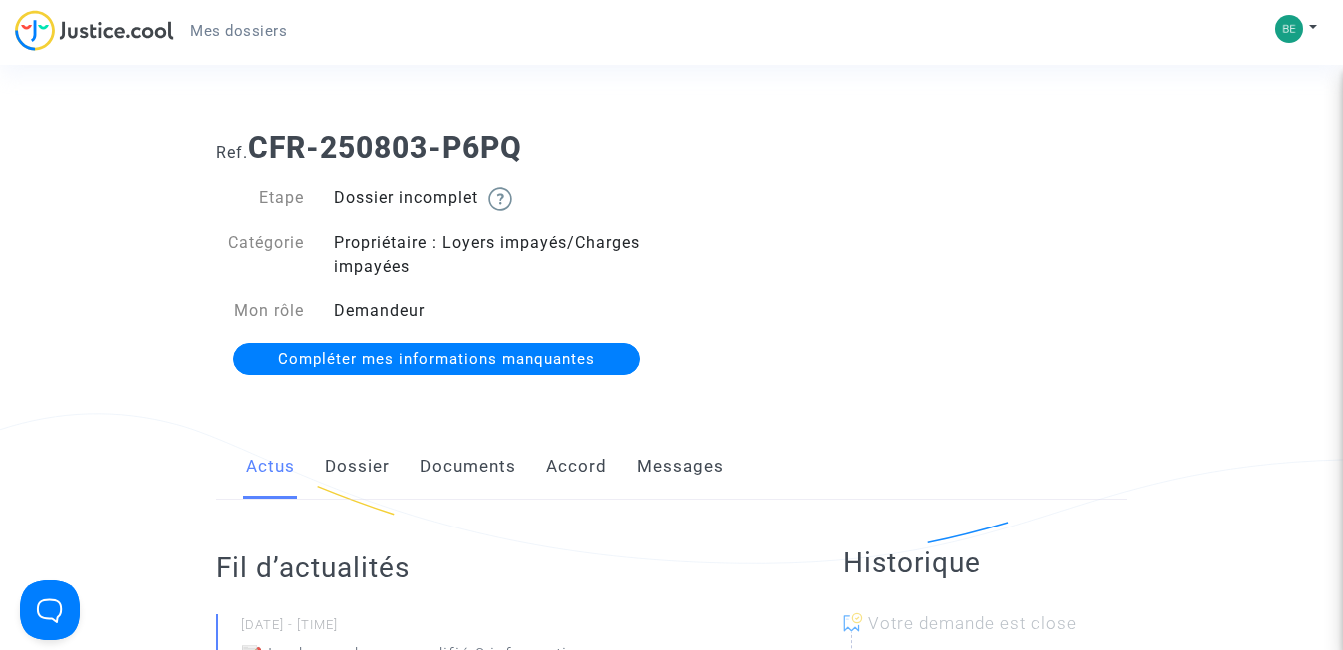 click on "Dossier" 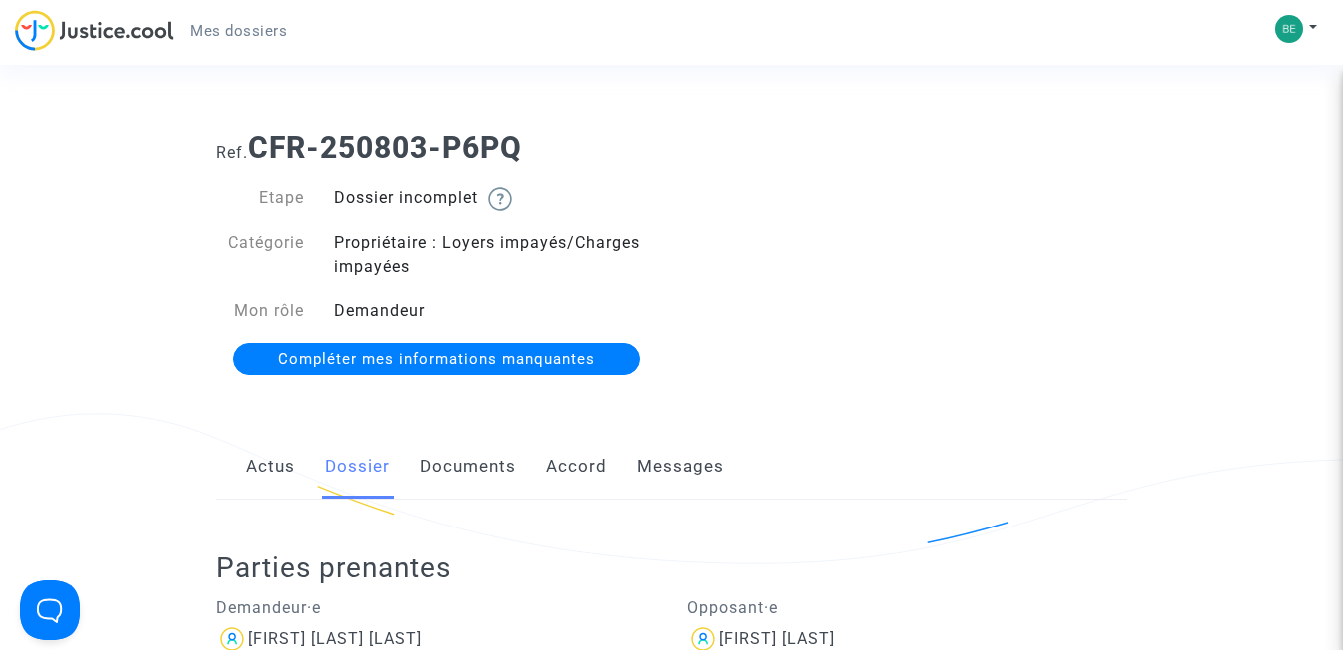 click on "Dossier incomplet" 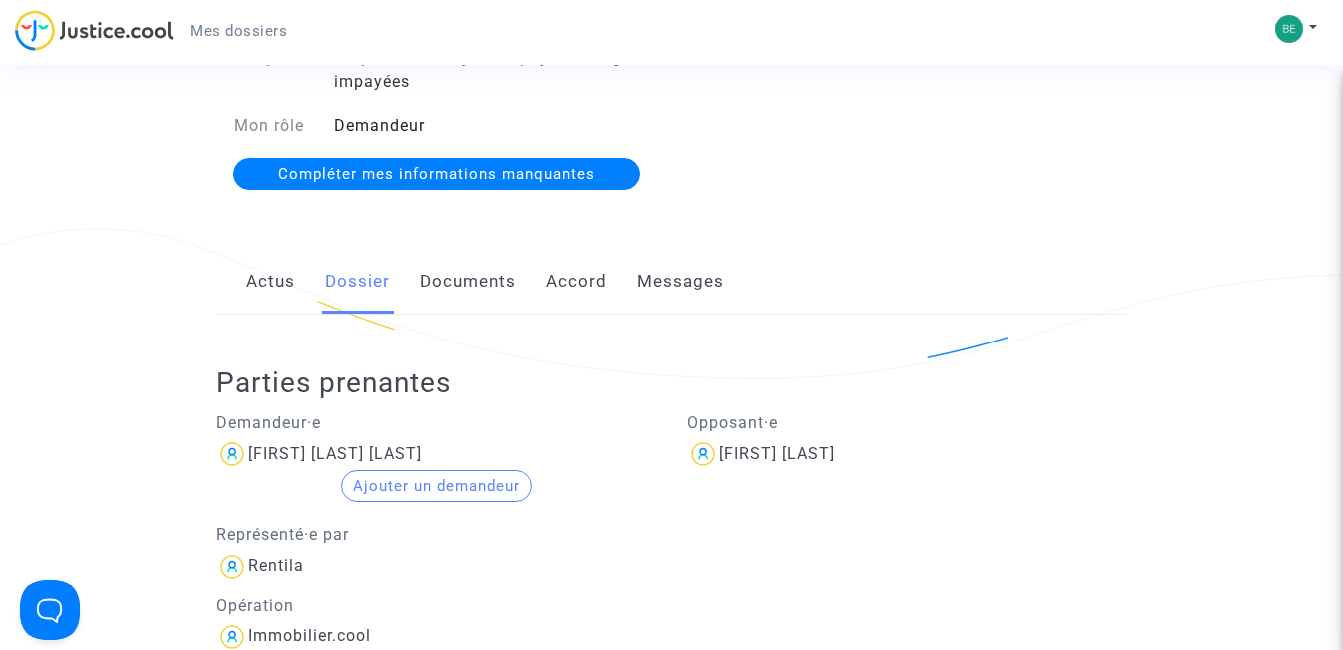 scroll, scrollTop: 160, scrollLeft: 0, axis: vertical 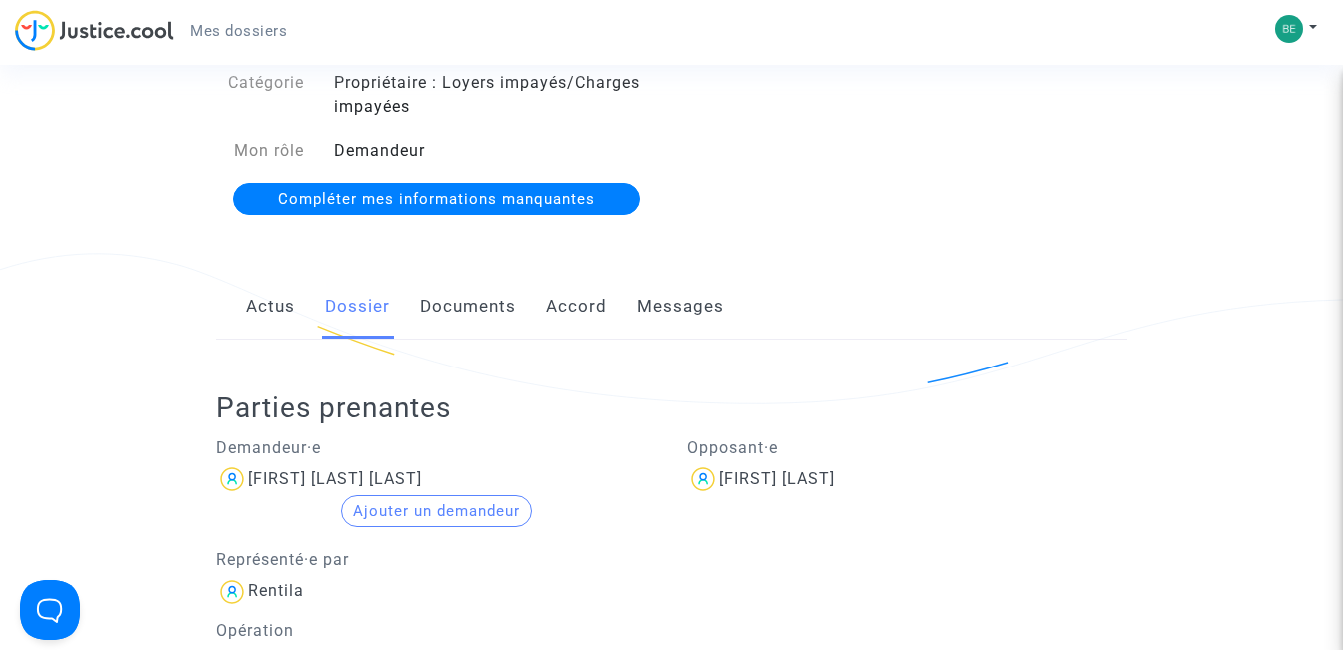 click on "Messages" 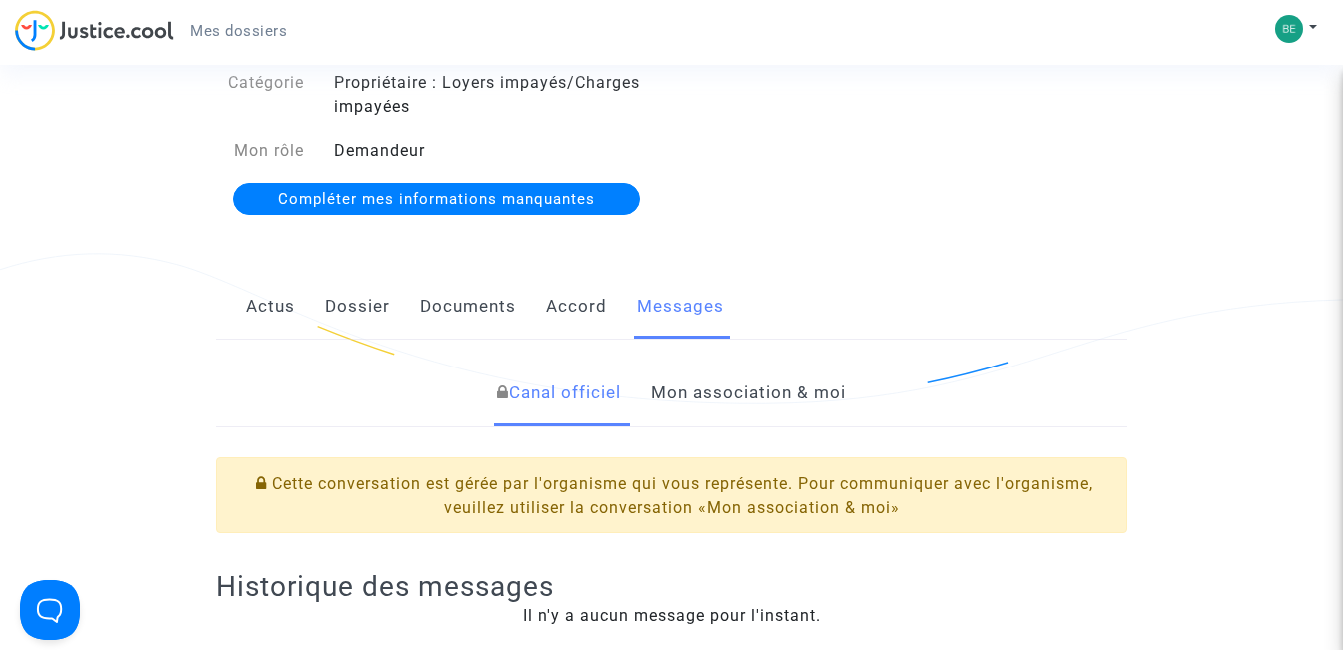 click on "Actus   Dossier   Documents   Accord   Messages" 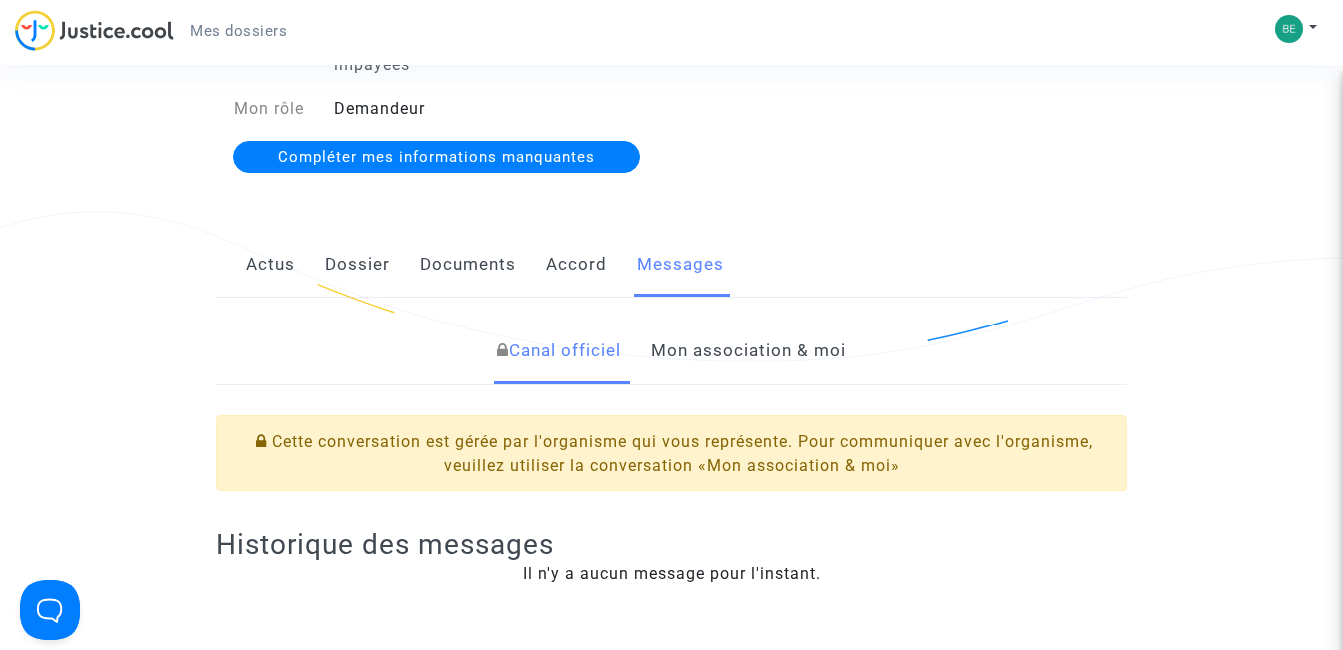 scroll, scrollTop: 200, scrollLeft: 0, axis: vertical 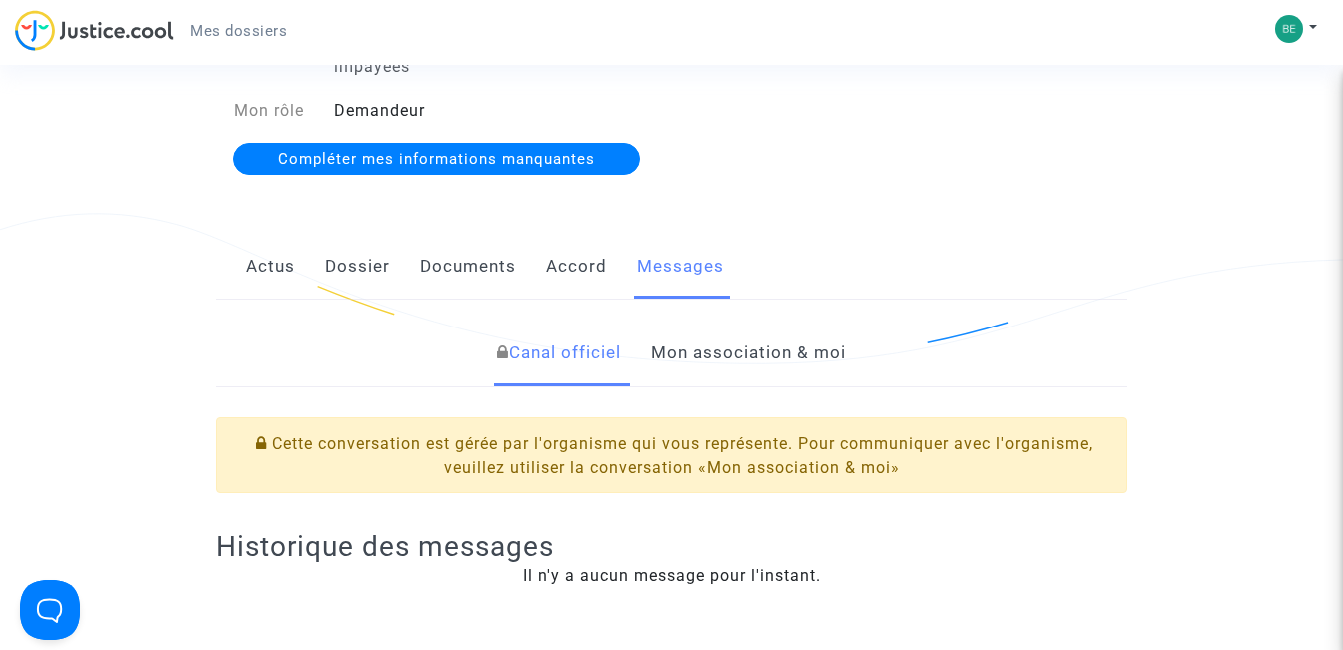 click on "Mon association & moi" 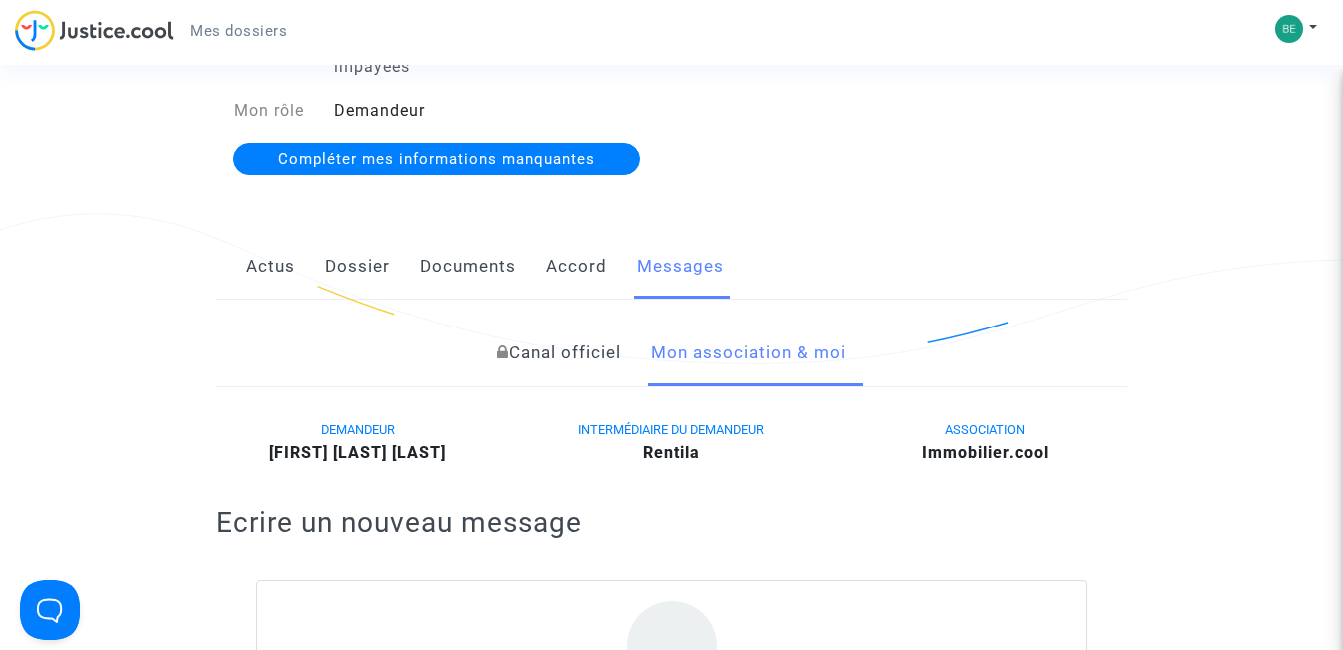 click on "Actus   Dossier   Documents   Accord   Messages" 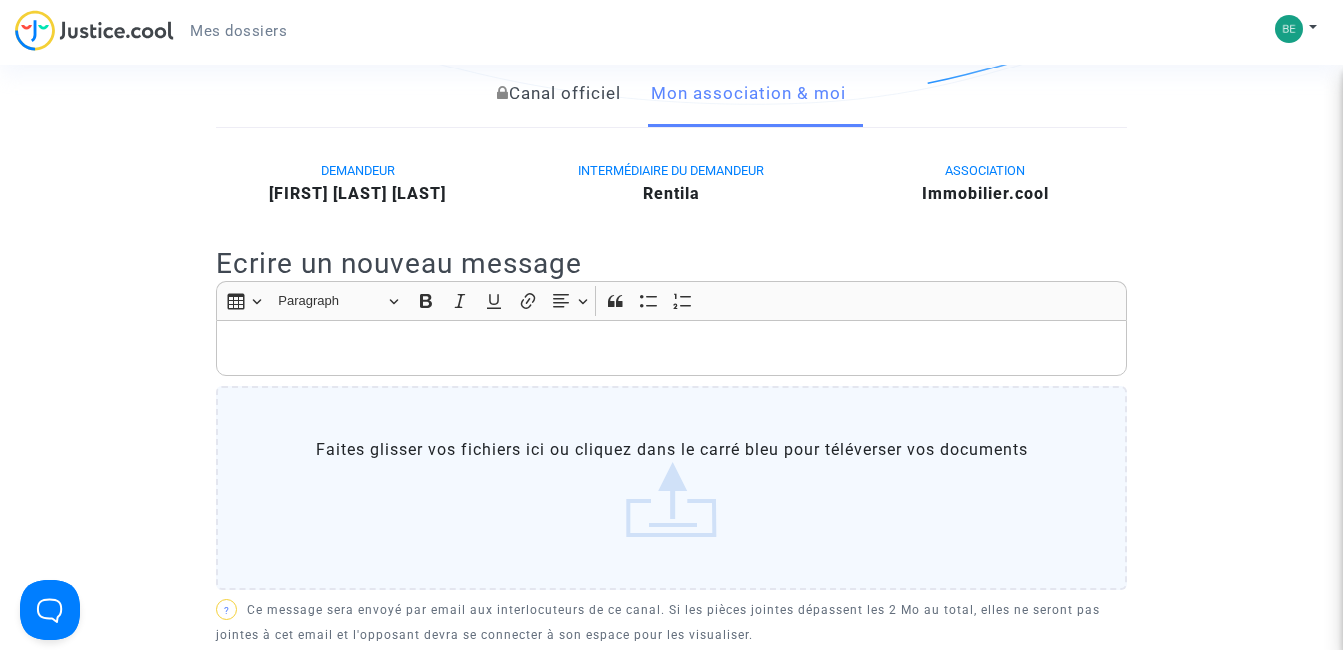 scroll, scrollTop: 520, scrollLeft: 0, axis: vertical 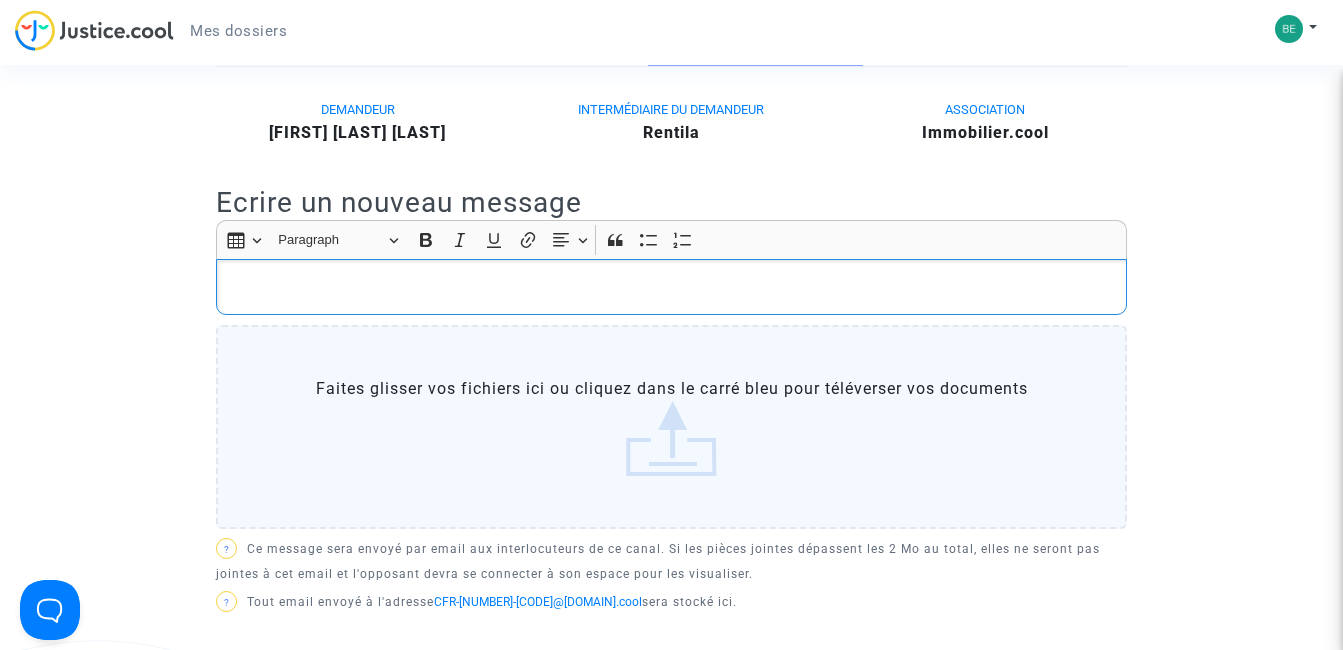 click 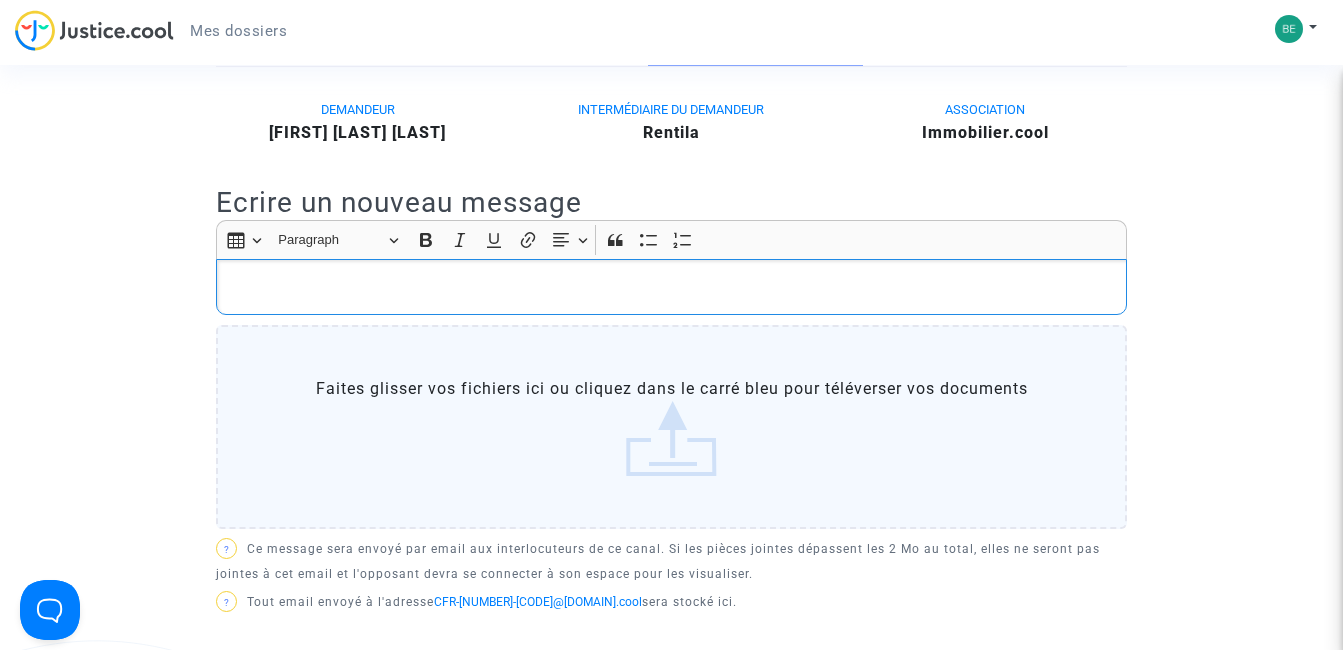 type 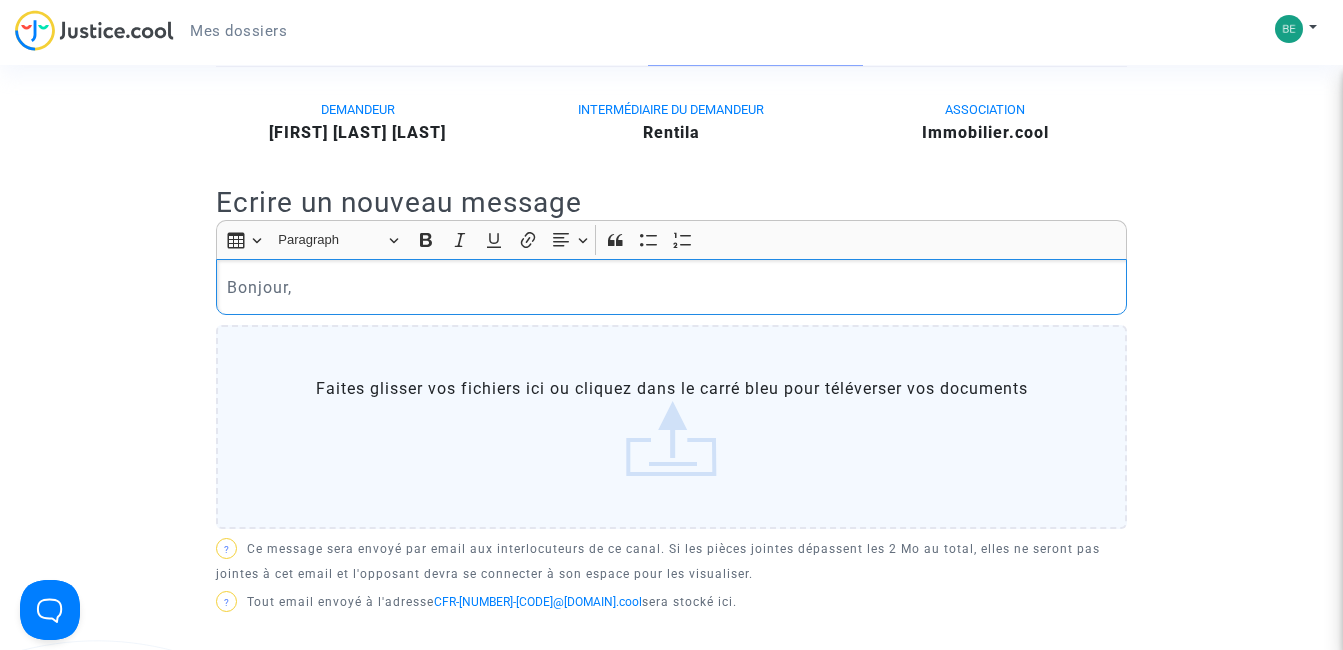 click on "Bonjour," 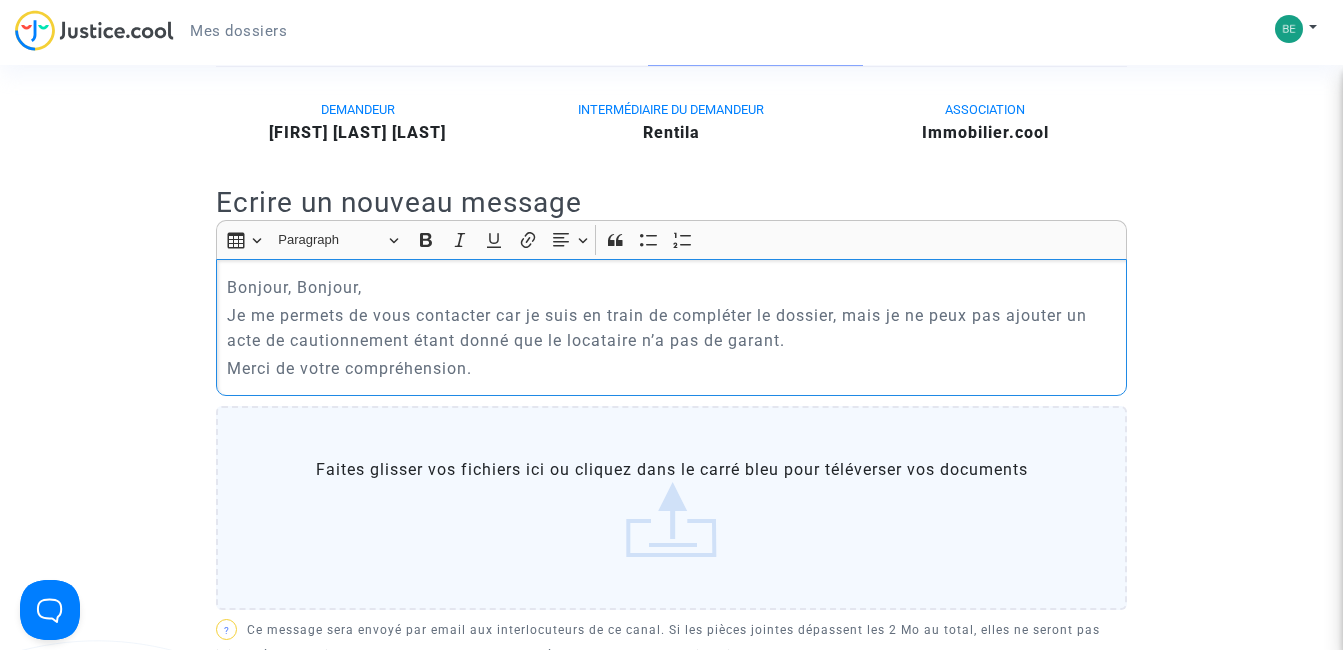 click on "Bonjour, Bonjour," 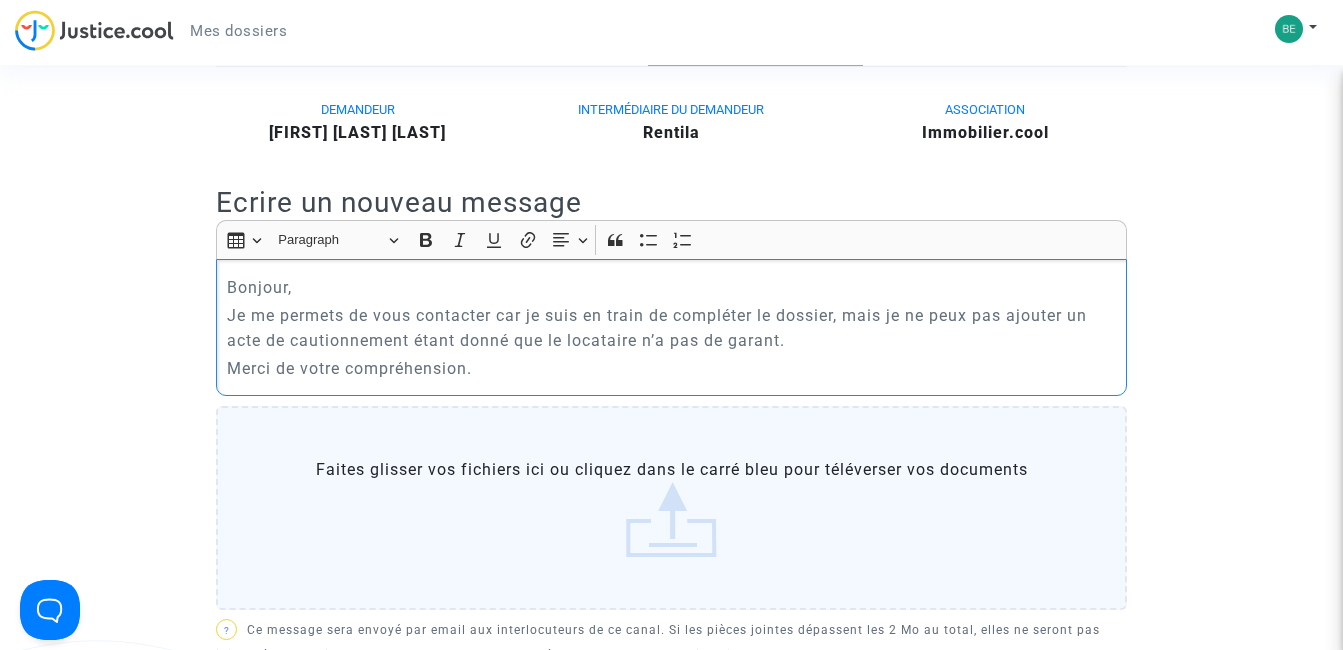 click on "Merci de votre compréhension." 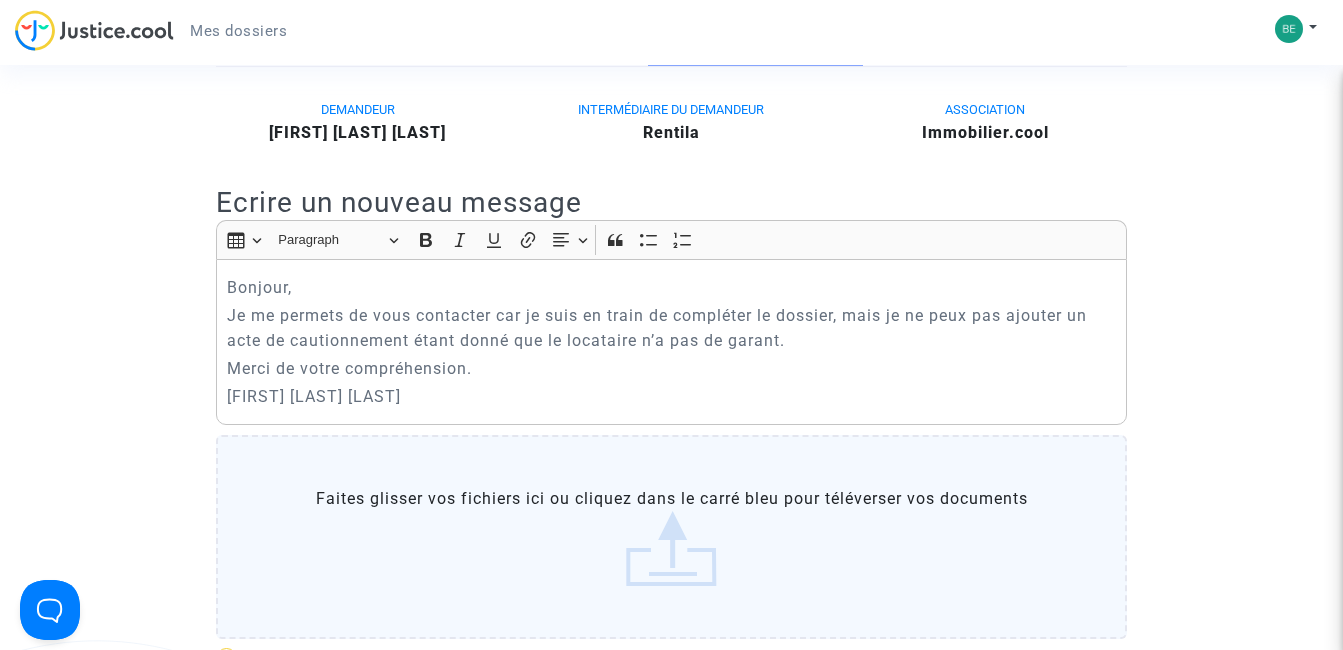 click on "DEMANDEUR  [FIRST] [LAST] [LAST]  INTERMÉDIAIRE DU DEMANDEUR  Rentila  ASSOCIATION  Immobilier.cool Ecrire un nouveau message Rich Text Editor Insert table Insert table Heading Paragraph Paragraph Heading 1 Heading 2 Heading 3 Bold (CTRL+B) Bold Italic (CTRL+I) Italic Underline (CTRL+U) Underline Link (Ctrl+K) Link Text alignment Text alignment Align left Align left Align right Align right Align center Align center Justify Justify Block quote Block quote Bulleted List Bulleted List Numbered List Numbered List Bonjour,  Je me permets de vous contacter car je suis en train de compléter le dossier, mais je ne peux pas ajouter un acte de cautionnement étant donné que le locataire n’a pas de garant. Merci de votre compréhension. ? ? ?" 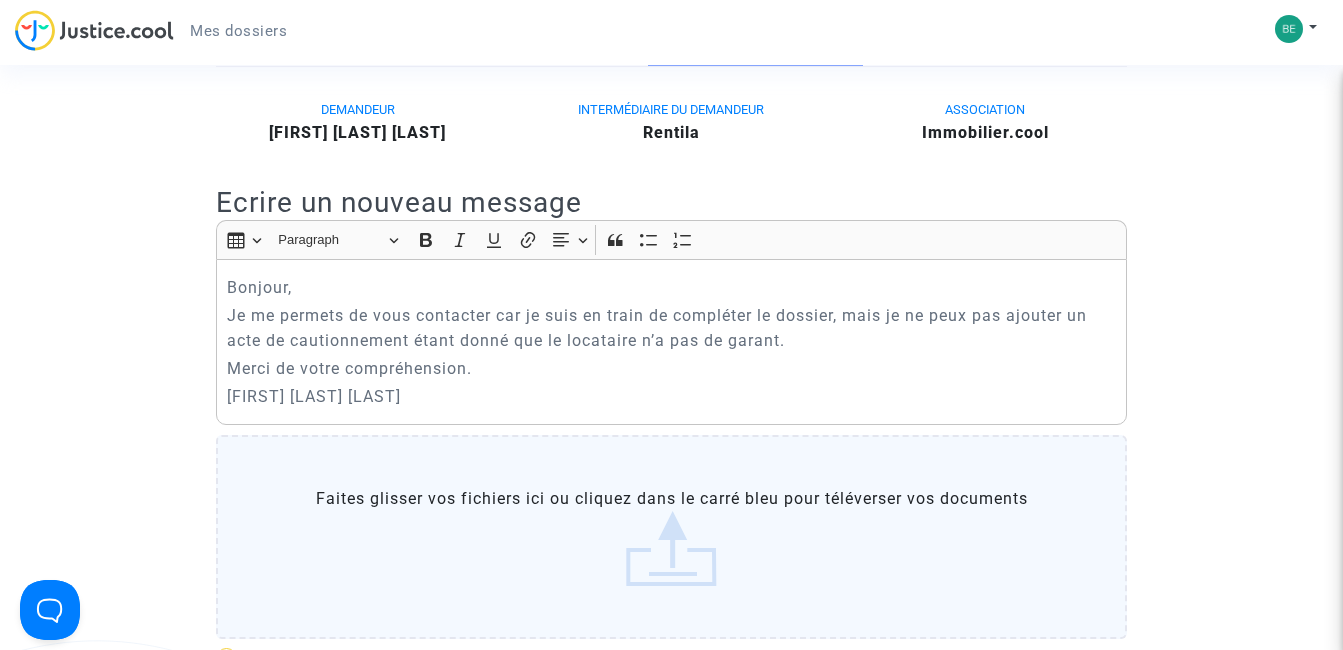 click on "DEMANDEUR  [FIRST] [LAST] [LAST]  INTERMÉDIAIRE DU DEMANDEUR  Rentila  ASSOCIATION  Immobilier.cool Ecrire un nouveau message Rich Text Editor Insert table Insert table Heading Paragraph Paragraph Heading 1 Heading 2 Heading 3 Bold (CTRL+B) Bold Italic (CTRL+I) Italic Underline (CTRL+U) Underline Link (Ctrl+K) Link Text alignment Text alignment Align left Align left Align right Align right Align center Align center Justify Justify Block quote Block quote Bulleted List Bulleted List Numbered List Numbered List Bonjour,  Je me permets de vous contacter car je suis en train de compléter le dossier, mais je ne peux pas ajouter un acte de cautionnement étant donné que le locataire n’a pas de garant. Merci de votre compréhension. ? ? ?" 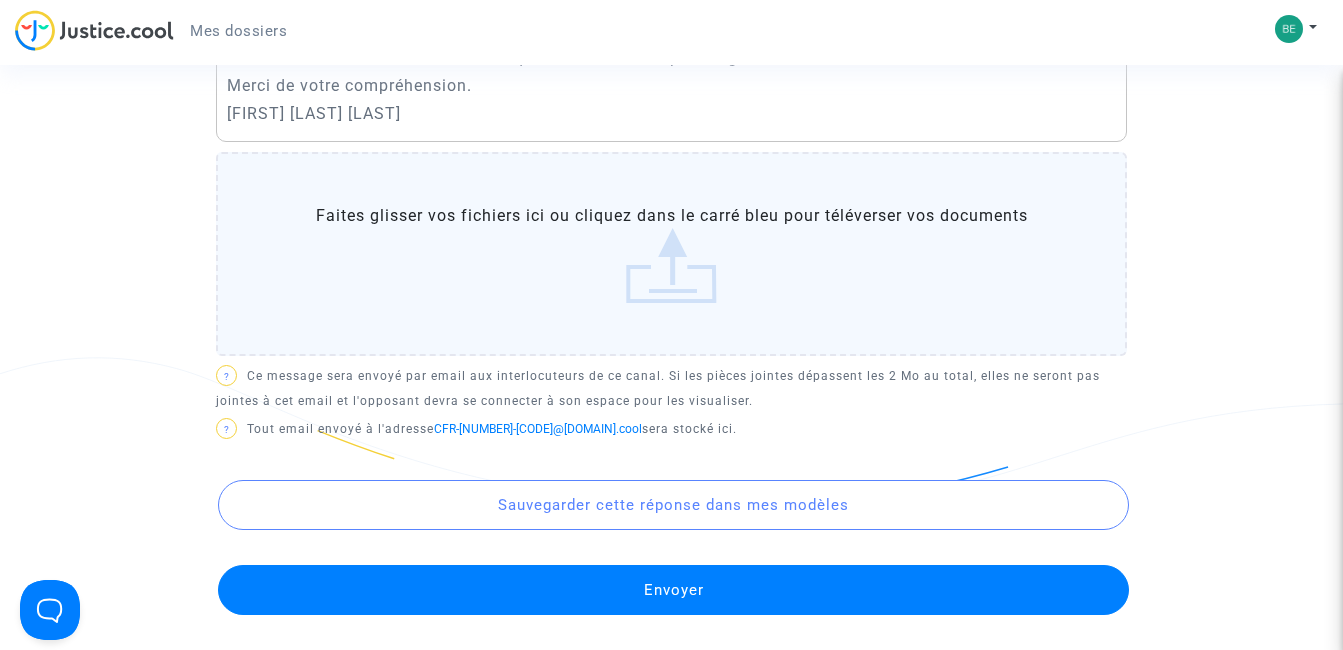 scroll, scrollTop: 840, scrollLeft: 0, axis: vertical 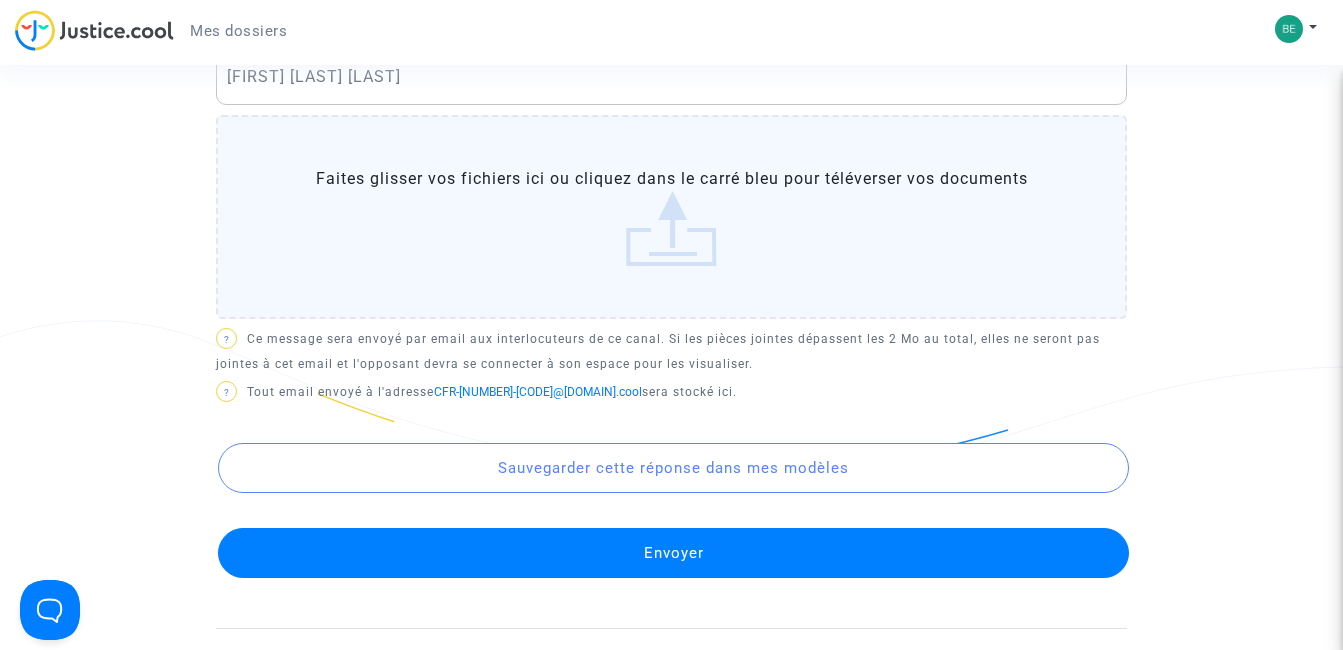 click on "Envoyer" 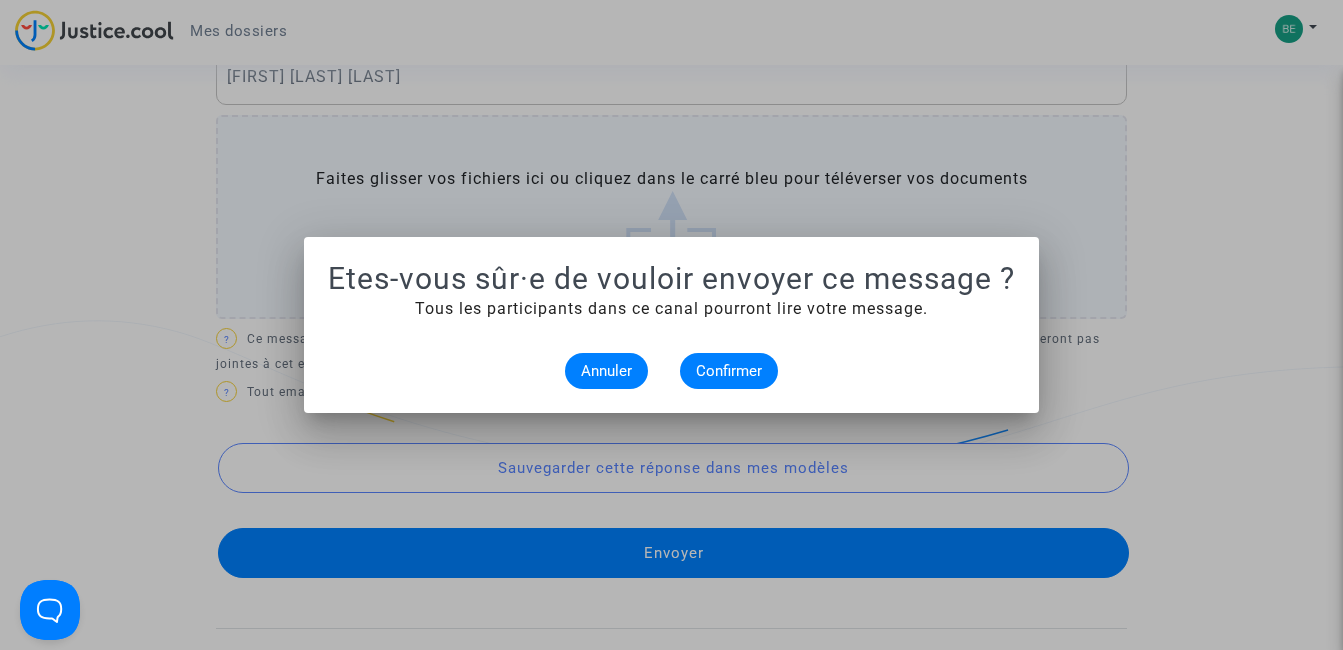 scroll, scrollTop: 0, scrollLeft: 0, axis: both 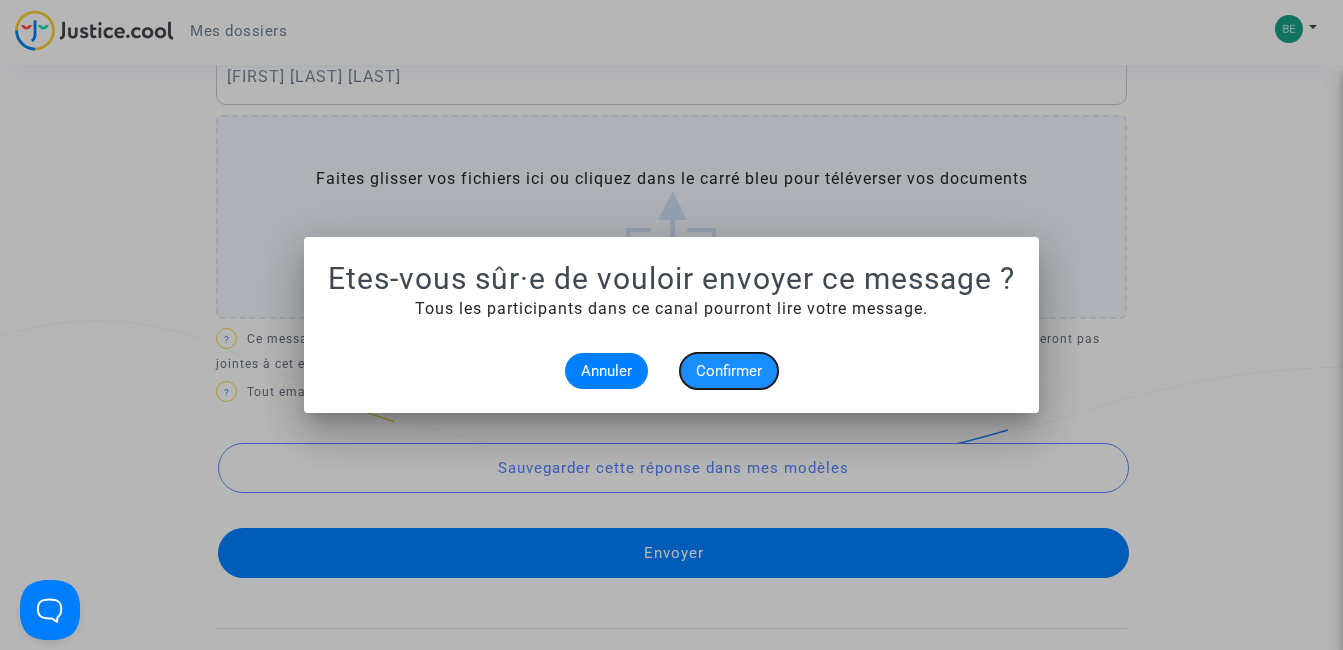 click on "Confirmer" at bounding box center (729, 371) 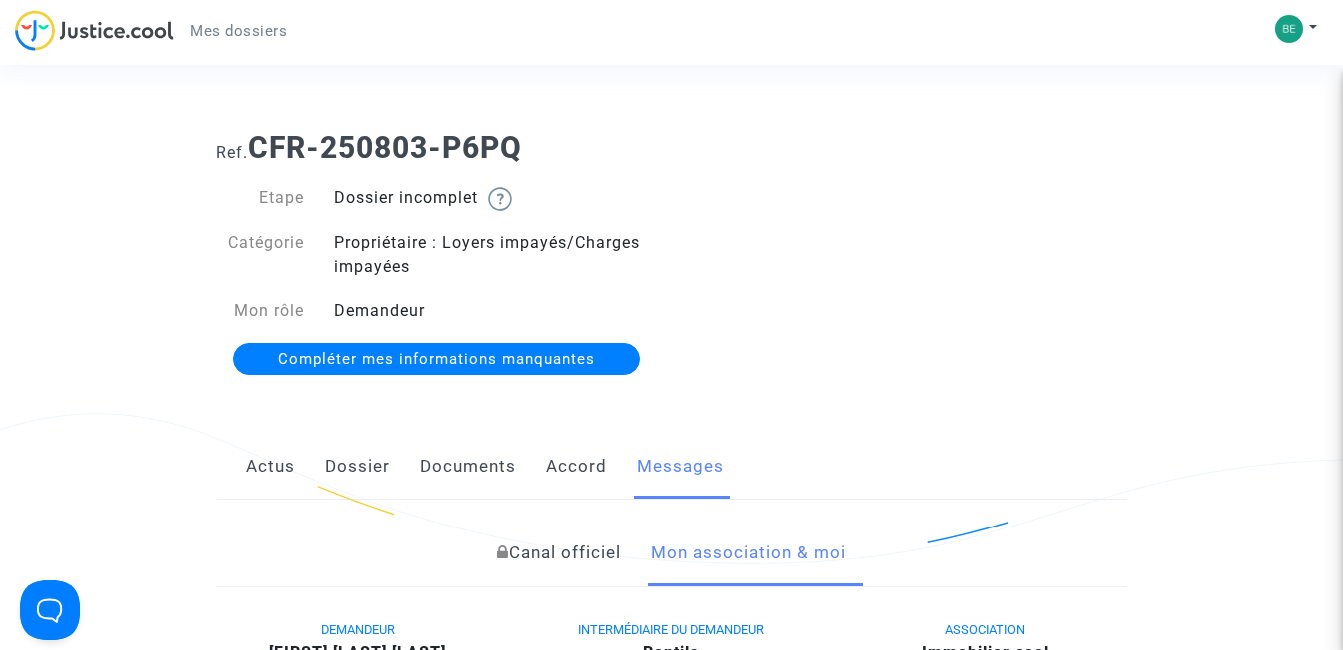 scroll, scrollTop: 840, scrollLeft: 0, axis: vertical 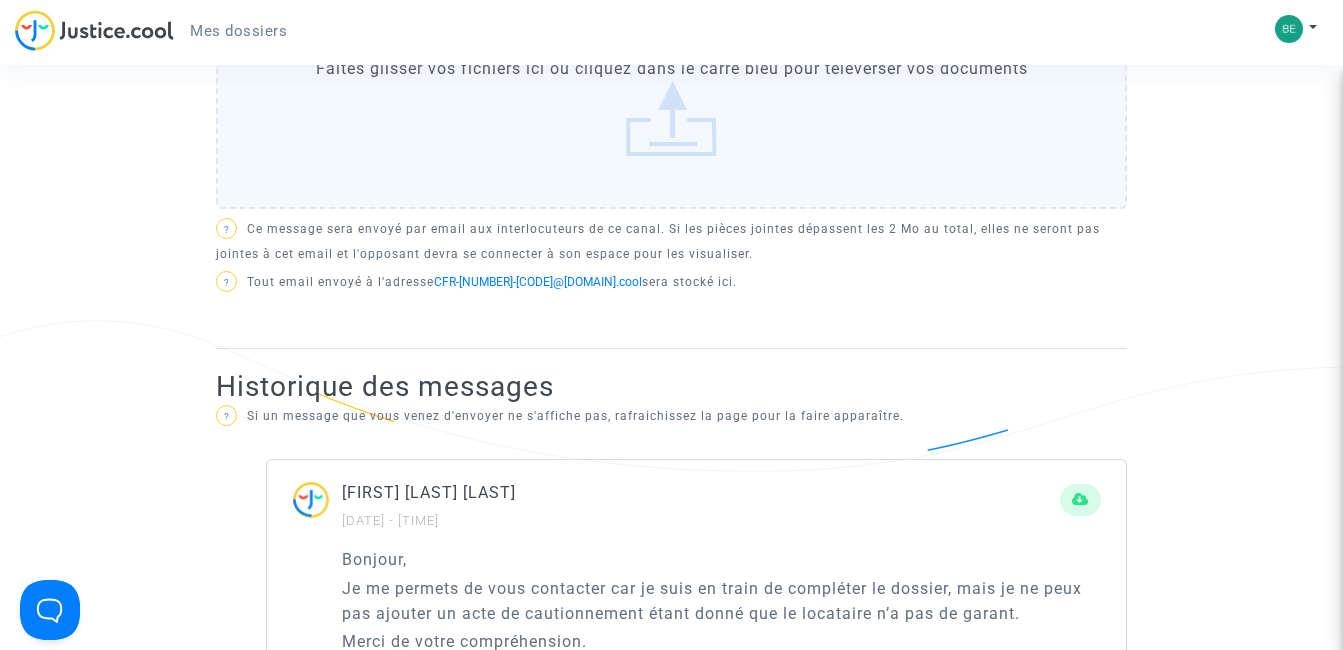 click on "Historique des messages ?  Si un message que vous venez d'envoyer ne s'affiche pas, rafraichissez la page pour la faire apparaître.  [FIRST] [LAST] [LAST]  [DATE] - [TIME]  Bonjour,  Je me permets de vous contacter car je suis en train de compléter le dossier, mais je ne peux pas ajouter un acte de cautionnement étant donné que le locataire n’a pas de garant. Merci de votre compréhension. [FIRST] [LAST] [LAST]" 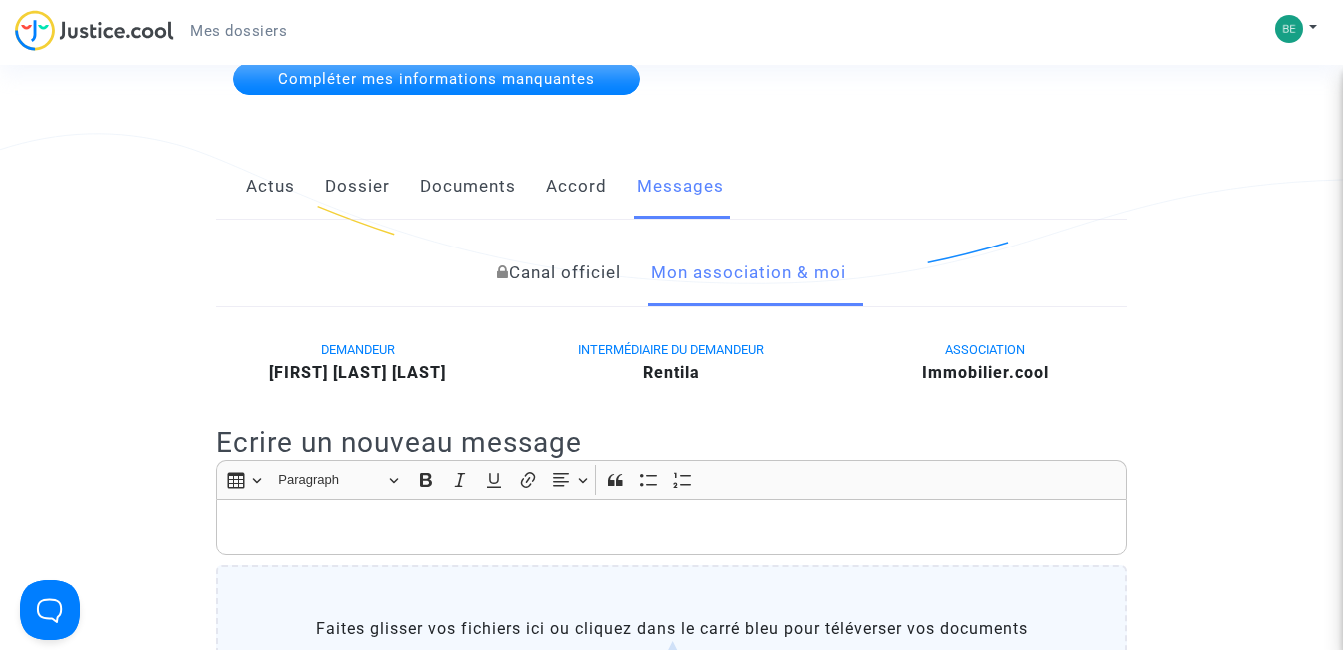 scroll, scrollTop: 240, scrollLeft: 0, axis: vertical 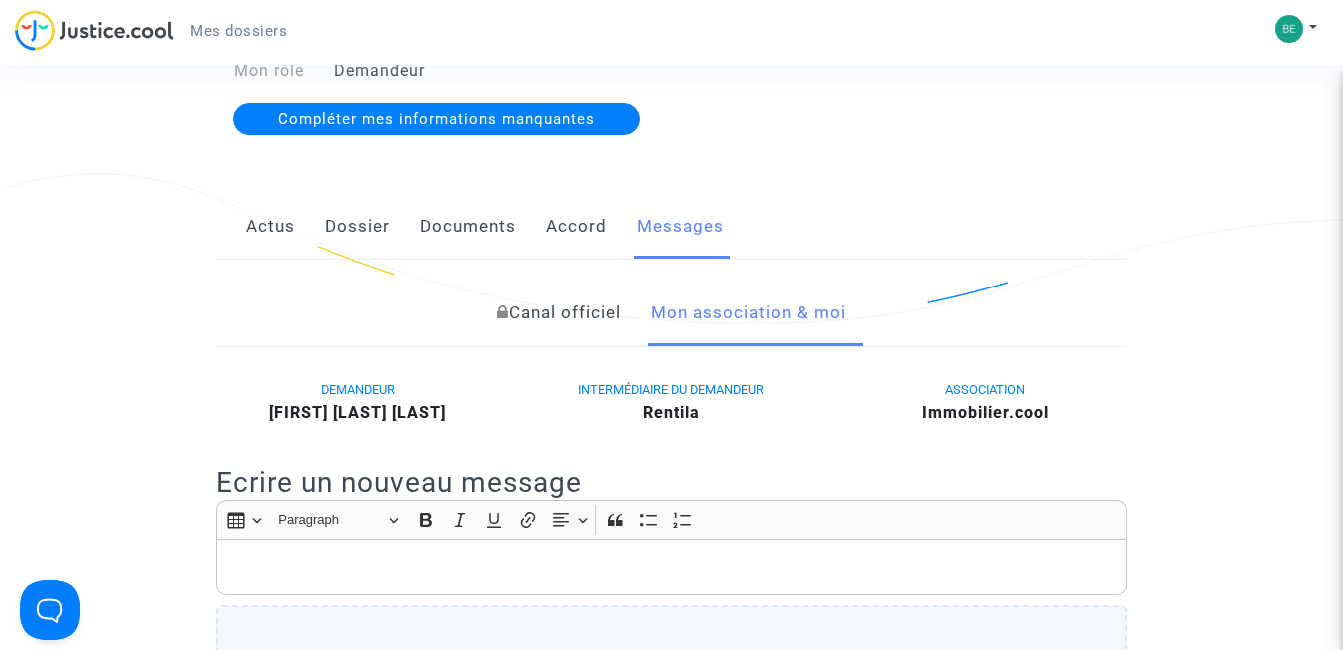 click on "Accord" 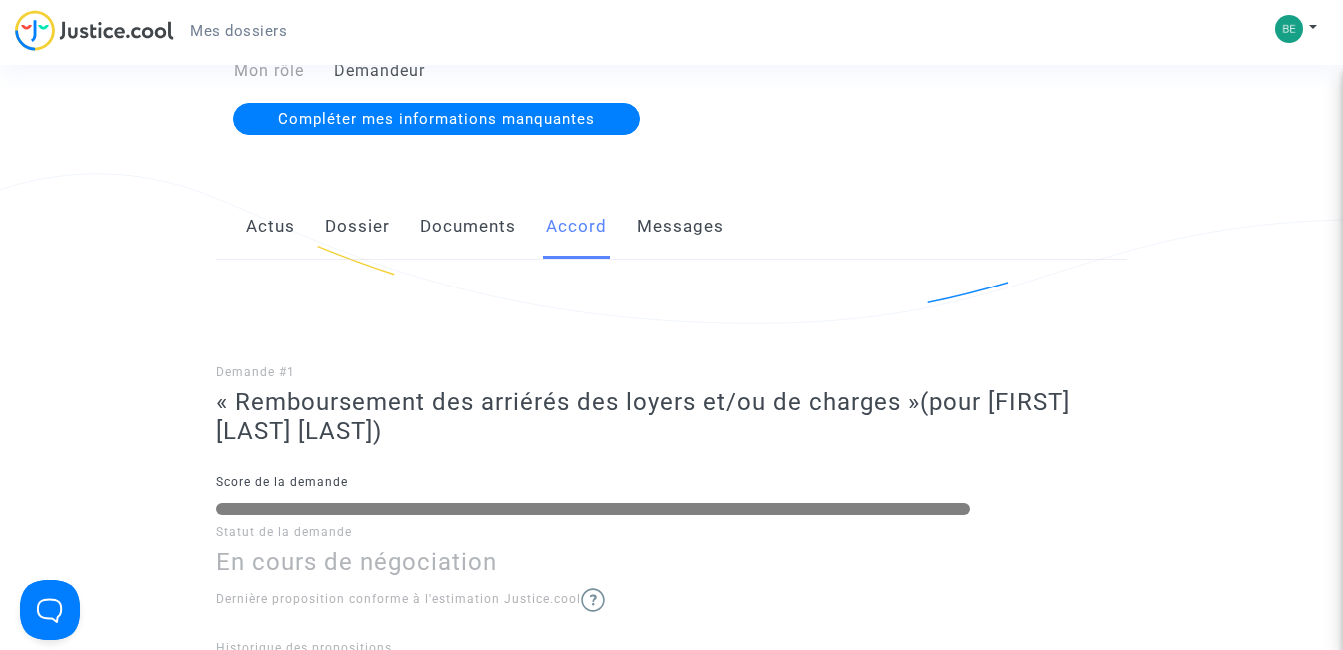 click on "Documents" 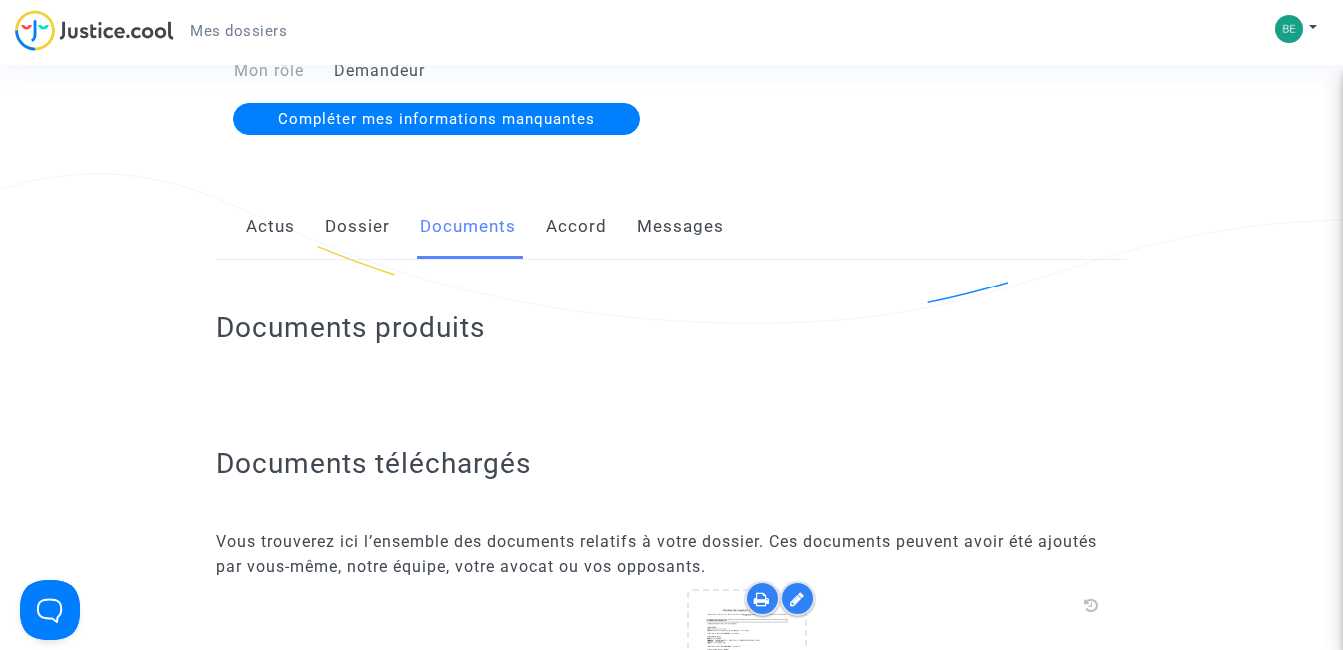 click on "Documents produits" 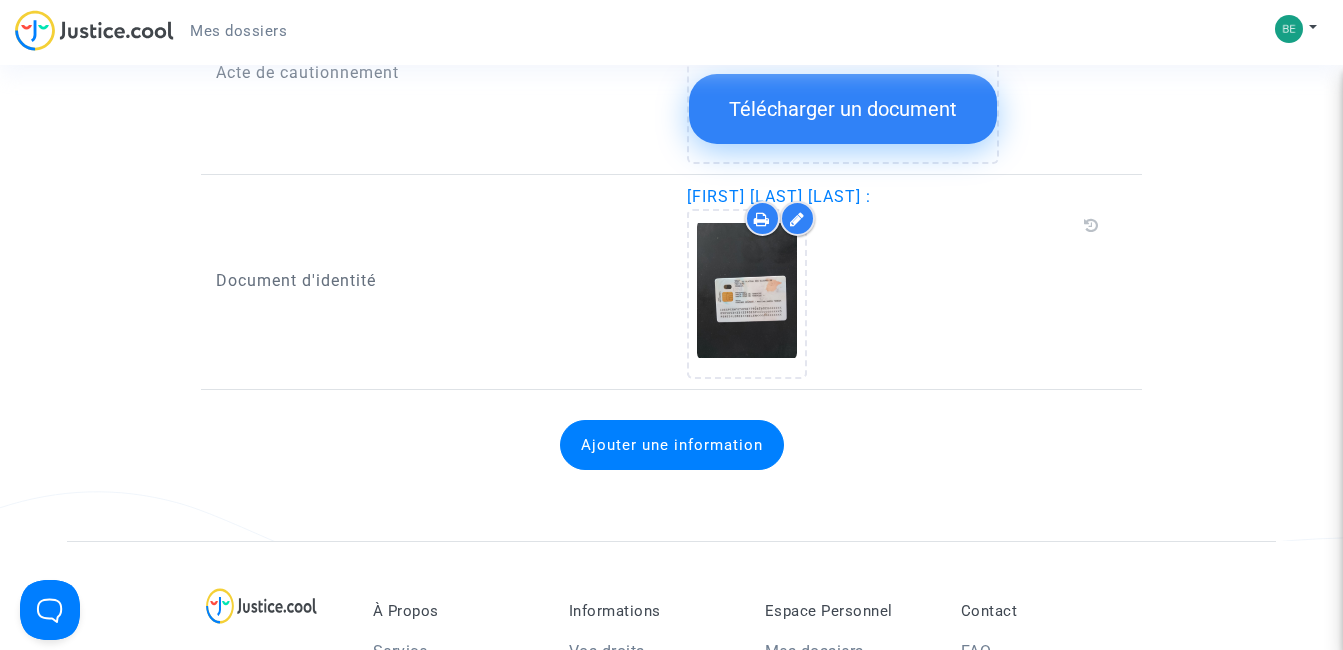 scroll, scrollTop: 1480, scrollLeft: 0, axis: vertical 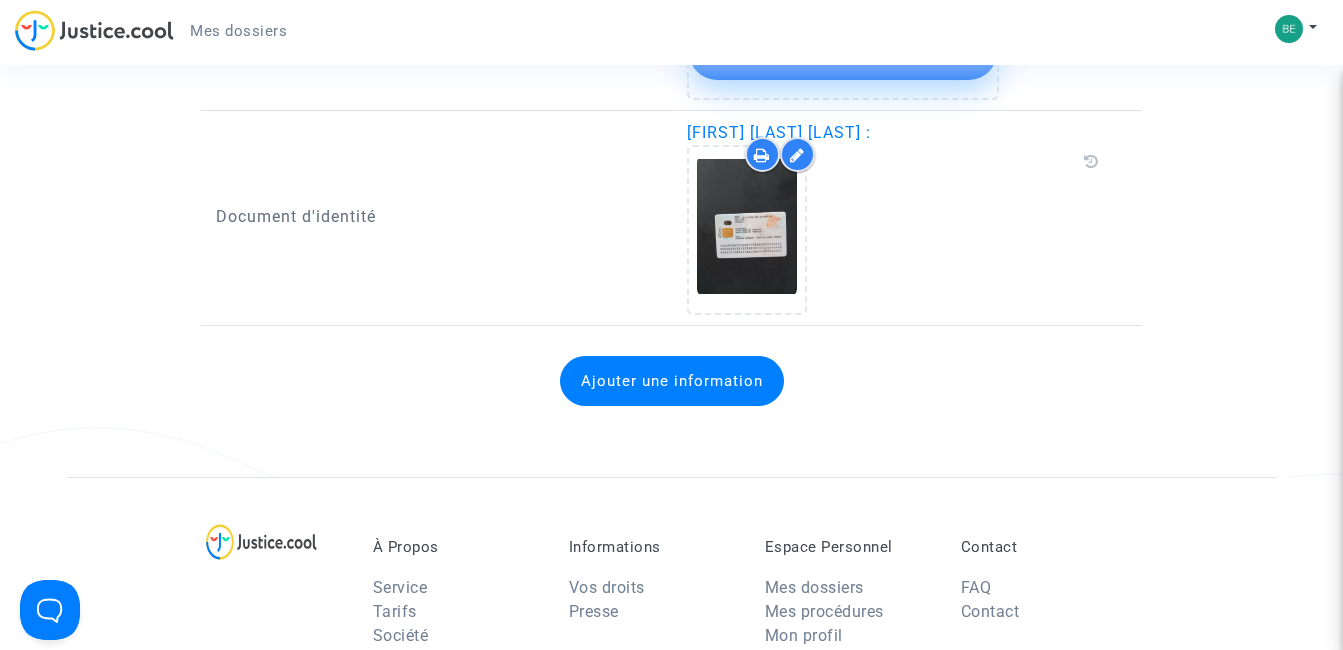click 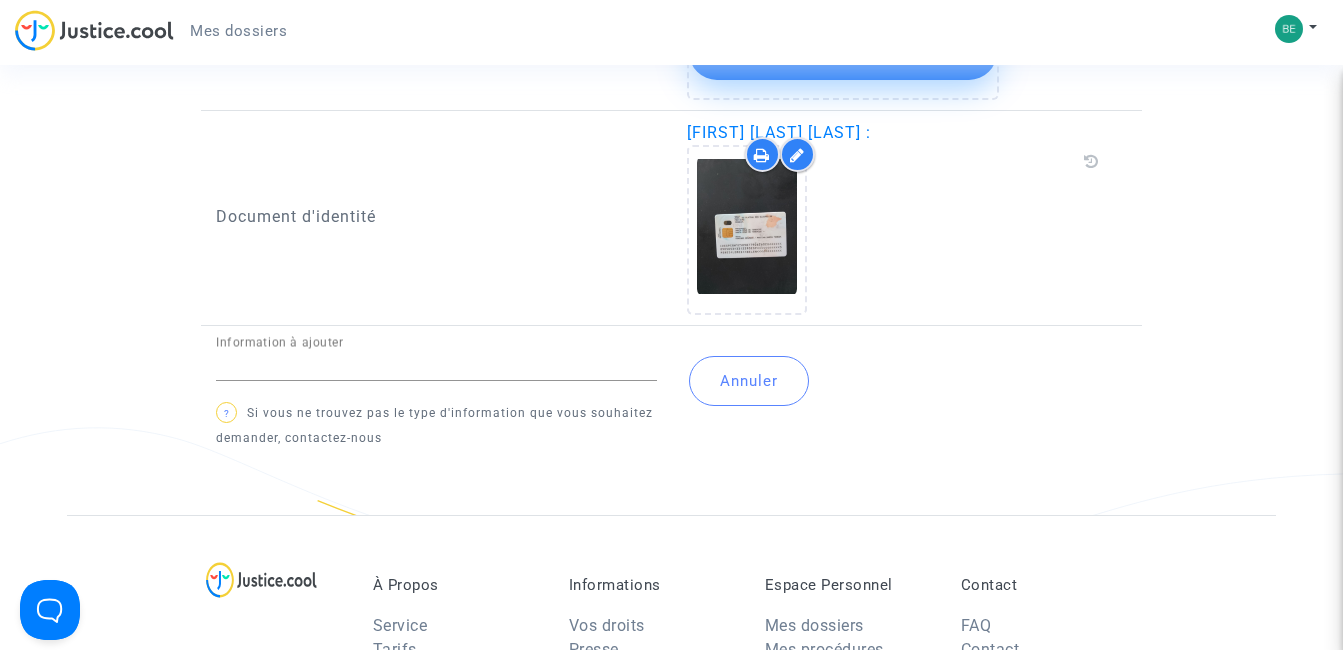 click 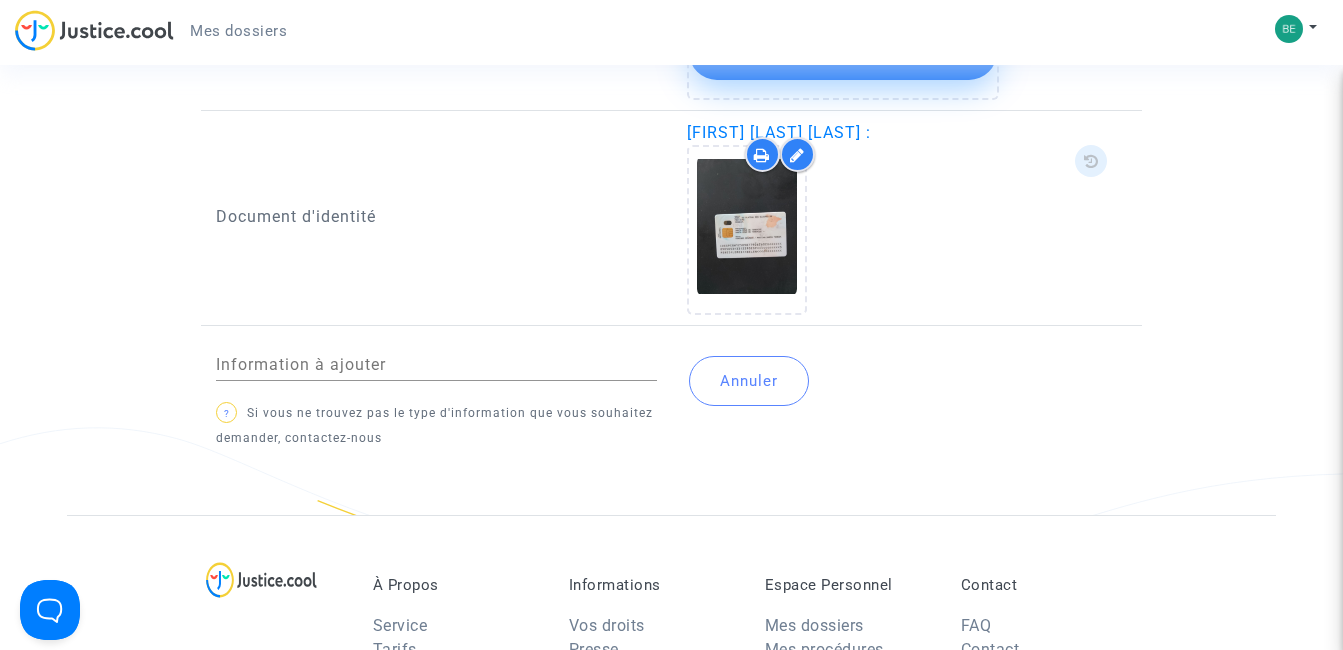 click 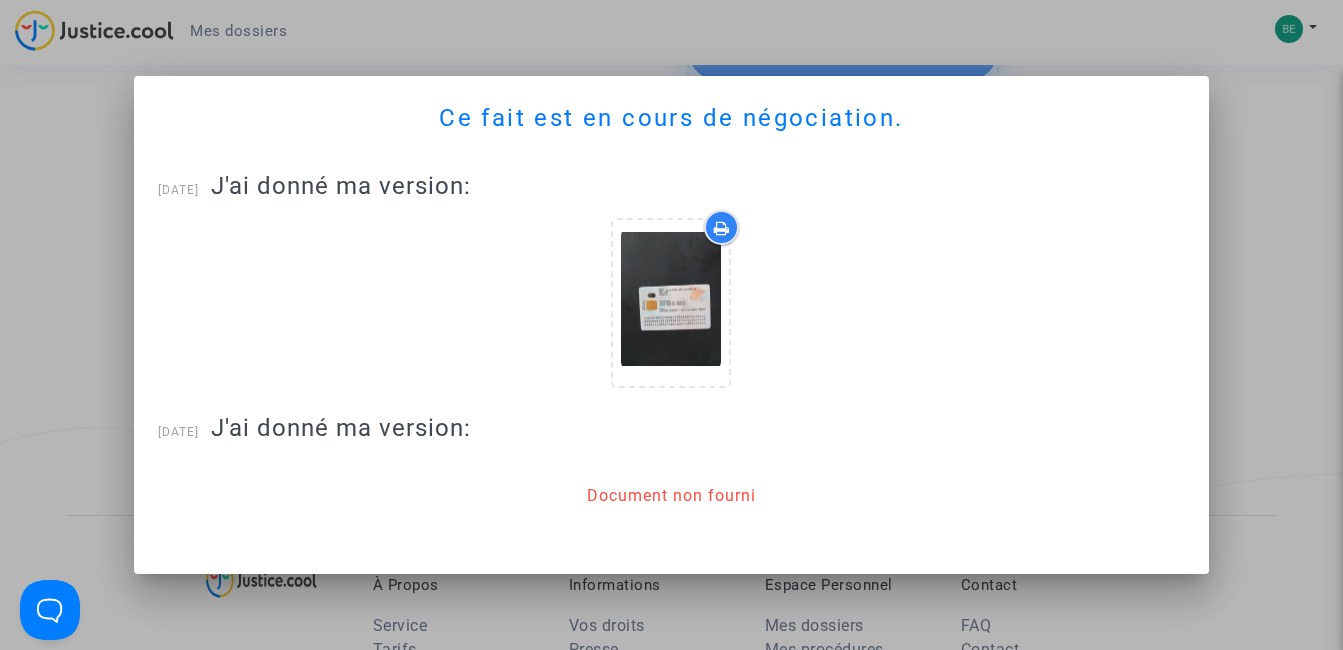 click at bounding box center [671, 325] 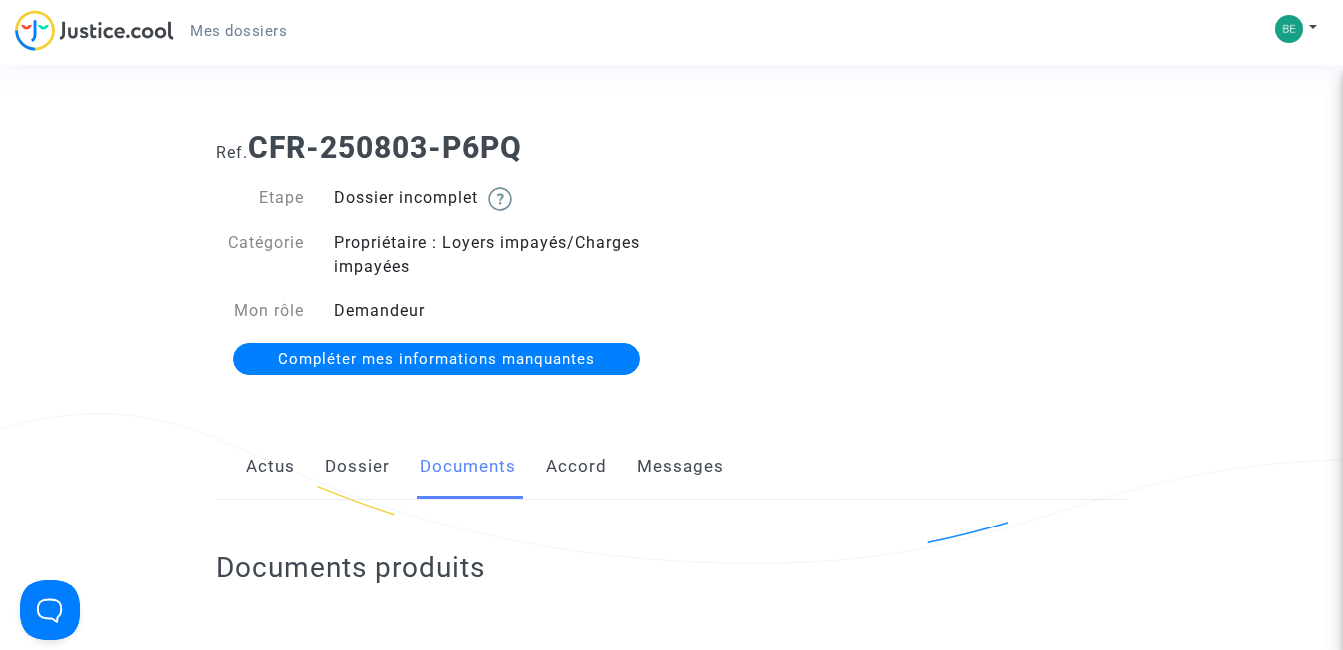 scroll, scrollTop: 1480, scrollLeft: 0, axis: vertical 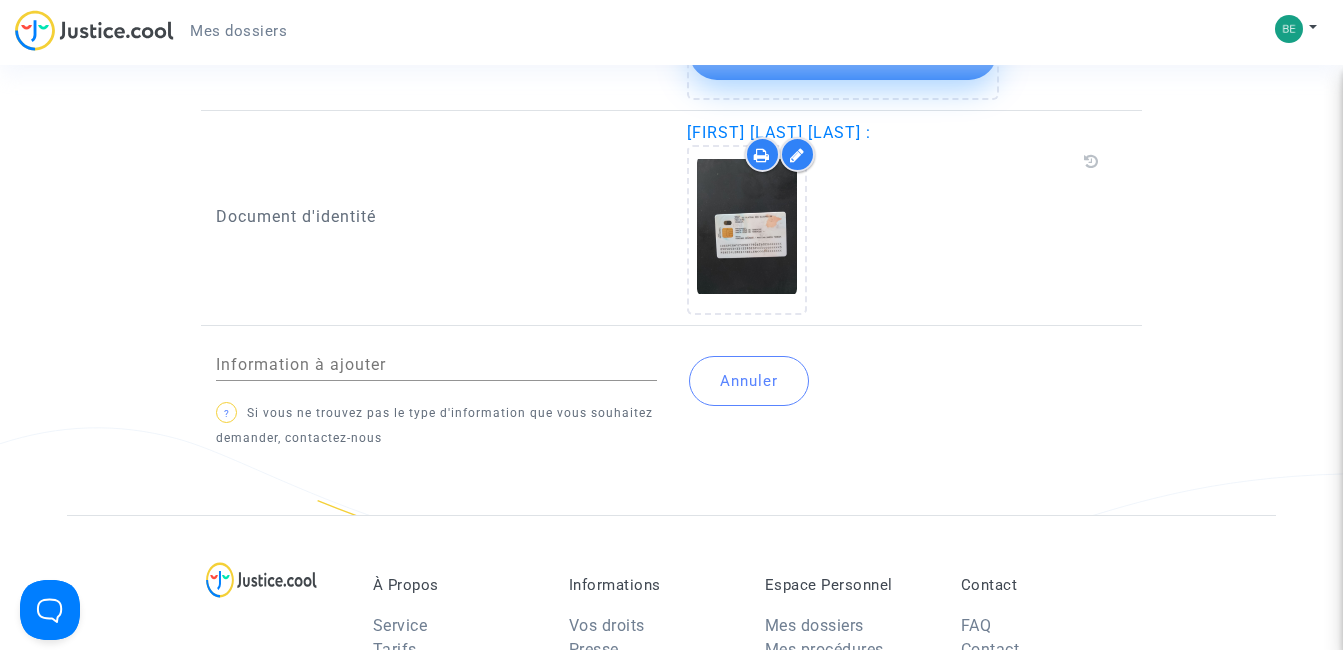 click at bounding box center [797, 155] 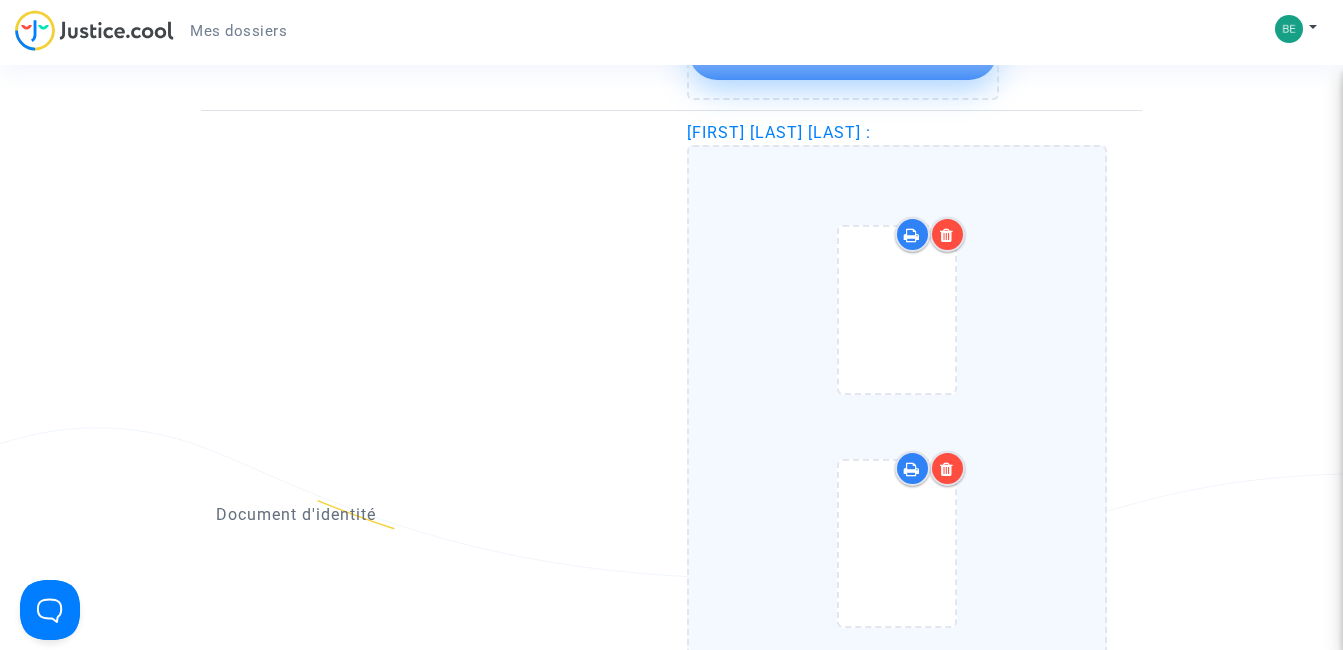 click on "Document d'identité  [FIRST] [LAST] [LAST] :         Ajouter un document   Sauvegarder  Information à ajouter ? Si vous ne trouvez pas le type d'information que vous souhaitez demander, contactez-nous  Annuler" at bounding box center (671, -128) 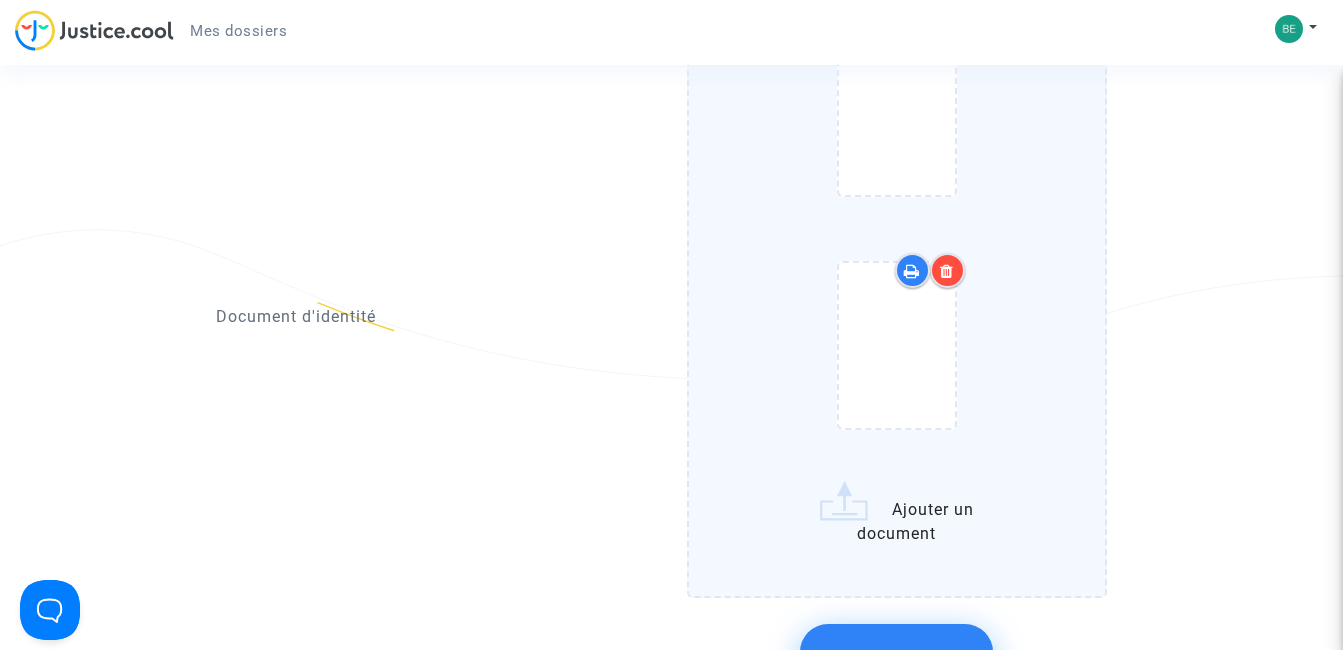 scroll, scrollTop: 1680, scrollLeft: 0, axis: vertical 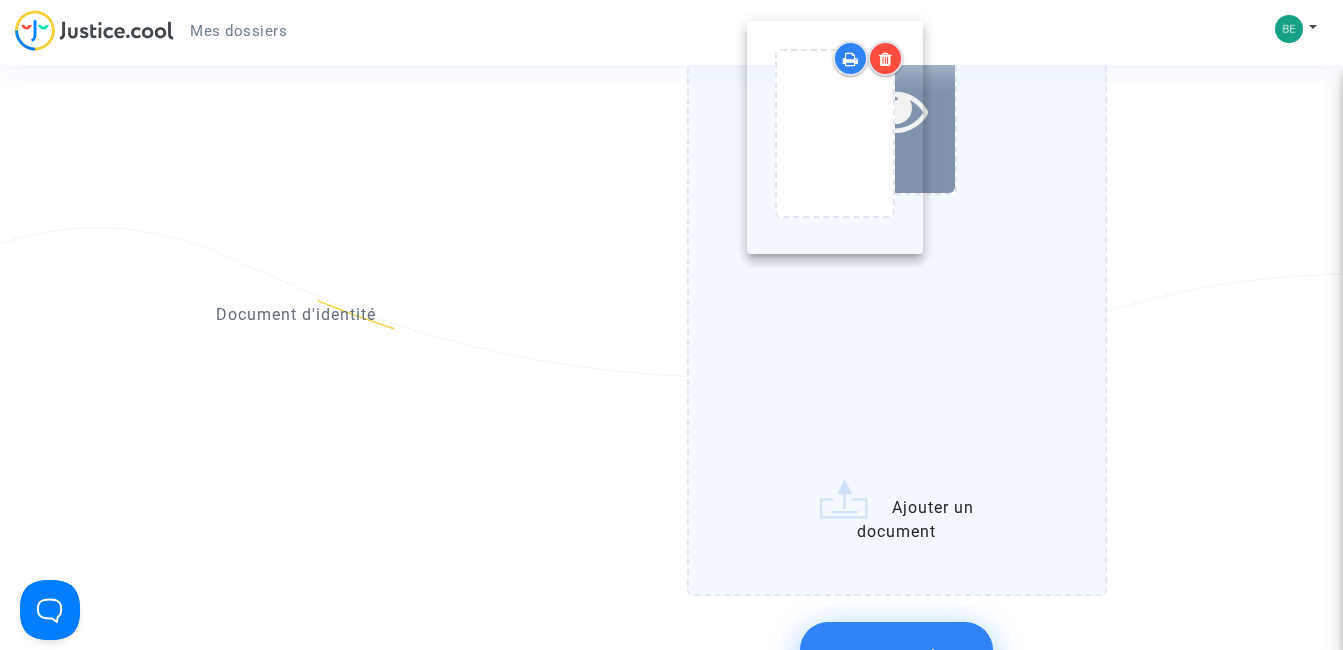 drag, startPoint x: 893, startPoint y: 336, endPoint x: 848, endPoint y: 117, distance: 223.57549 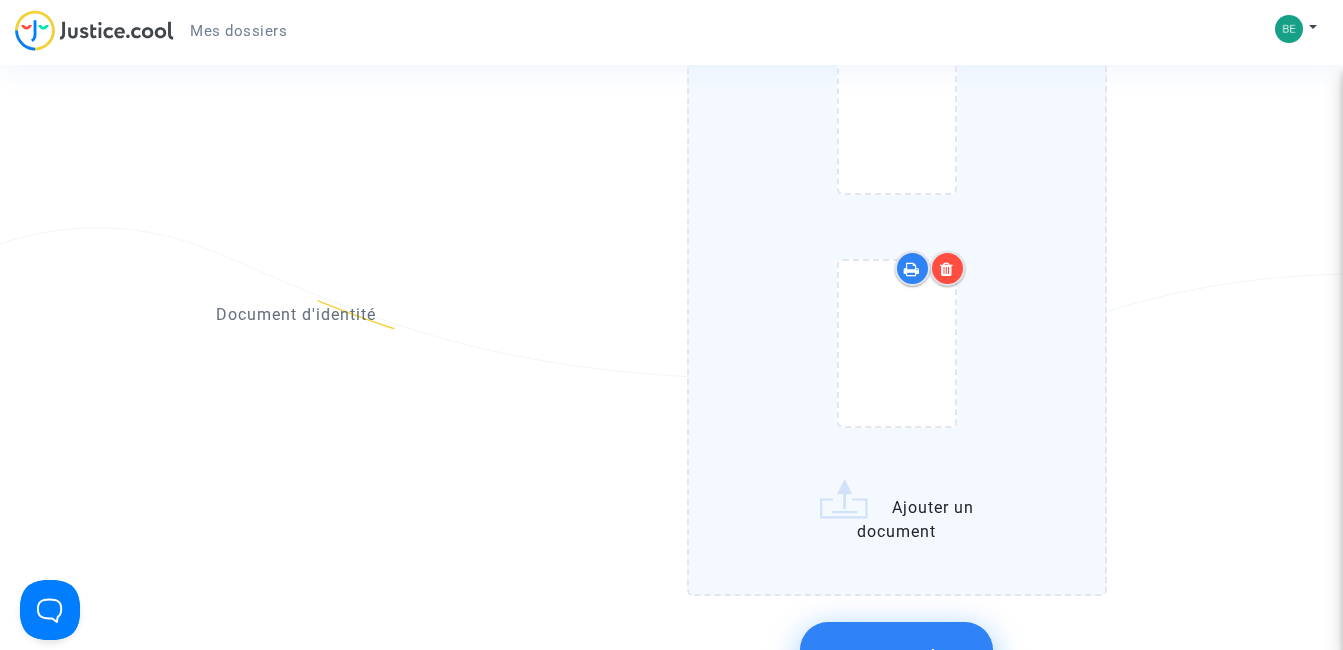 click on "Document d'identité  [FIRST] [LAST] [LAST] :         Ajouter un document   Sauvegarder  Information à ajouter ? Si vous ne trouvez pas le type d'information que vous souhaitez demander, contactez-nous  Annuler" 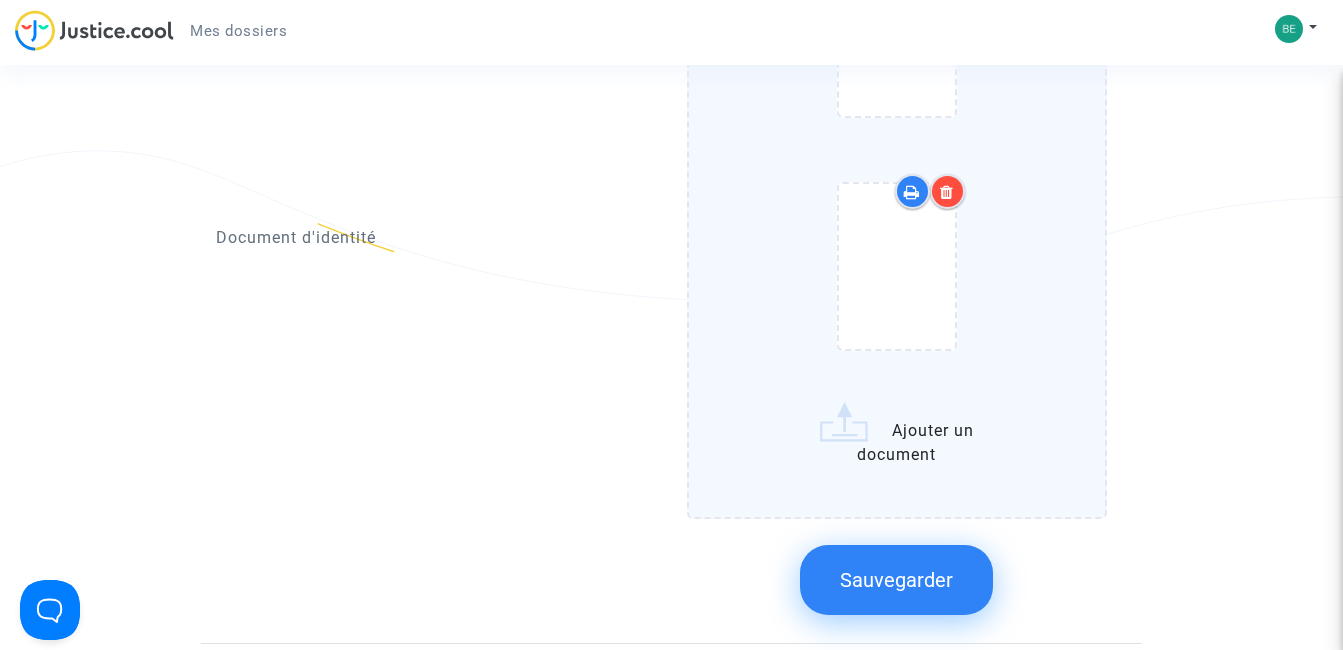 scroll, scrollTop: 1760, scrollLeft: 0, axis: vertical 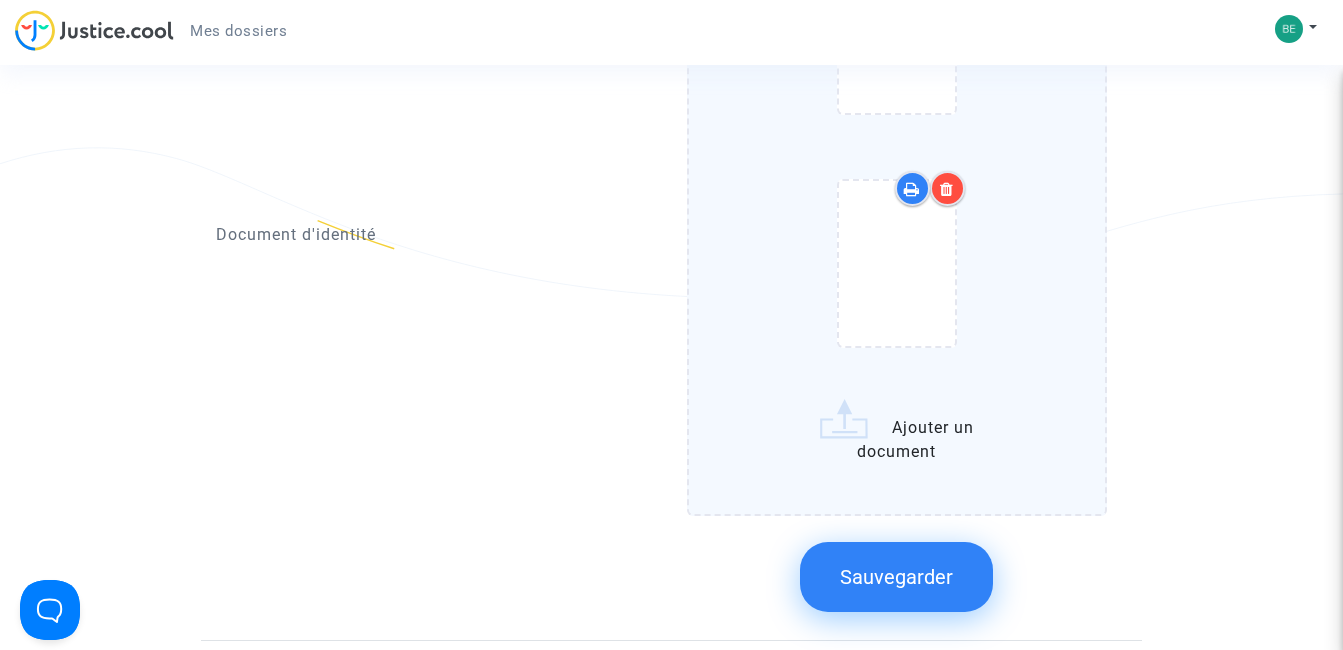 click on "Sauvegarder" 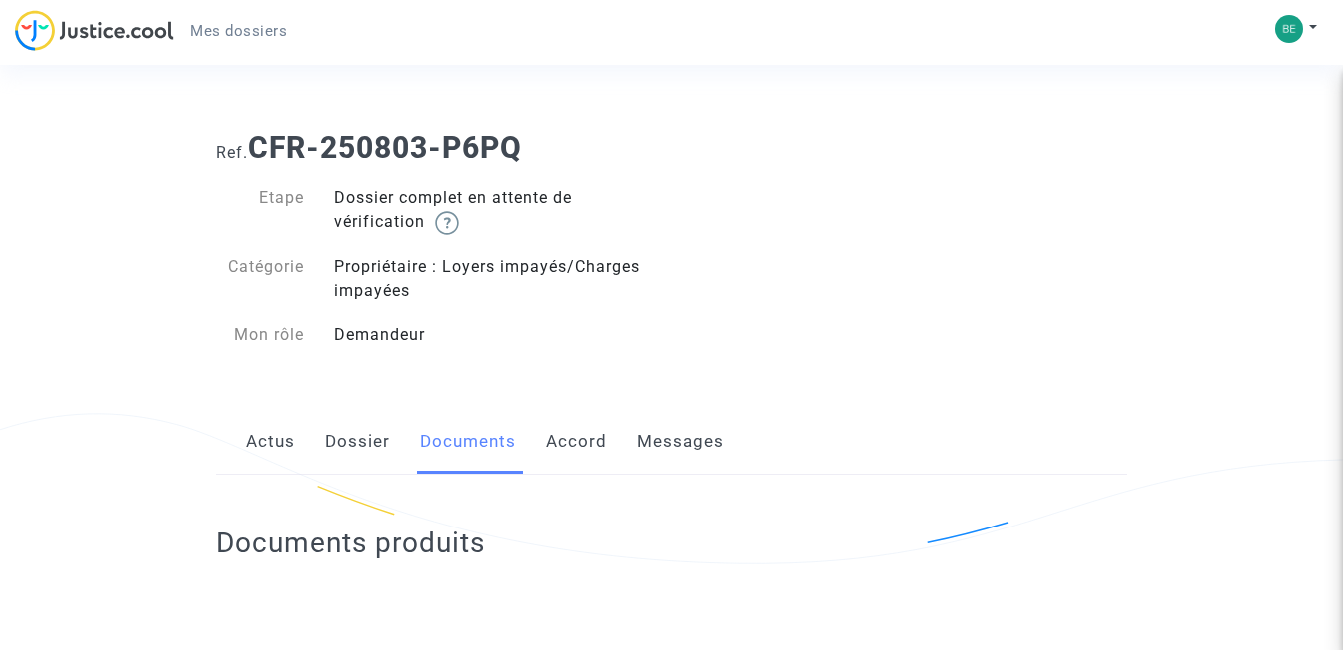 scroll, scrollTop: 1760, scrollLeft: 0, axis: vertical 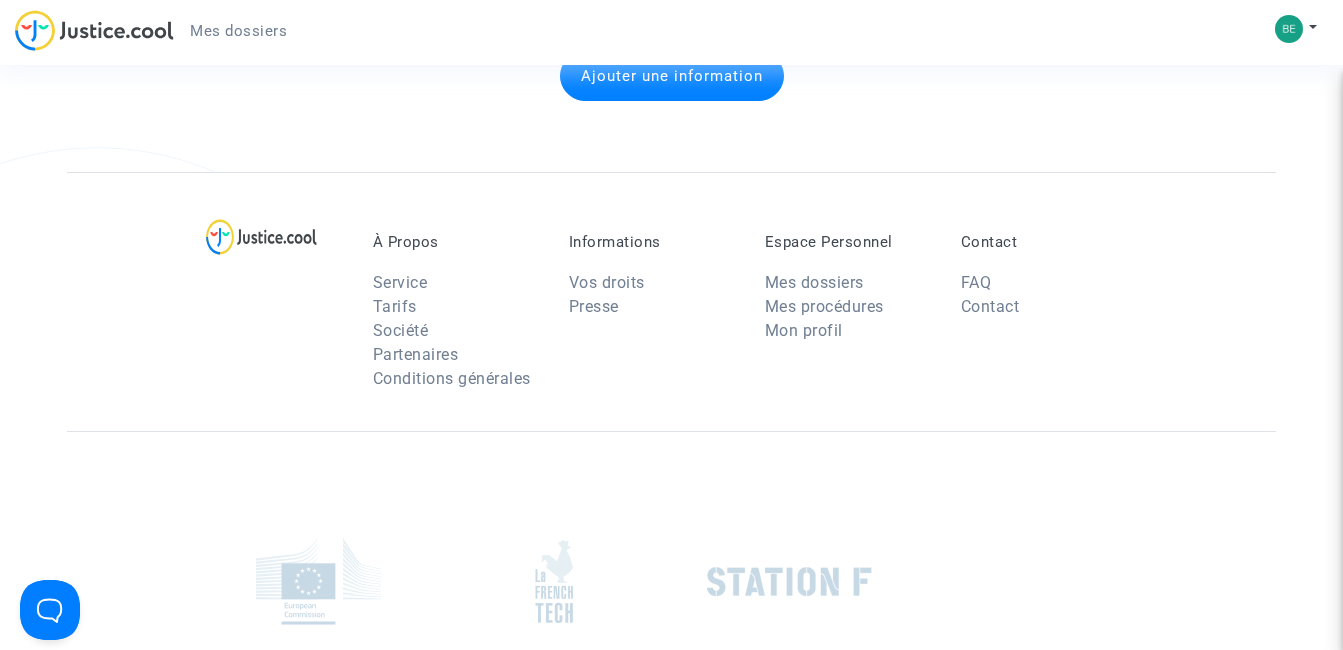 click on "À Propos  Service   Tarifs   Société   Partenaires   Conditions générales  Informations  Vos droits   Presse  Espace Personnel  Mes dossiers   Mes procédures   Mon profil   Contact   FAQ   Contact" at bounding box center [671, 301] 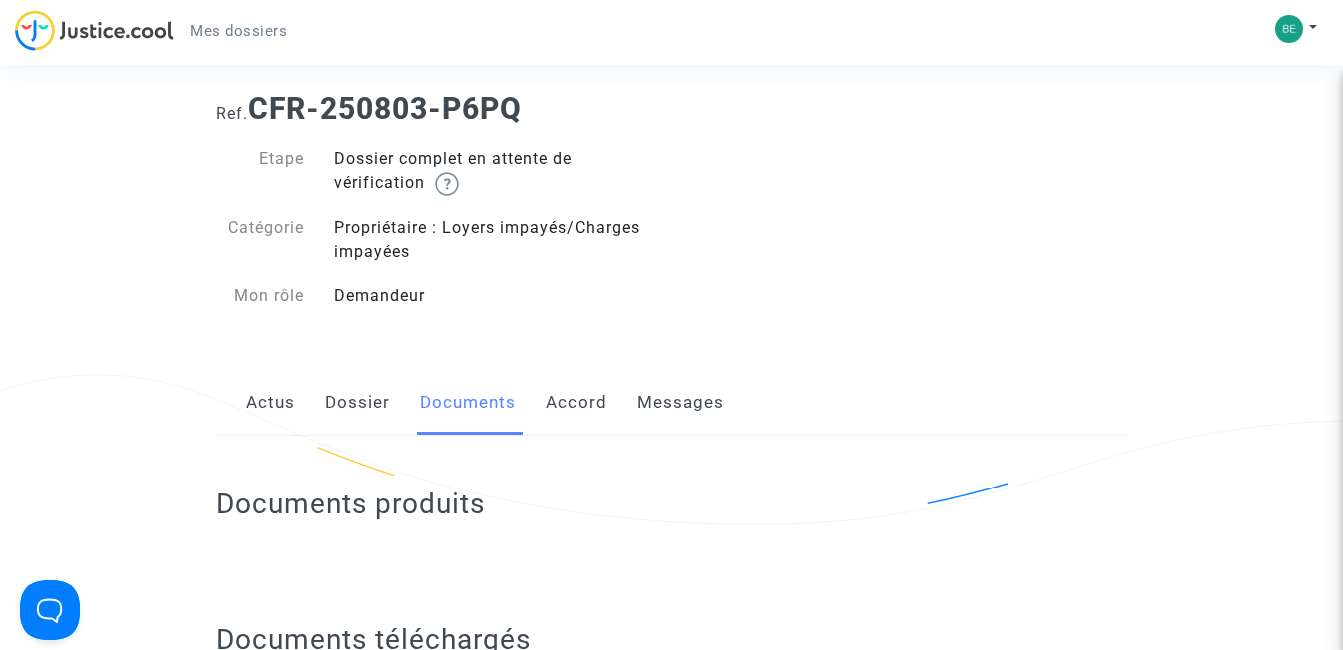 scroll, scrollTop: 0, scrollLeft: 0, axis: both 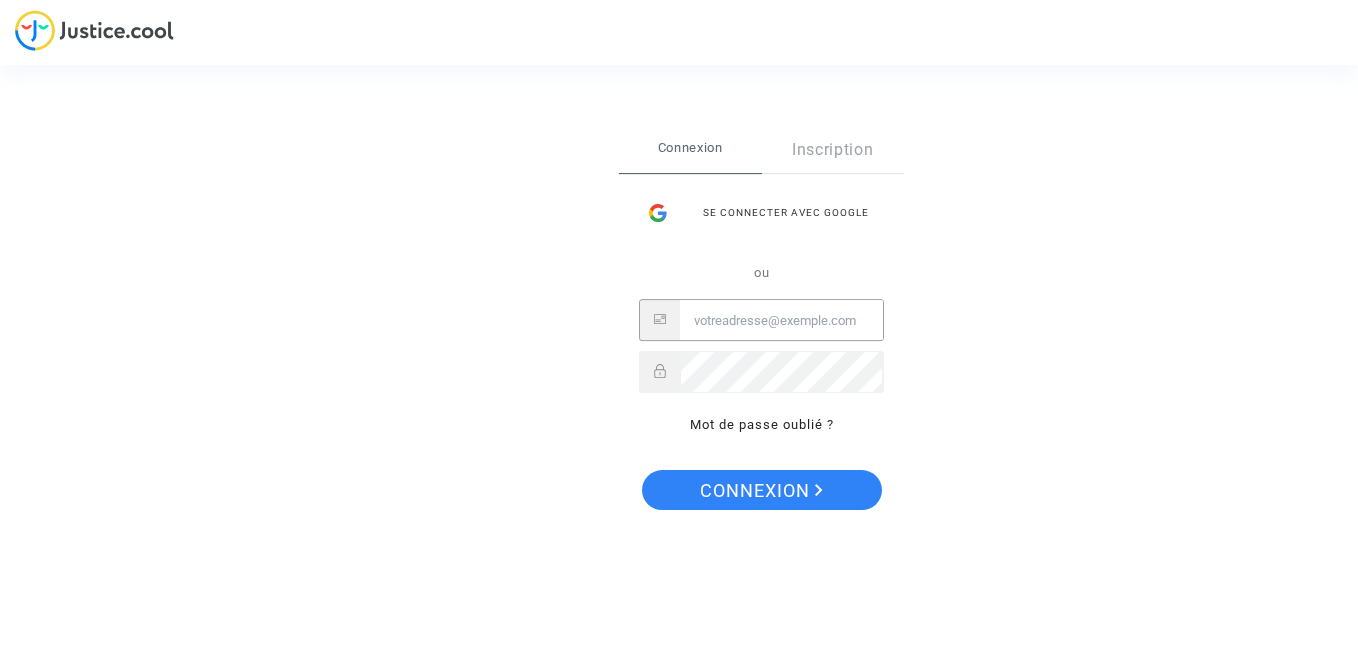 click at bounding box center (781, 321) 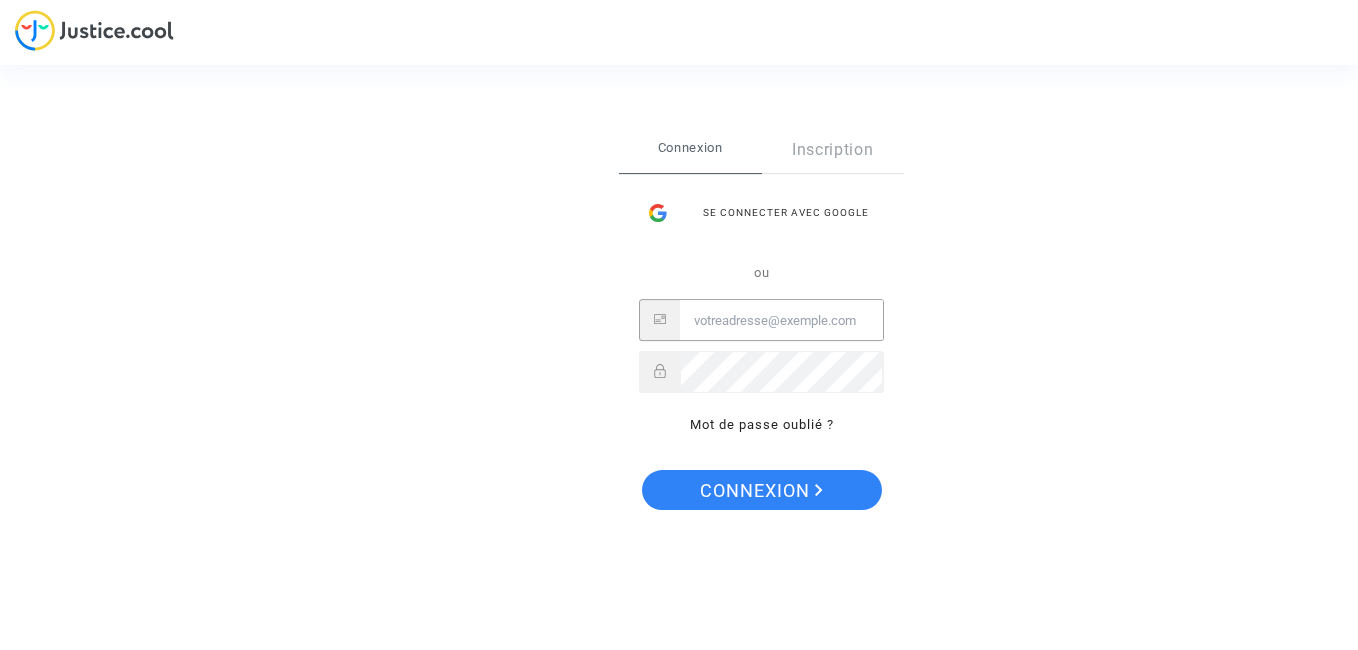 type on "[EMAIL]" 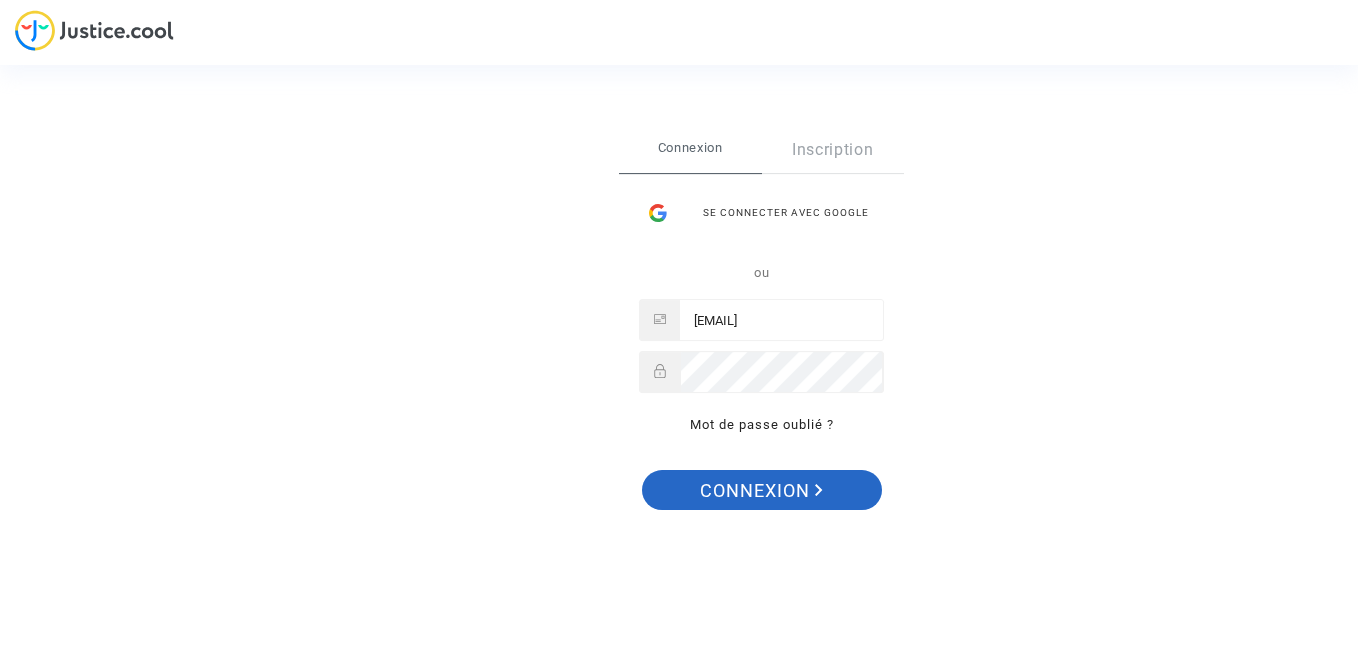 click on "Connexion" at bounding box center (761, 491) 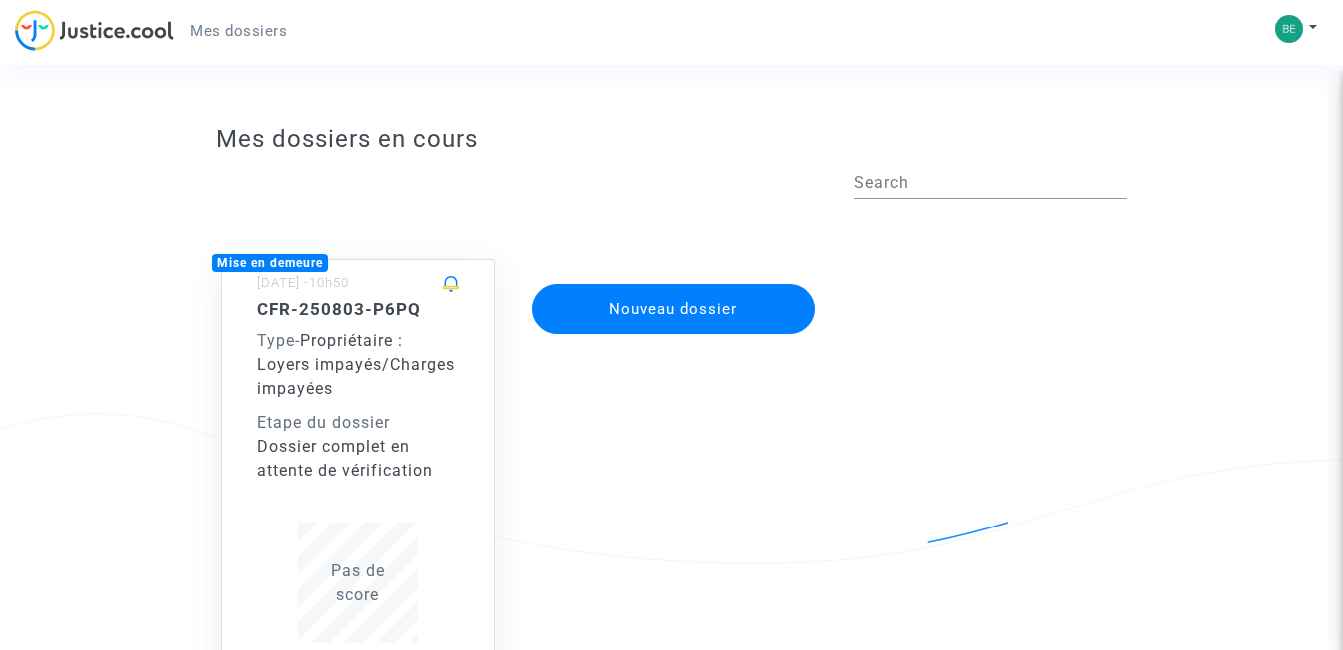 scroll, scrollTop: 0, scrollLeft: 0, axis: both 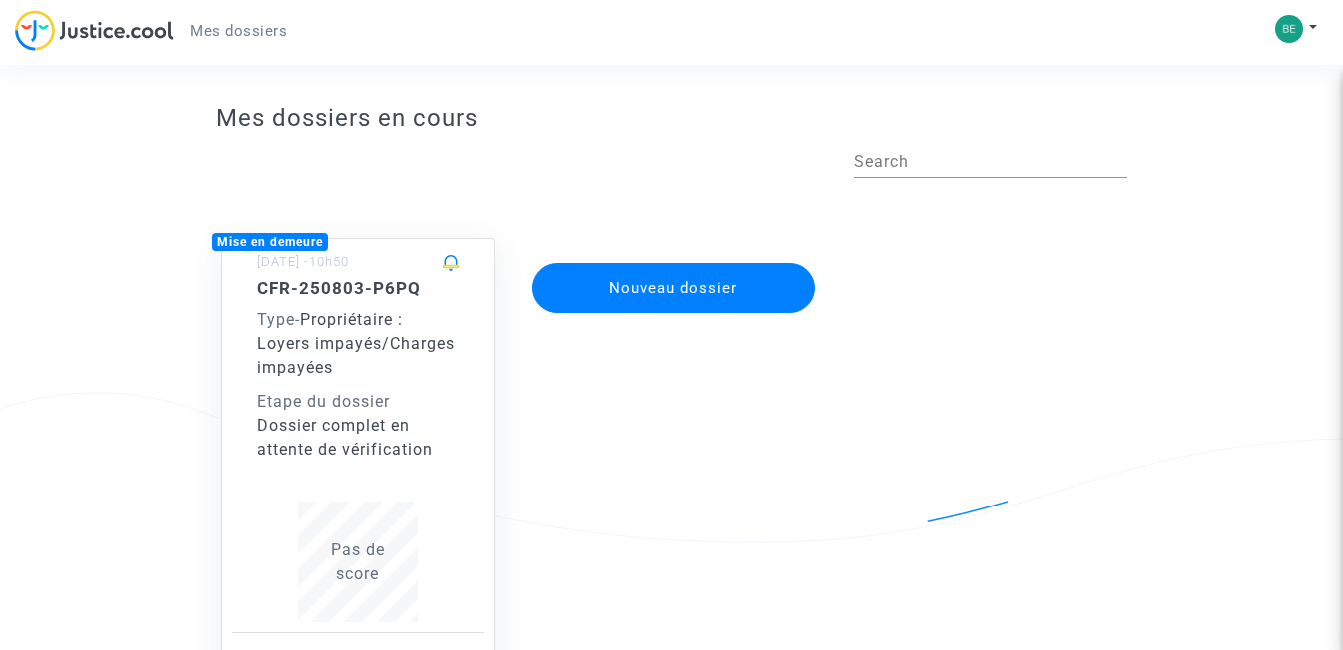 click on "Propriétaire : Loyers impayés/Charges impayées" 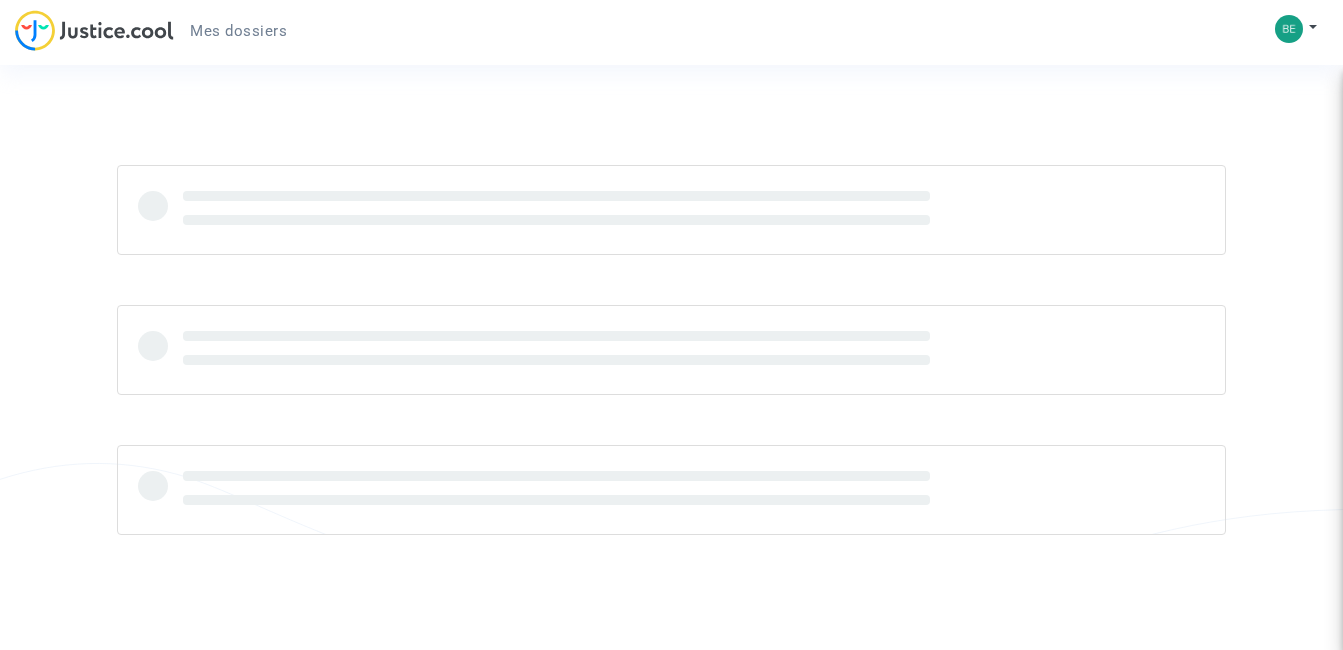 scroll, scrollTop: 0, scrollLeft: 0, axis: both 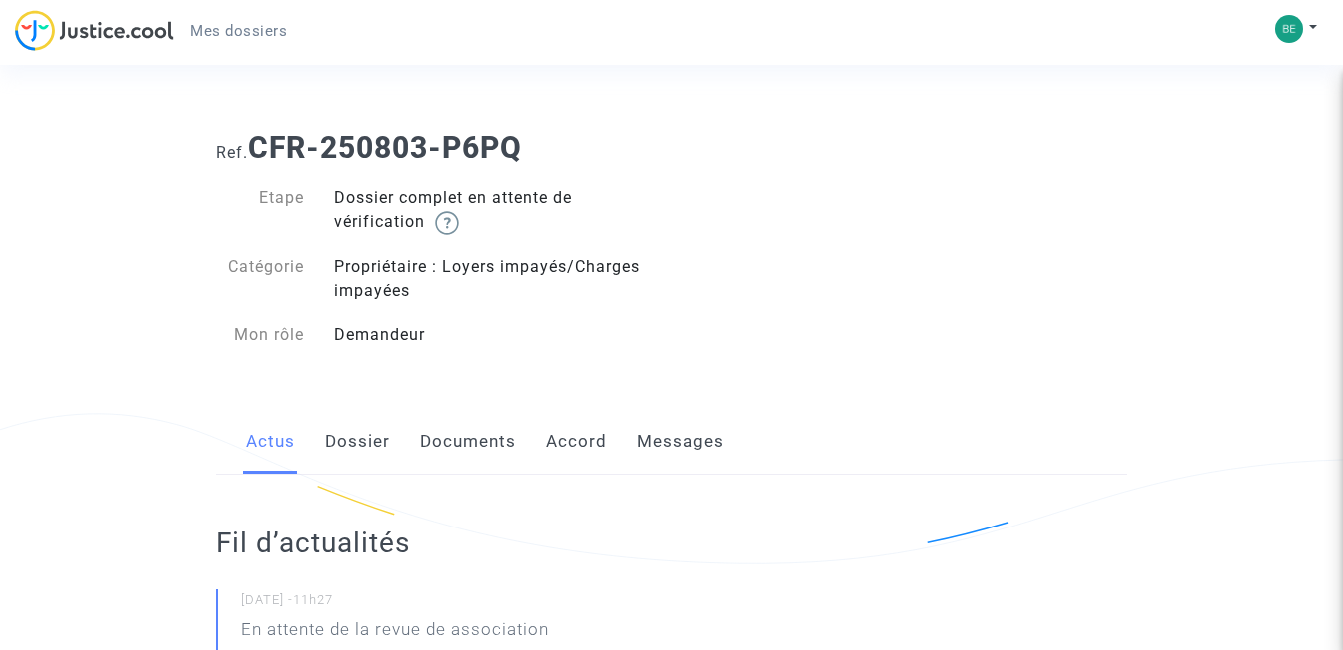 click on "Ref.  CFR-250803-P6PQ  Etape   Dossier complet en attente de vérification       Catégorie   Propriétaire : Loyers impayés/Charges impayées   Mon rôle   Demandeur" 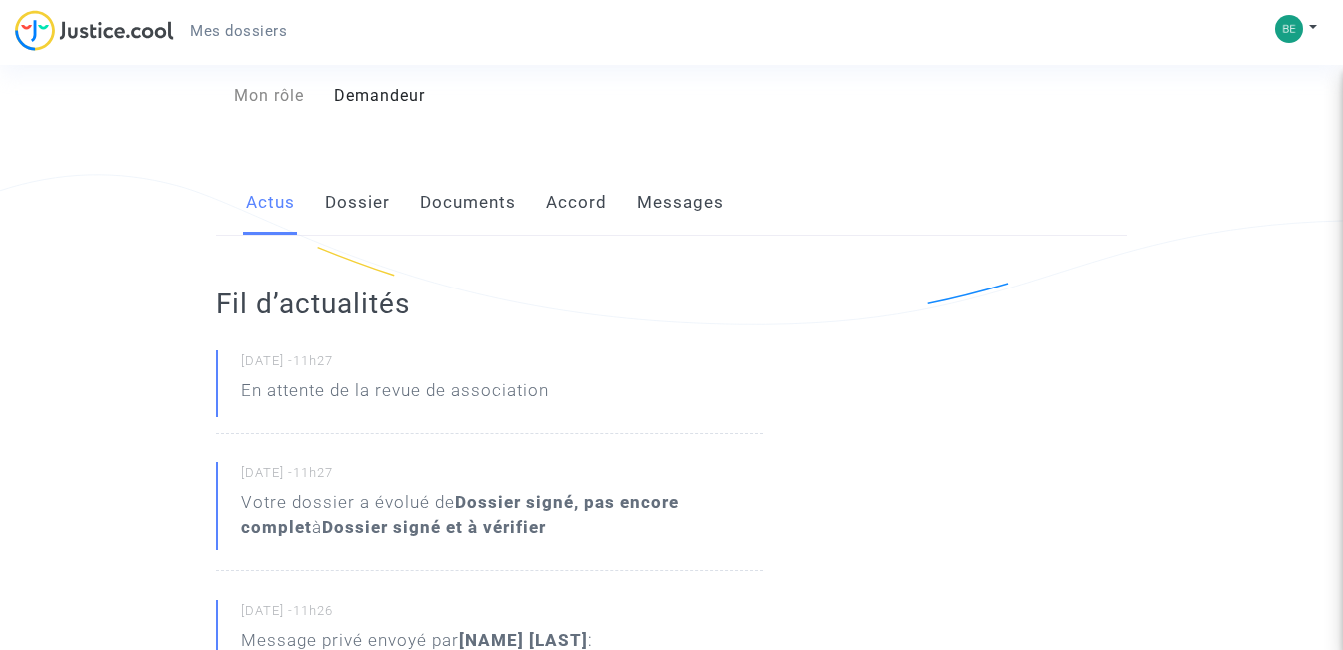 scroll, scrollTop: 200, scrollLeft: 0, axis: vertical 